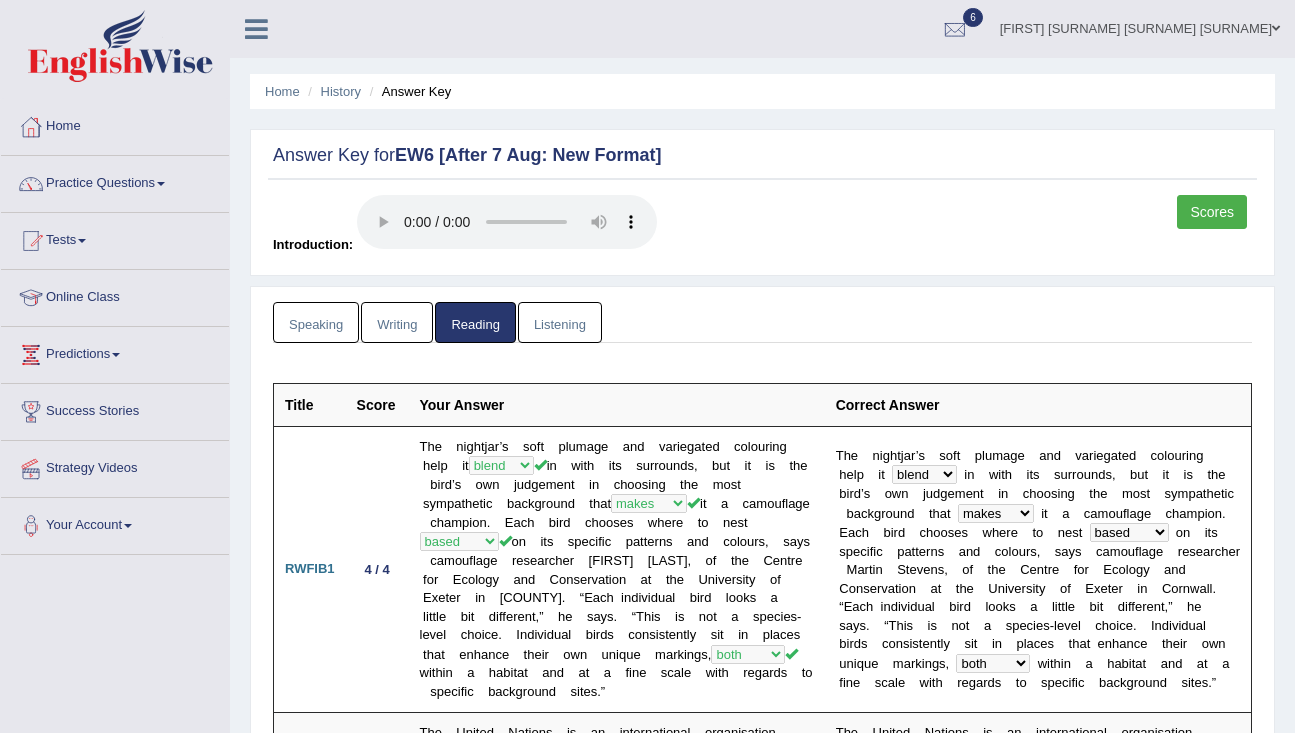 scroll, scrollTop: 4727, scrollLeft: 0, axis: vertical 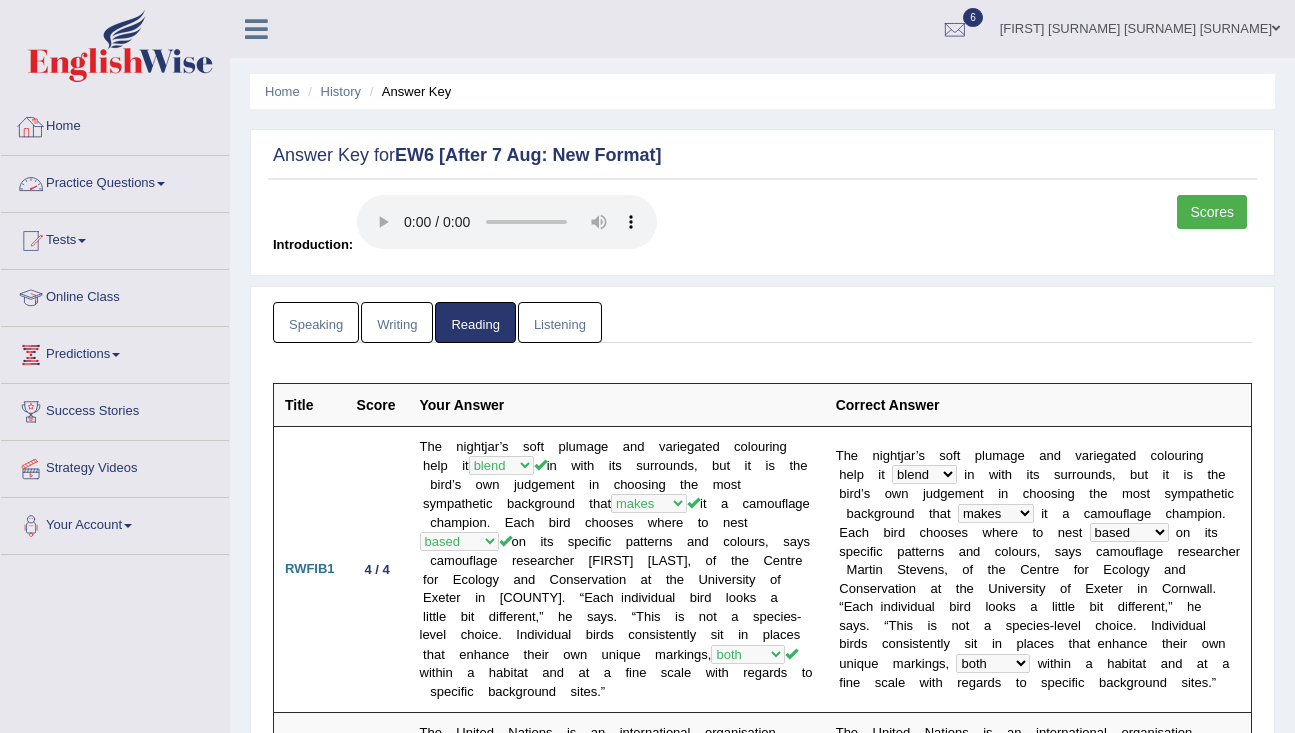 click on "Practice Questions" at bounding box center (115, 181) 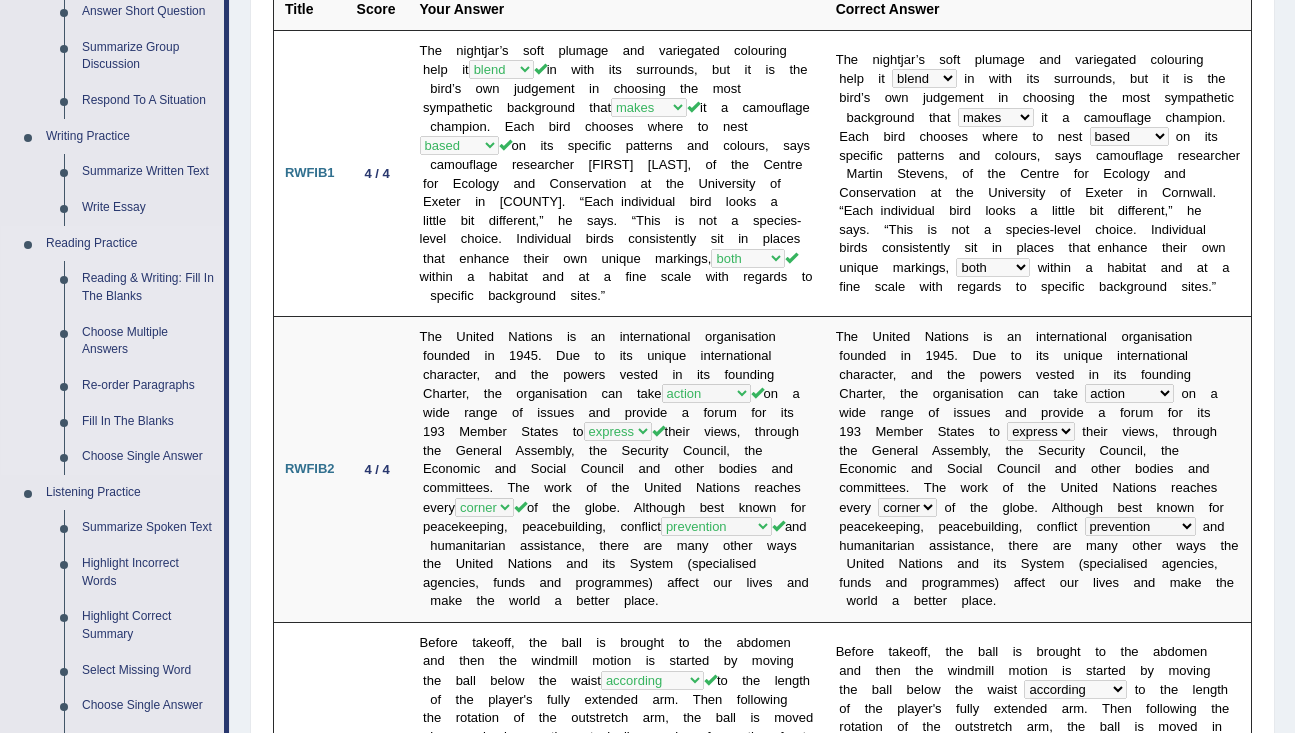 scroll, scrollTop: 399, scrollLeft: 0, axis: vertical 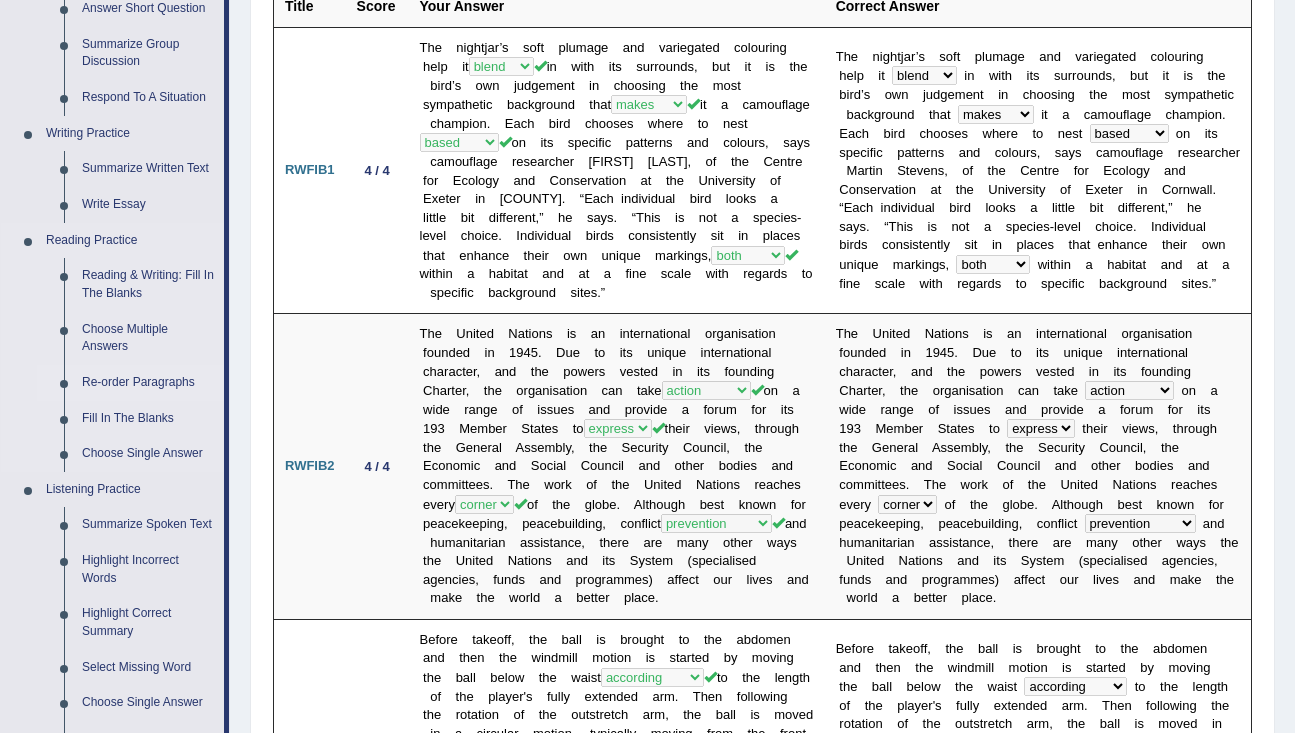 click on "Re-order Paragraphs" at bounding box center [148, 383] 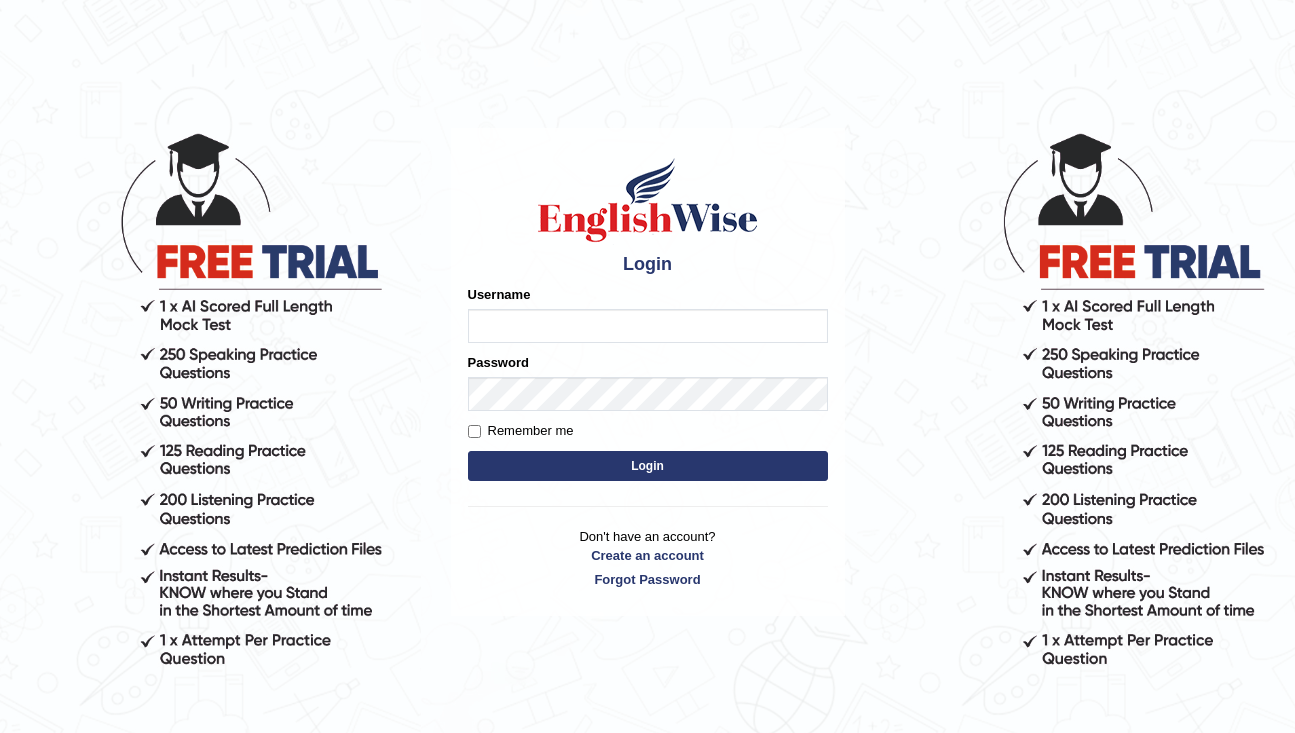 scroll, scrollTop: 0, scrollLeft: 0, axis: both 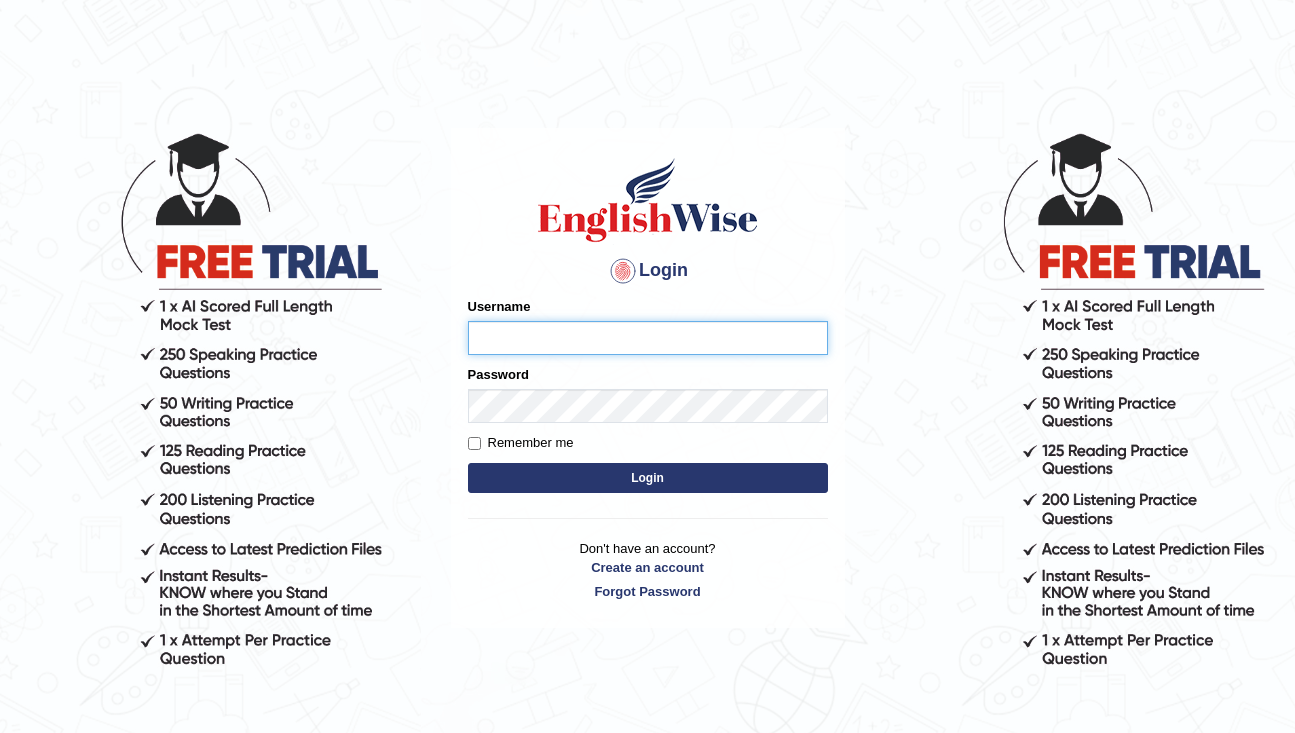 type on "rderzi" 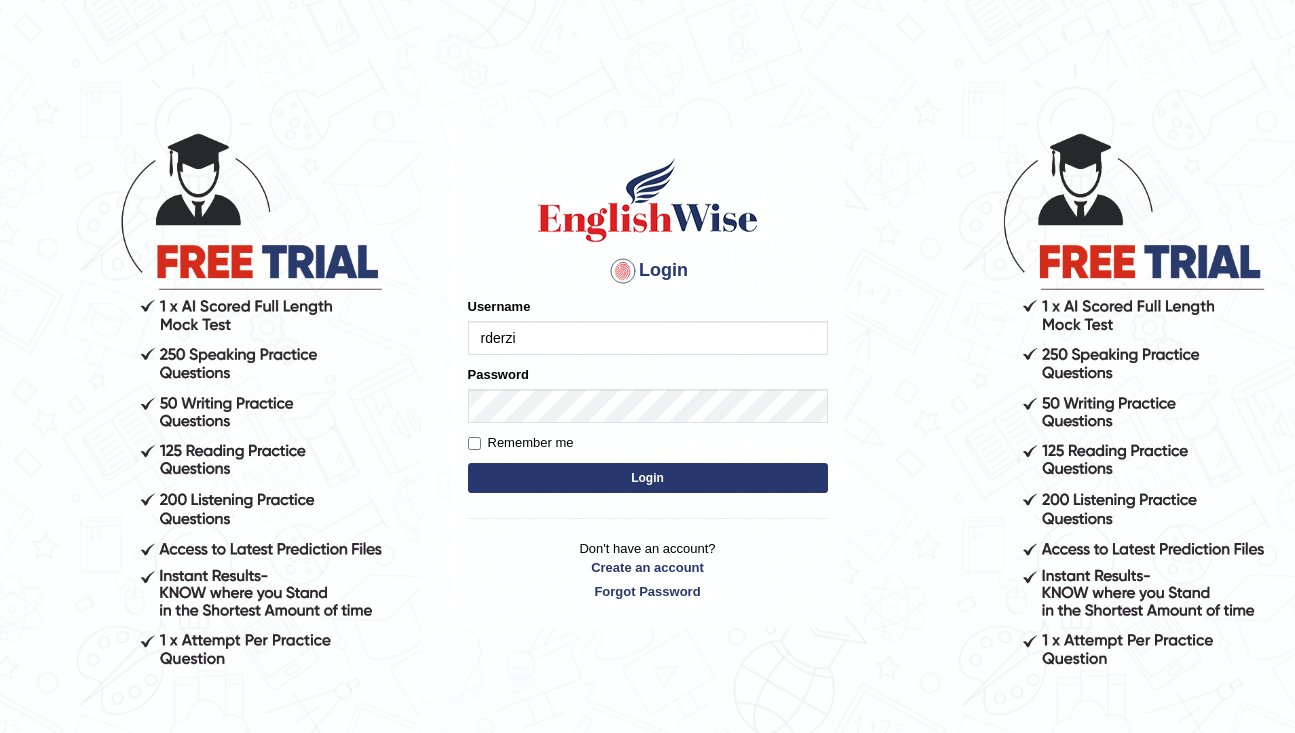 click on "Login" at bounding box center (648, 478) 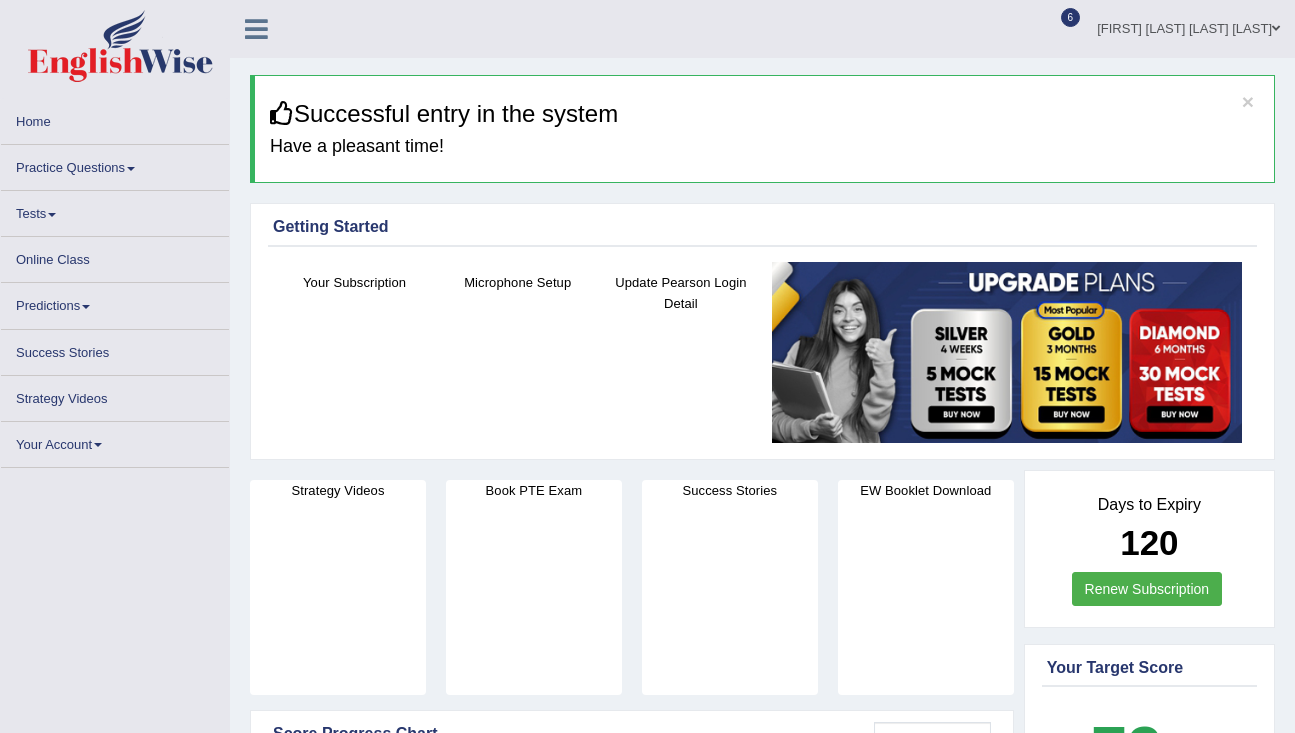 scroll, scrollTop: 0, scrollLeft: 0, axis: both 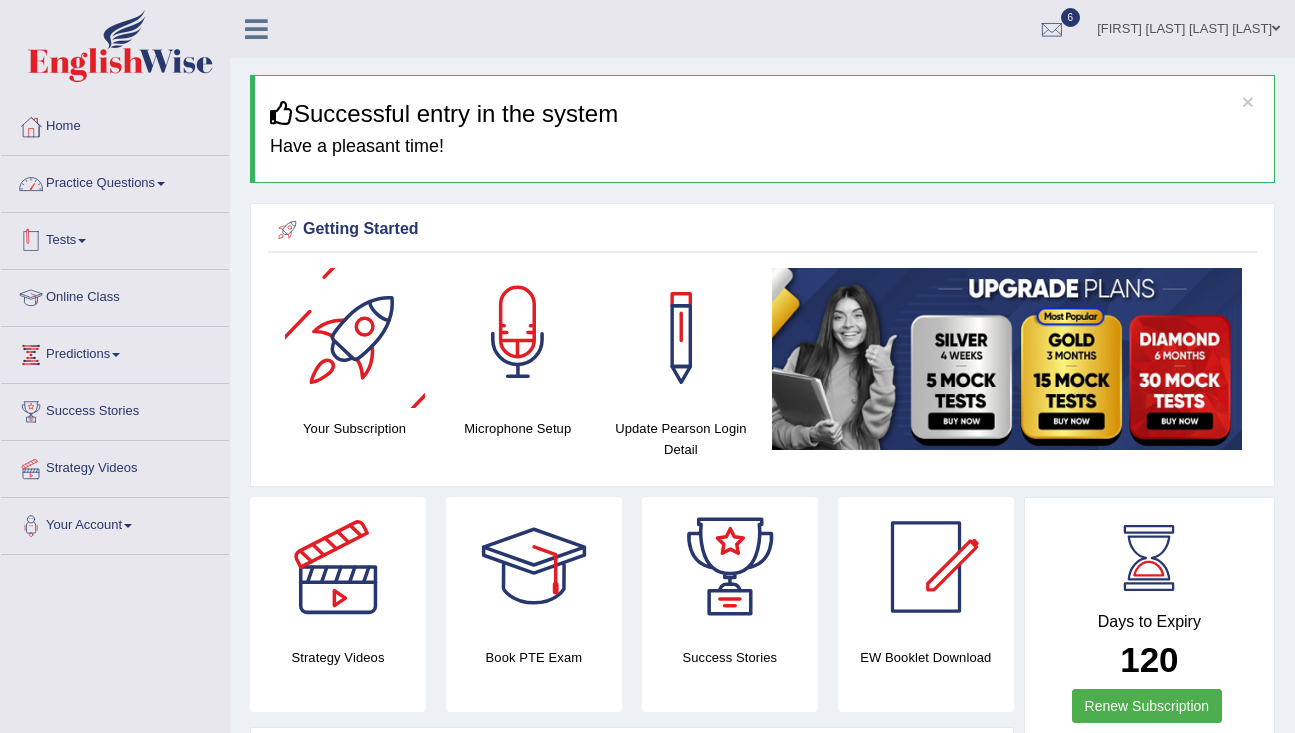 click on "Practice Questions" at bounding box center (115, 181) 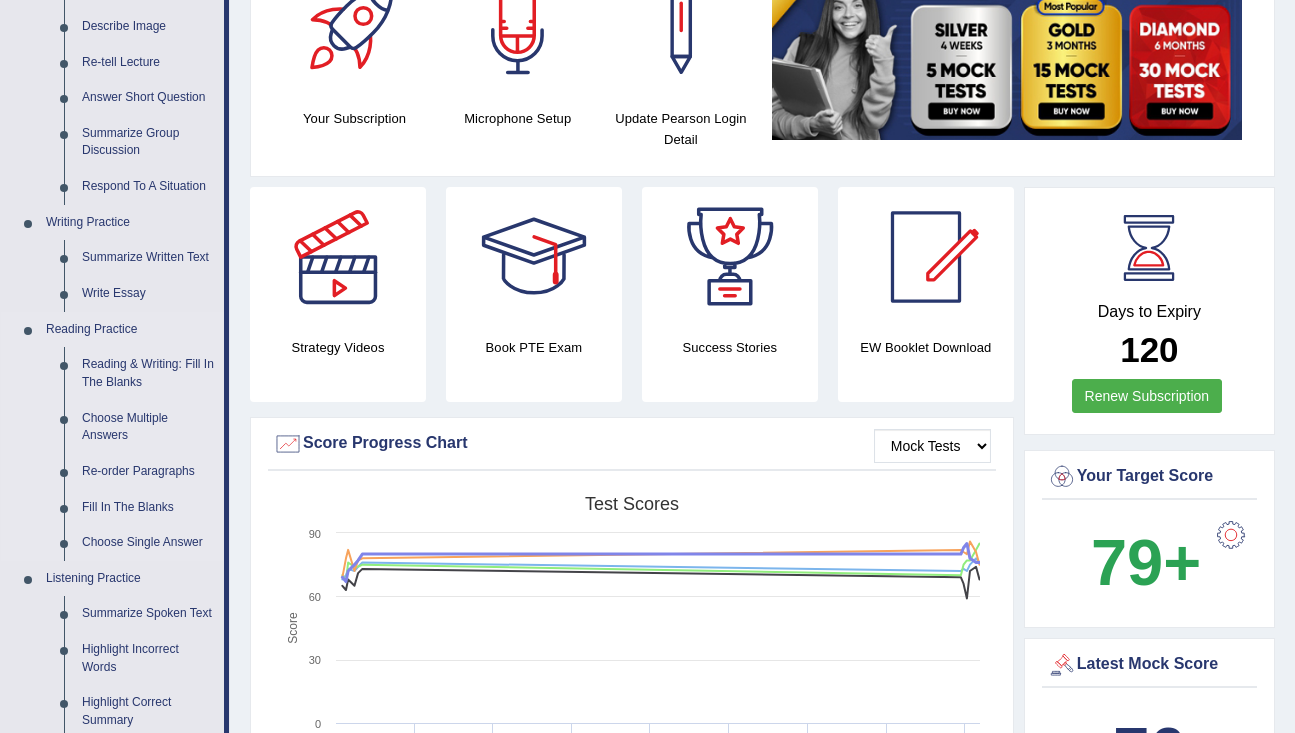 scroll, scrollTop: 314, scrollLeft: 0, axis: vertical 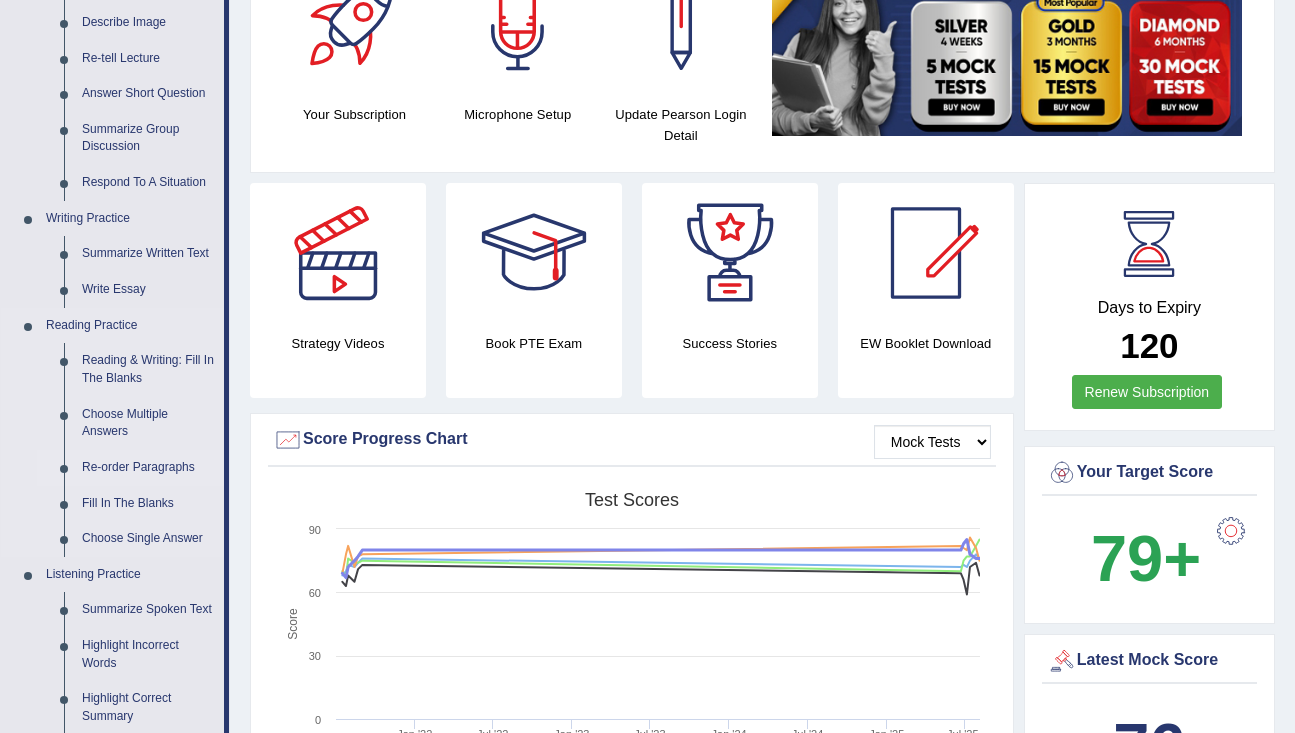 click on "Re-order Paragraphs" at bounding box center [148, 468] 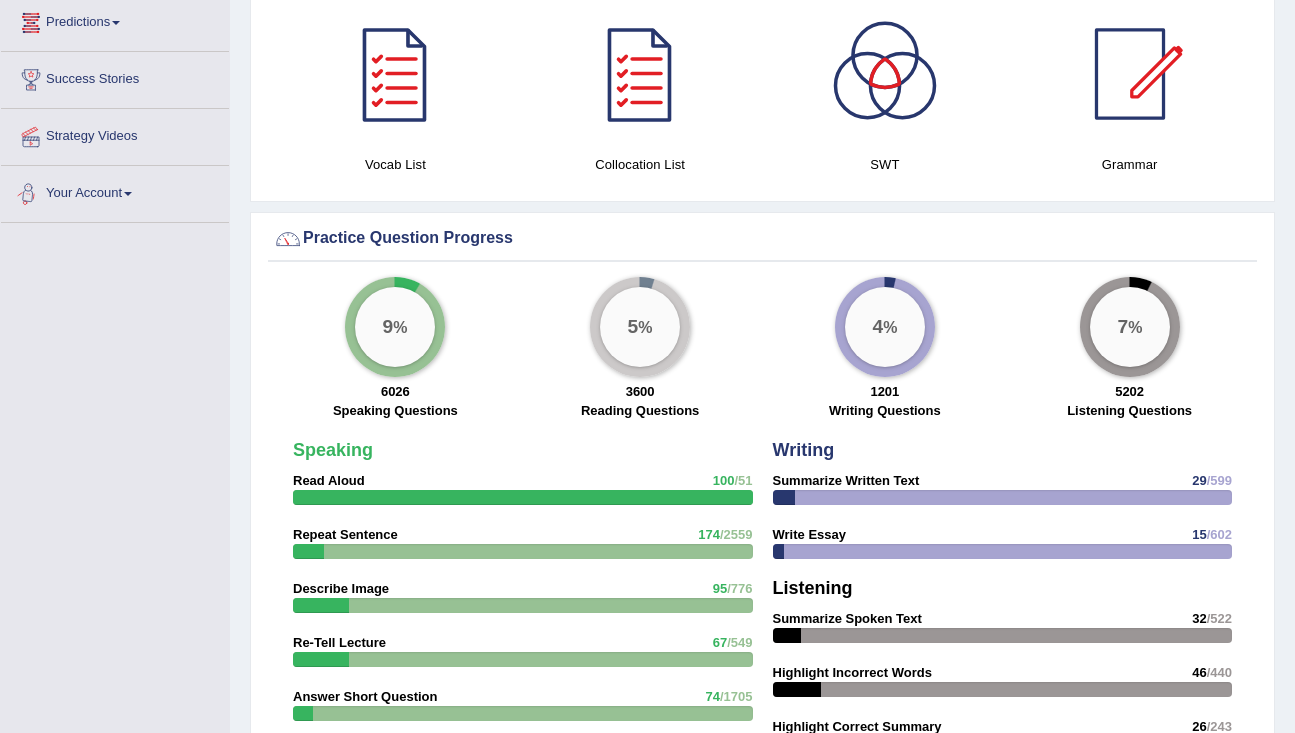 scroll, scrollTop: 1293, scrollLeft: 0, axis: vertical 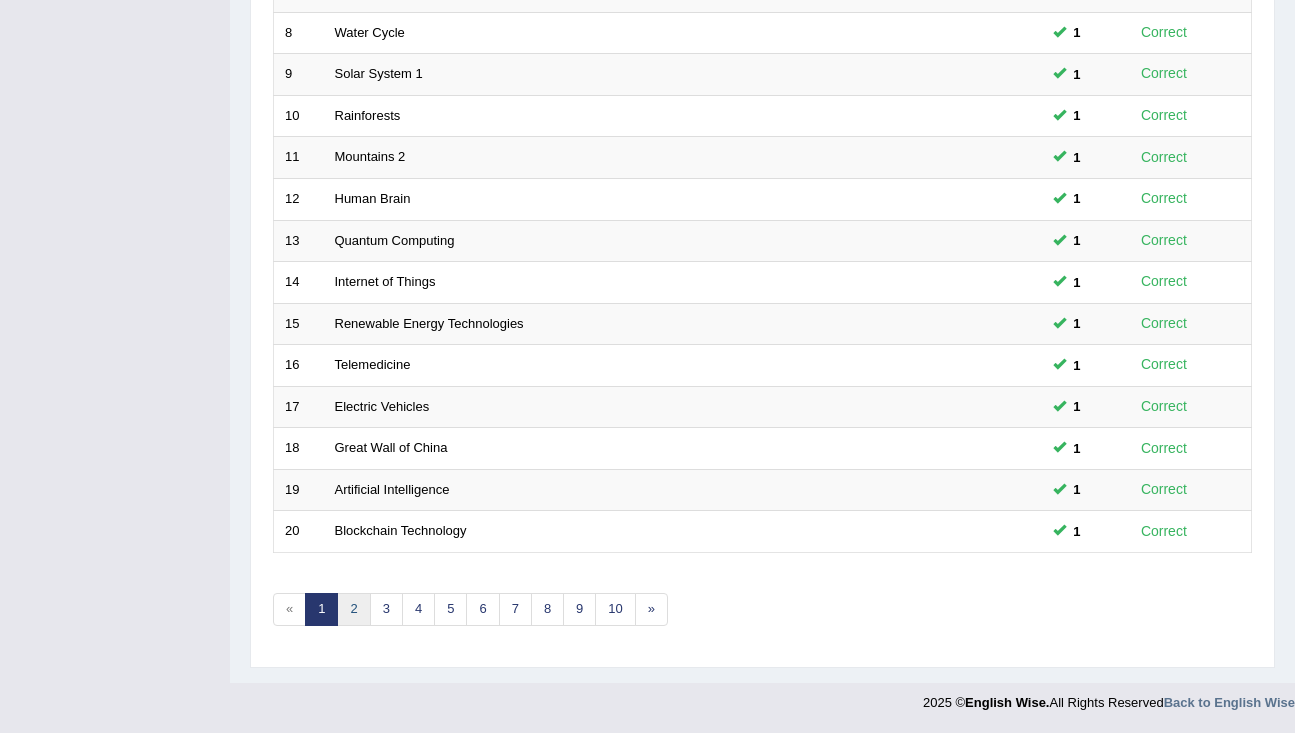 click on "2" at bounding box center [353, 609] 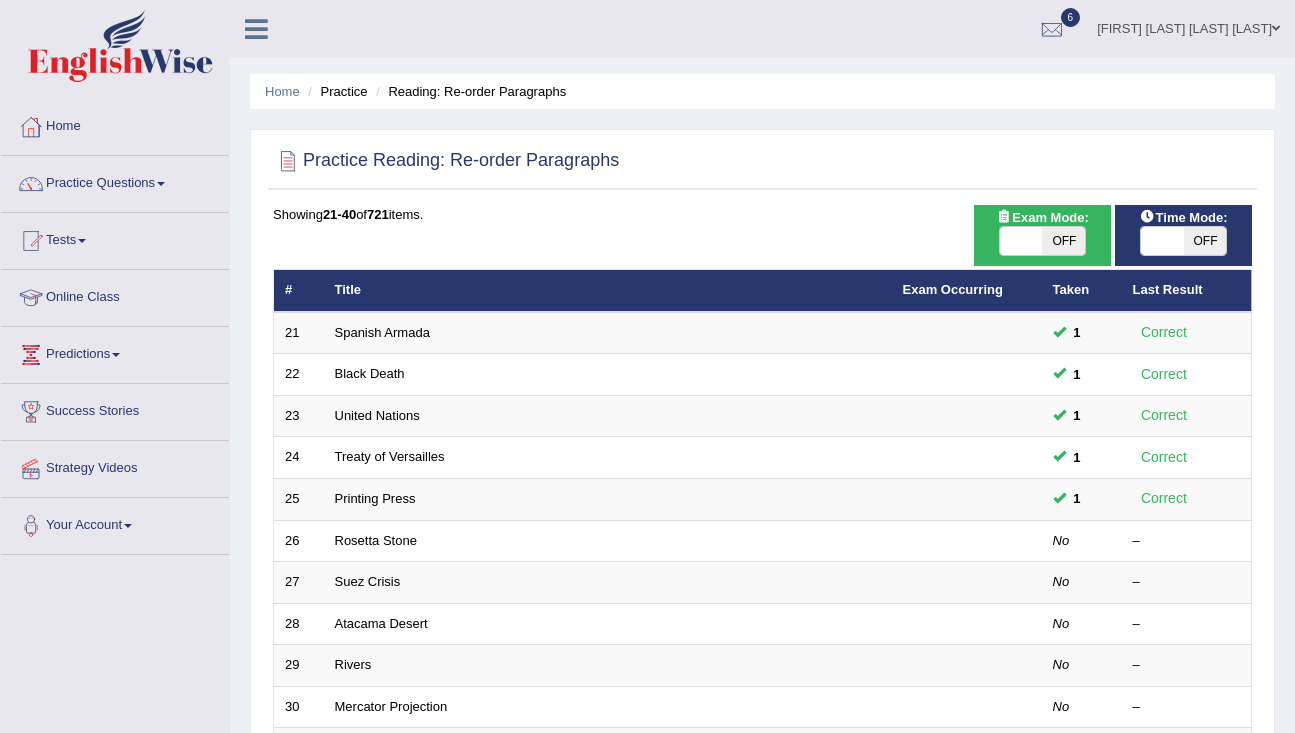 scroll, scrollTop: 0, scrollLeft: 0, axis: both 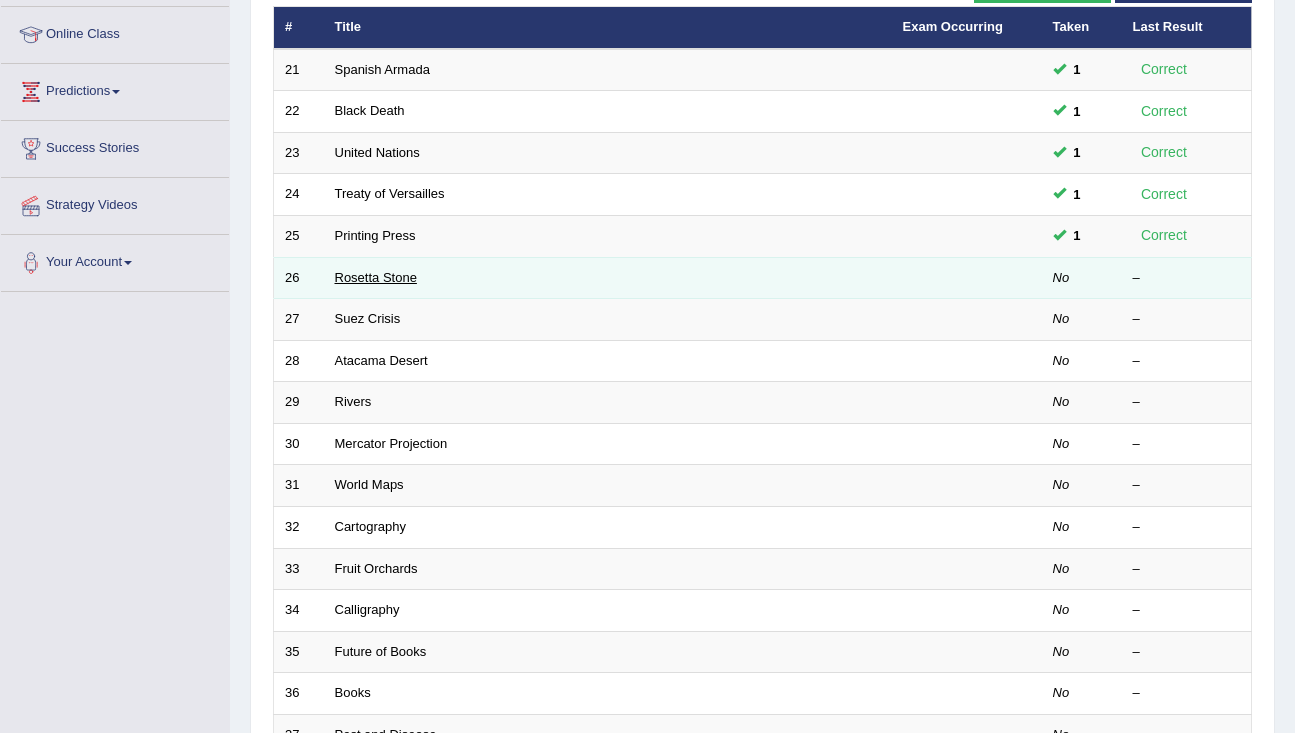 click on "Rosetta Stone" at bounding box center (376, 277) 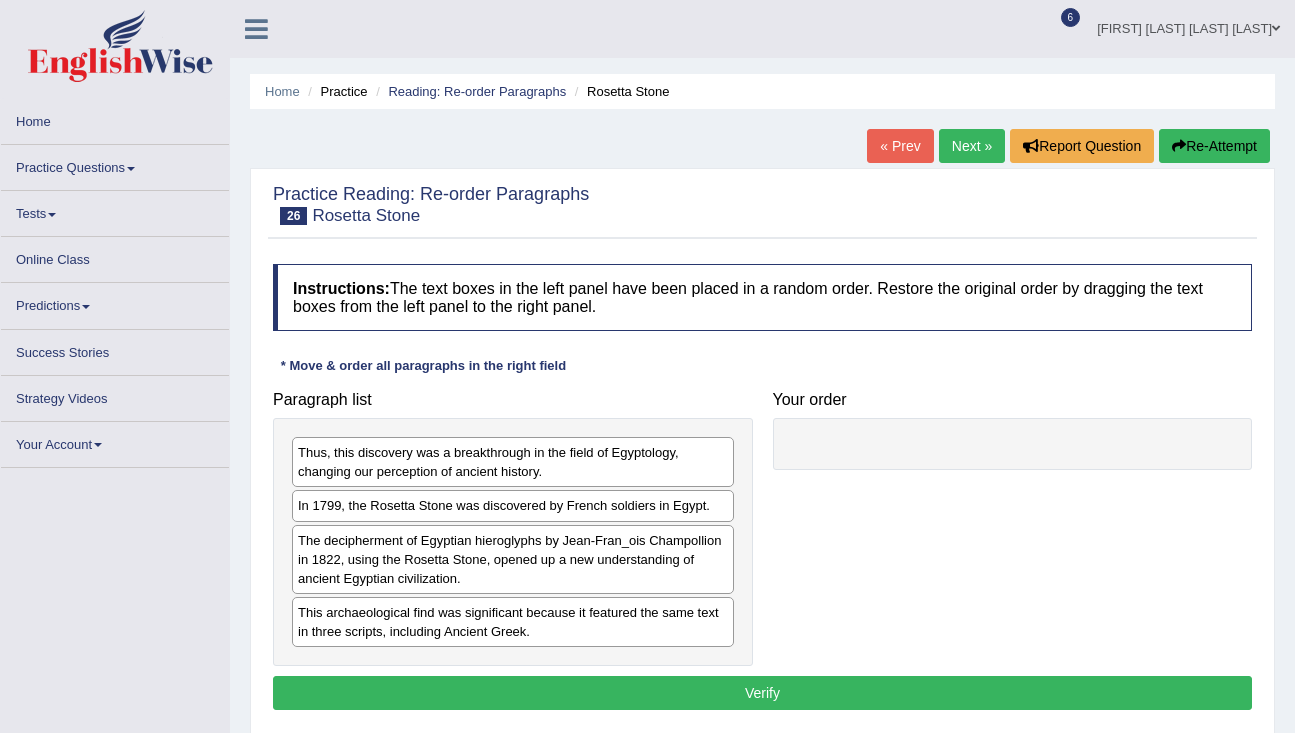 scroll, scrollTop: 0, scrollLeft: 0, axis: both 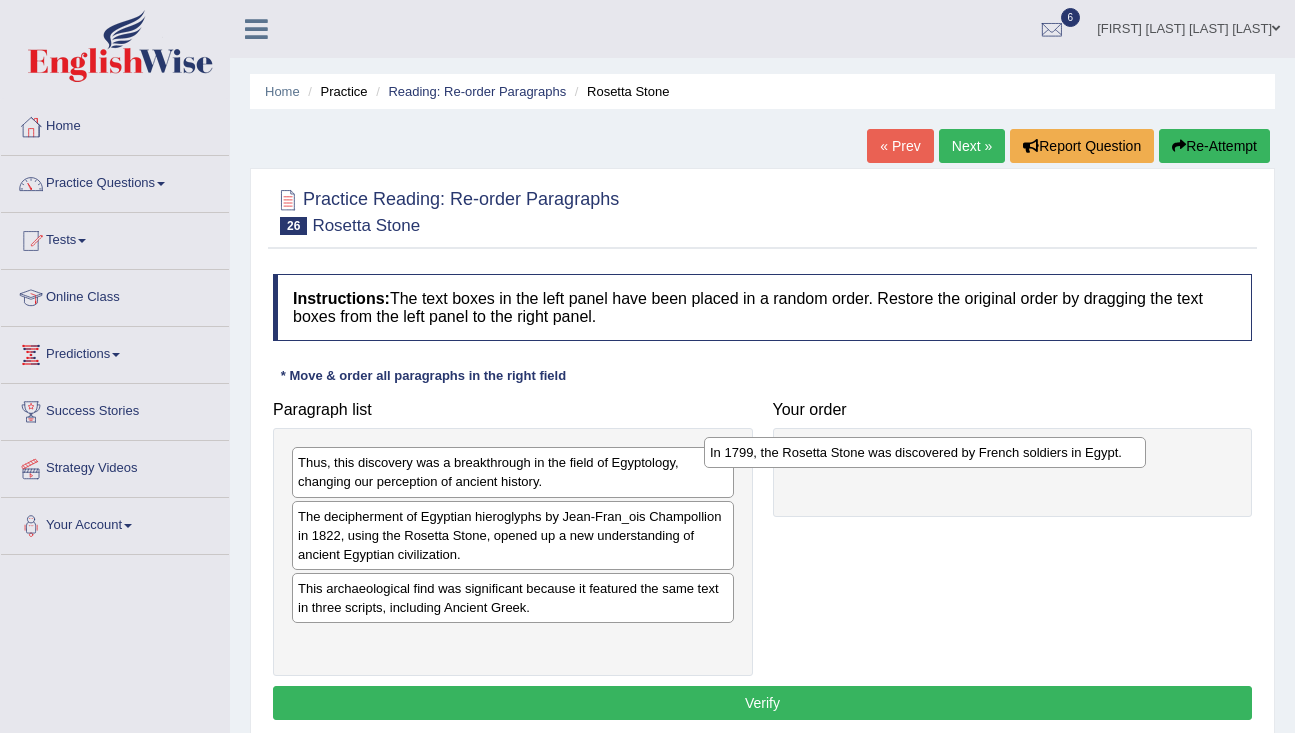 drag, startPoint x: 484, startPoint y: 522, endPoint x: 896, endPoint y: 455, distance: 417.41226 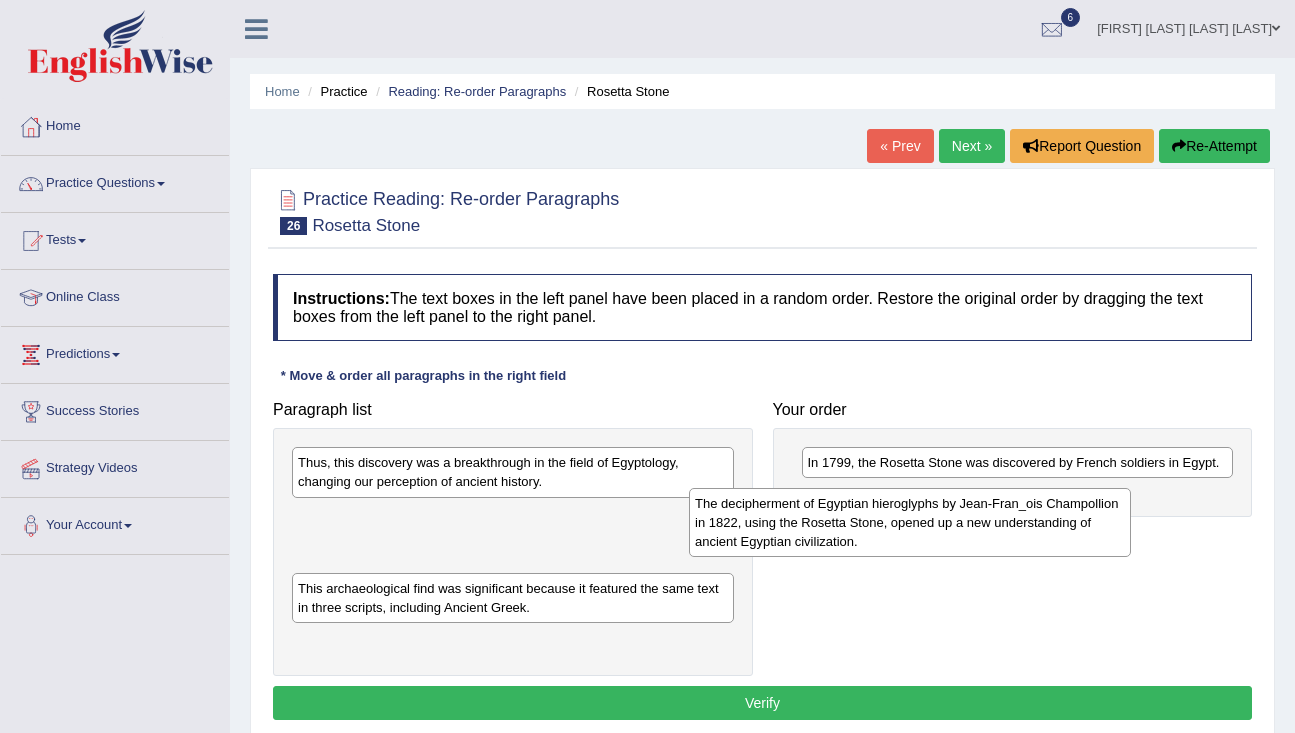 drag, startPoint x: 490, startPoint y: 549, endPoint x: 902, endPoint y: 512, distance: 413.65808 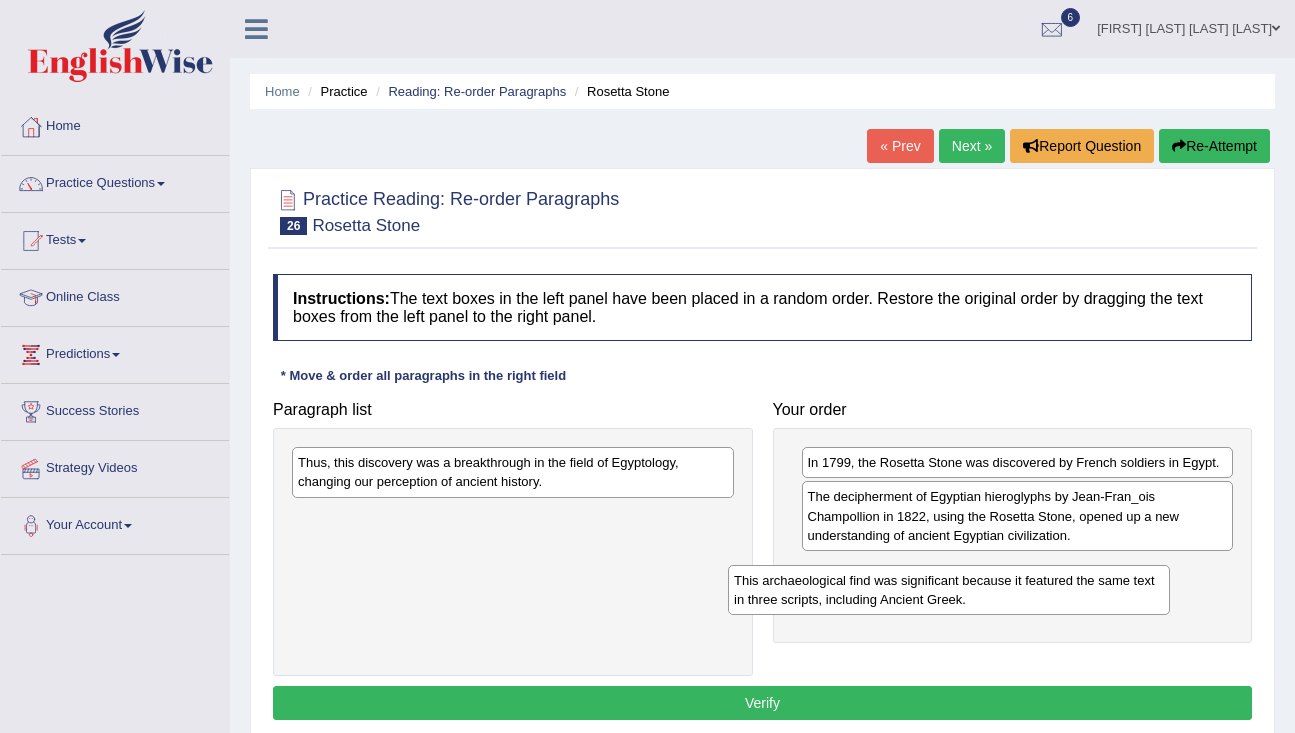 drag, startPoint x: 566, startPoint y: 520, endPoint x: 1003, endPoint y: 582, distance: 441.37625 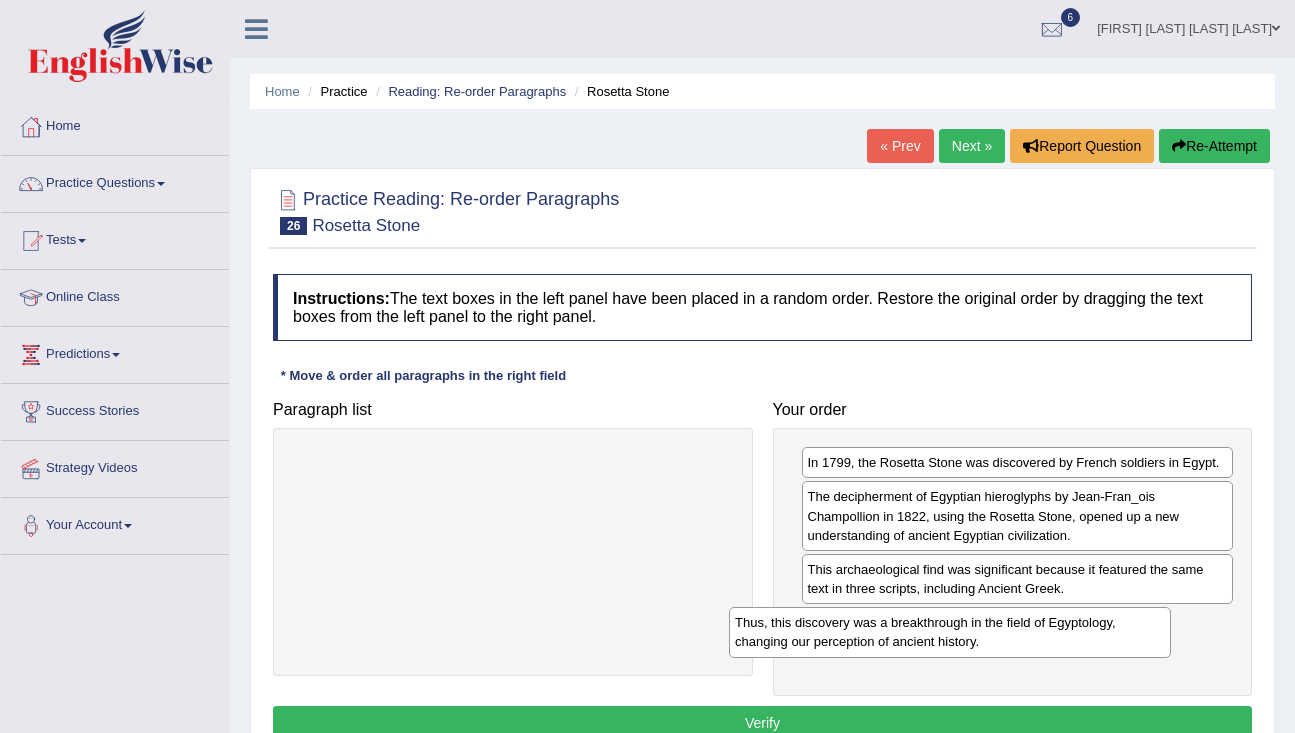 drag, startPoint x: 578, startPoint y: 484, endPoint x: 1023, endPoint y: 638, distance: 470.89383 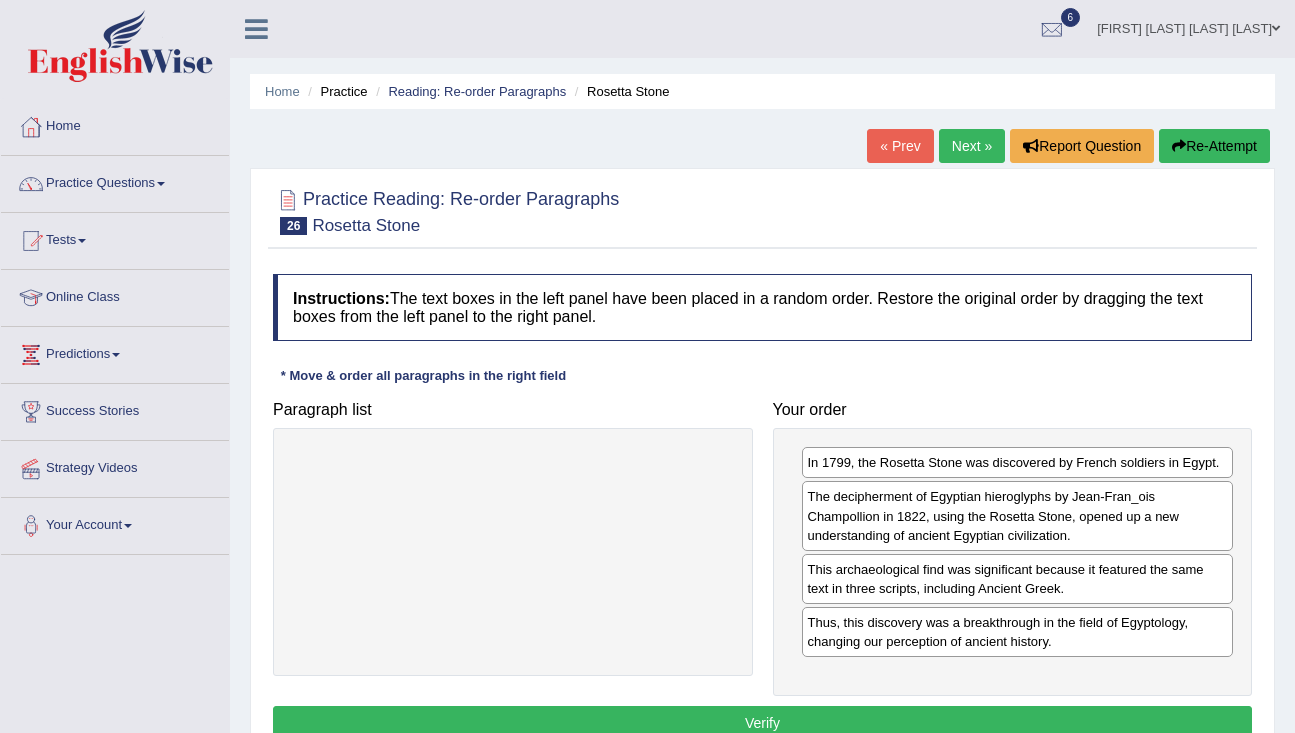 click on "Verify" at bounding box center [762, 723] 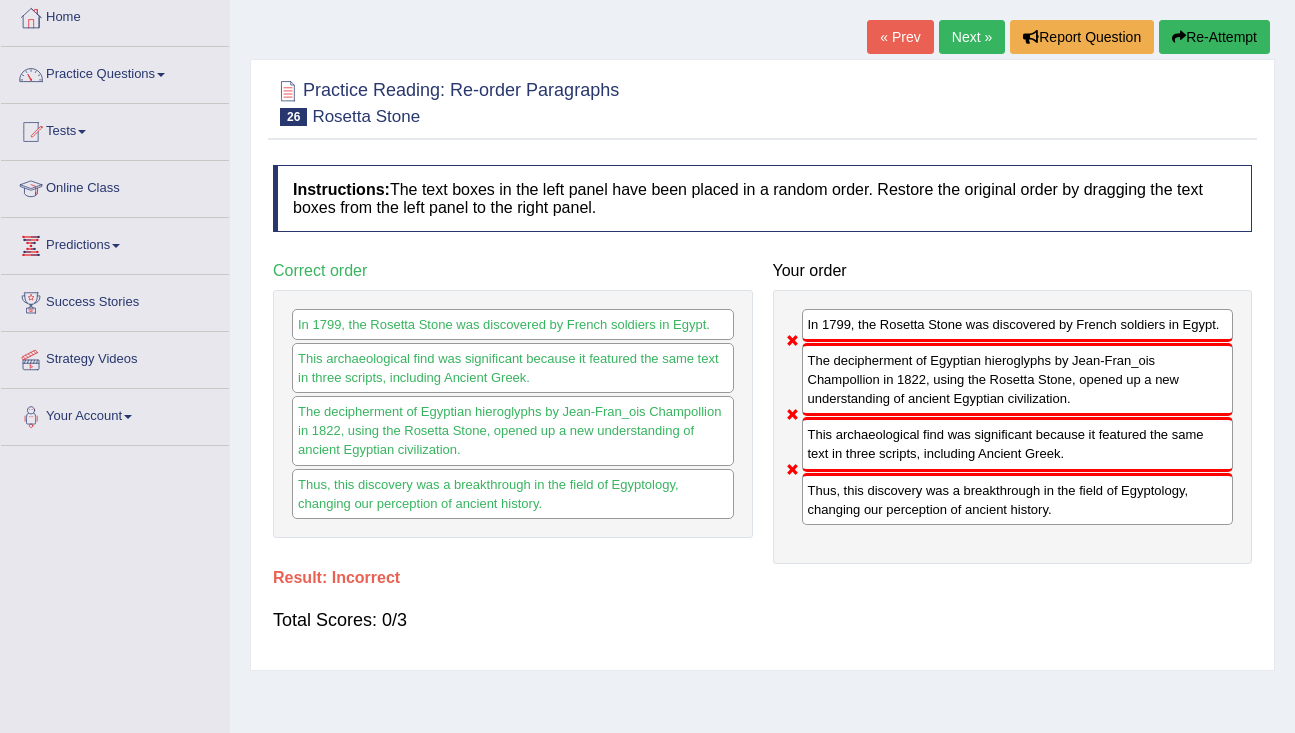 scroll, scrollTop: 40, scrollLeft: 0, axis: vertical 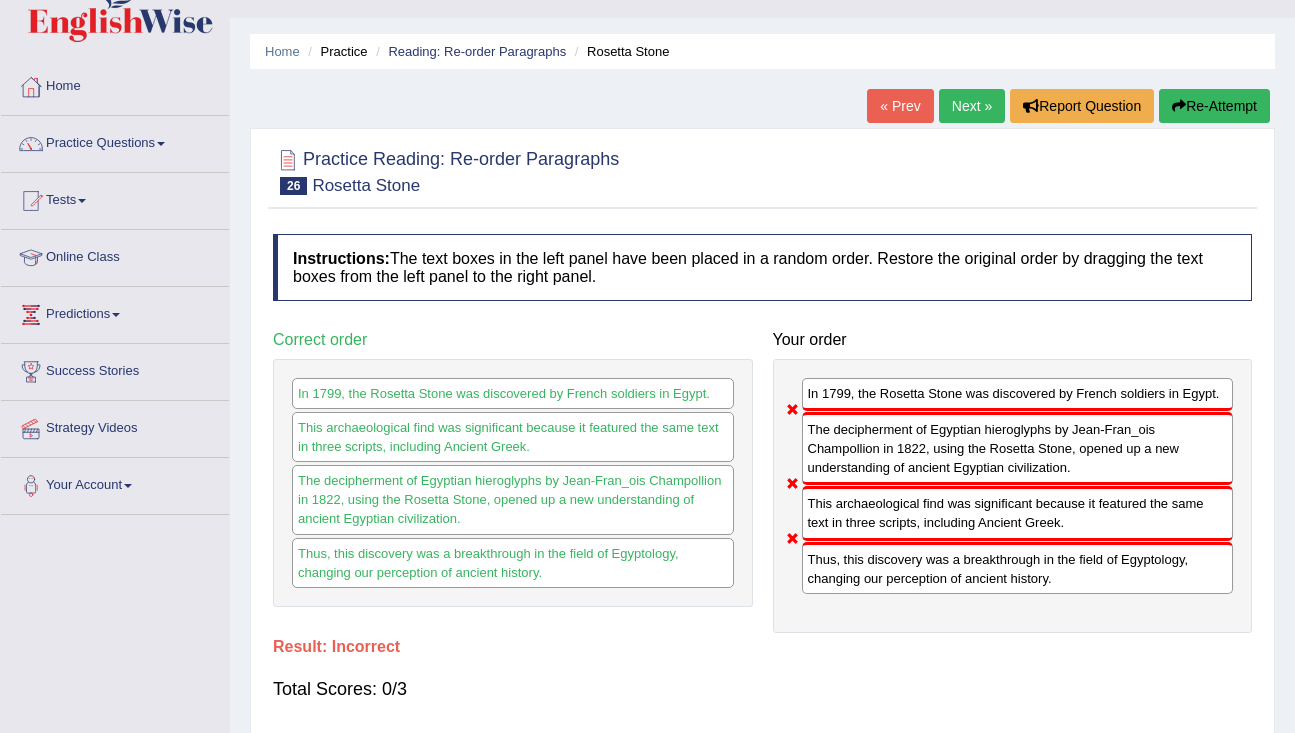 click on "Next »" at bounding box center [972, 106] 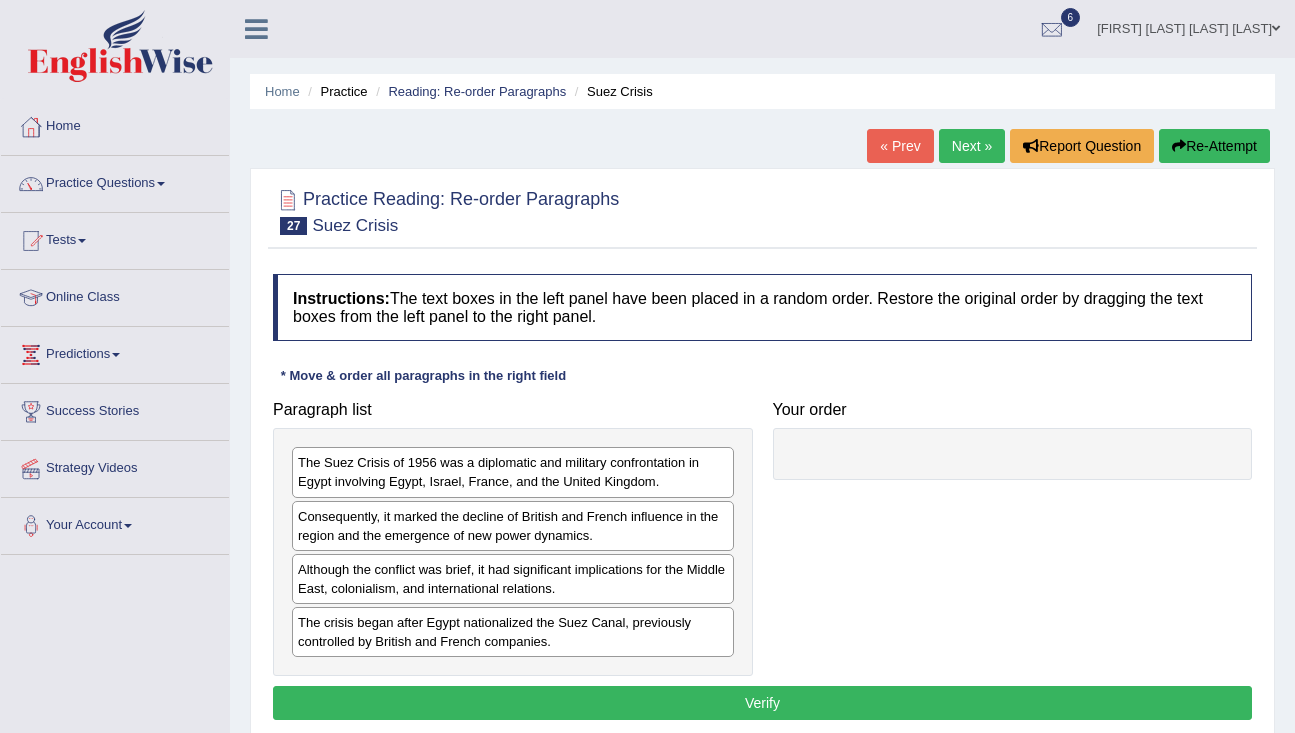 scroll, scrollTop: 0, scrollLeft: 0, axis: both 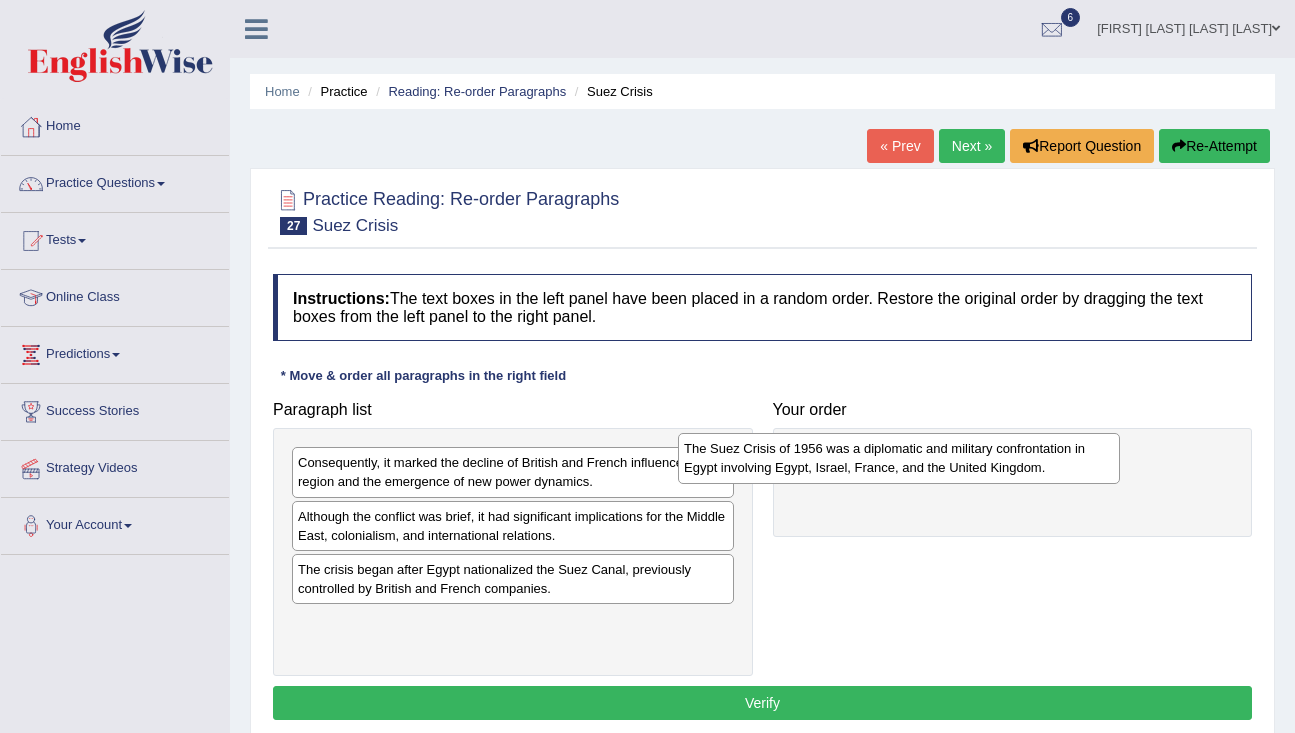 drag, startPoint x: 591, startPoint y: 465, endPoint x: 974, endPoint y: 446, distance: 383.47098 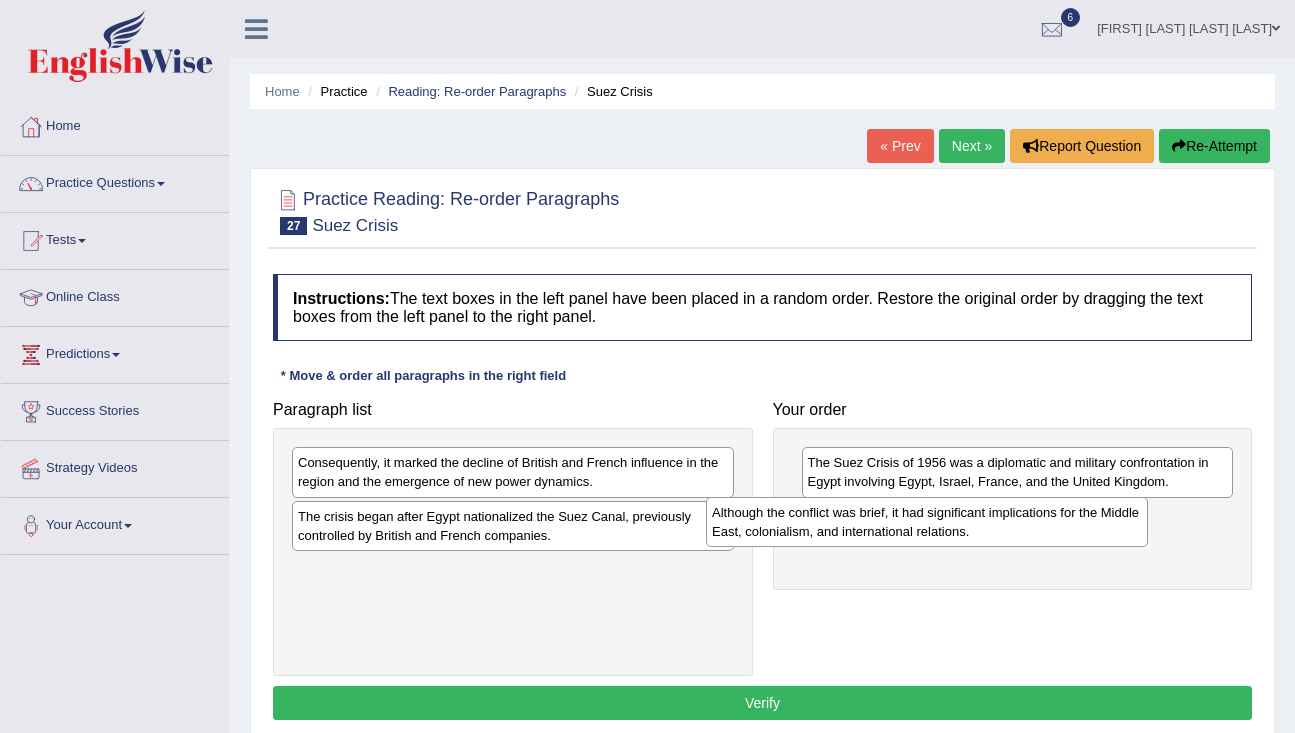 drag, startPoint x: 672, startPoint y: 526, endPoint x: 1086, endPoint y: 522, distance: 414.01932 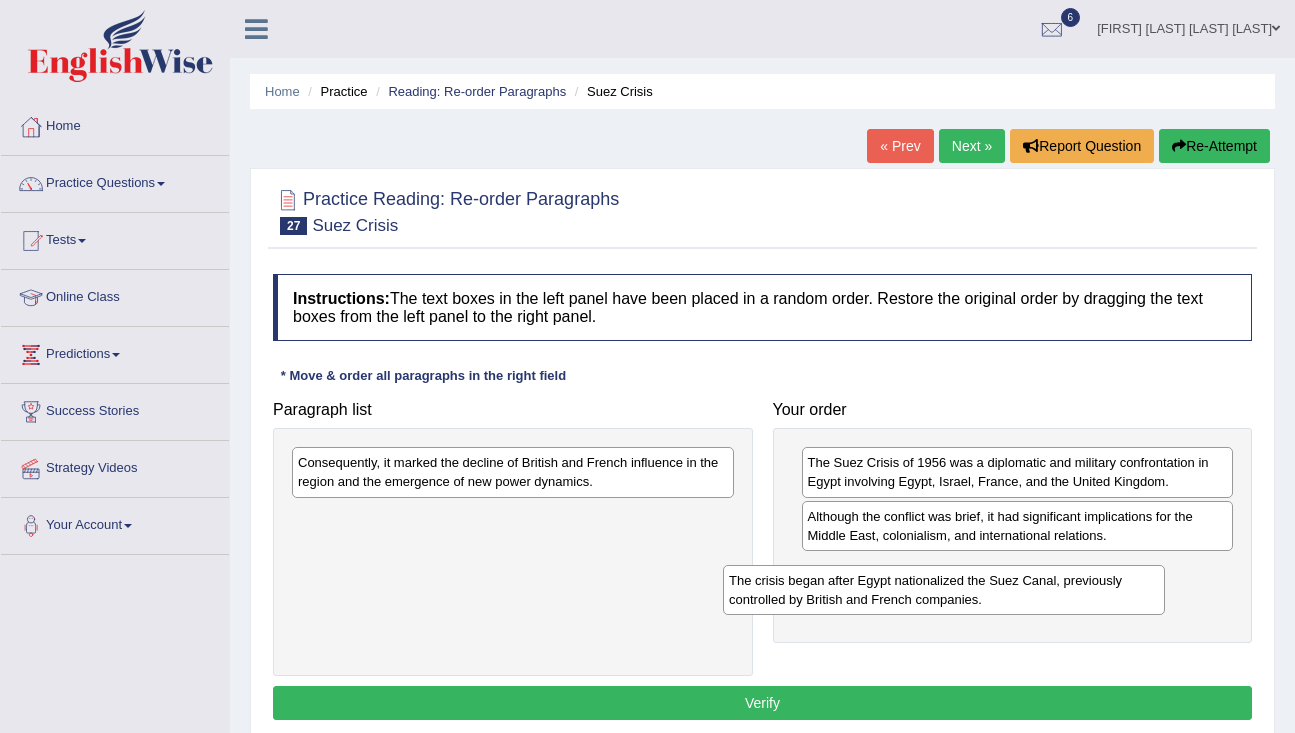 drag, startPoint x: 598, startPoint y: 540, endPoint x: 1029, endPoint y: 604, distance: 435.72583 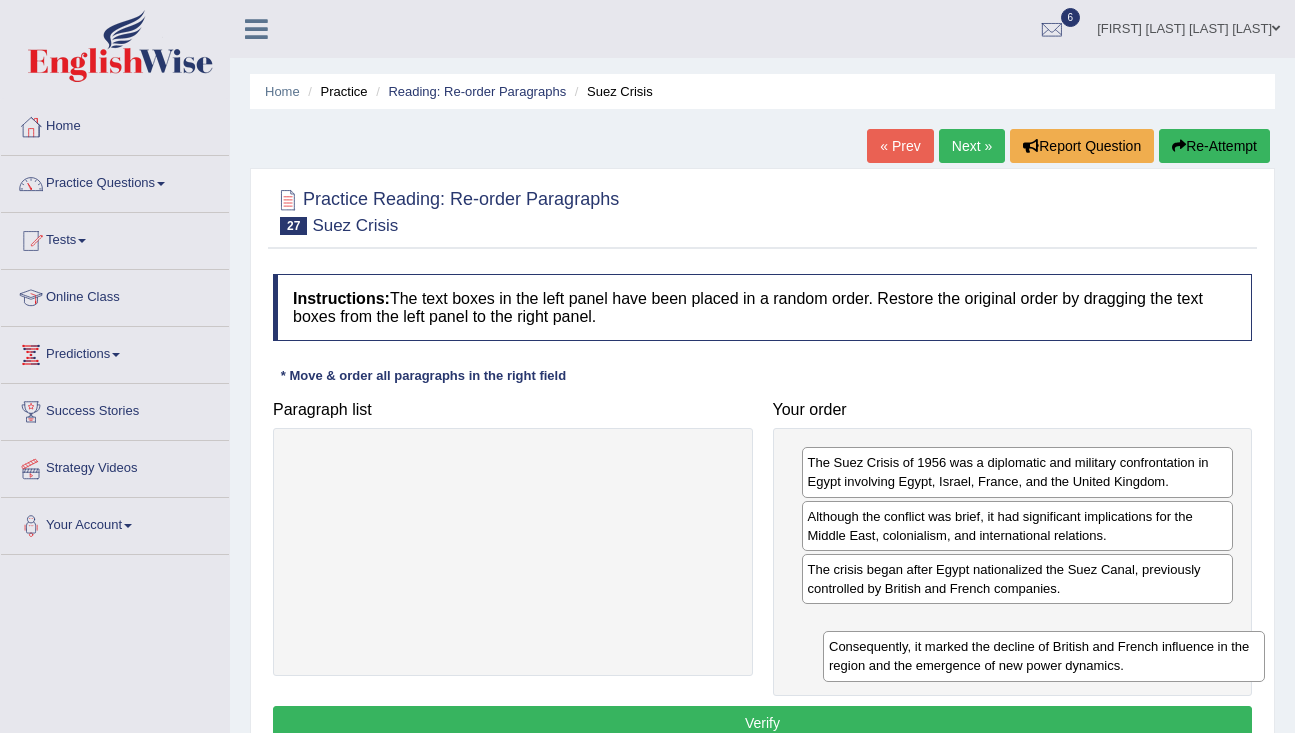 drag, startPoint x: 478, startPoint y: 485, endPoint x: 1005, endPoint y: 667, distance: 557.54193 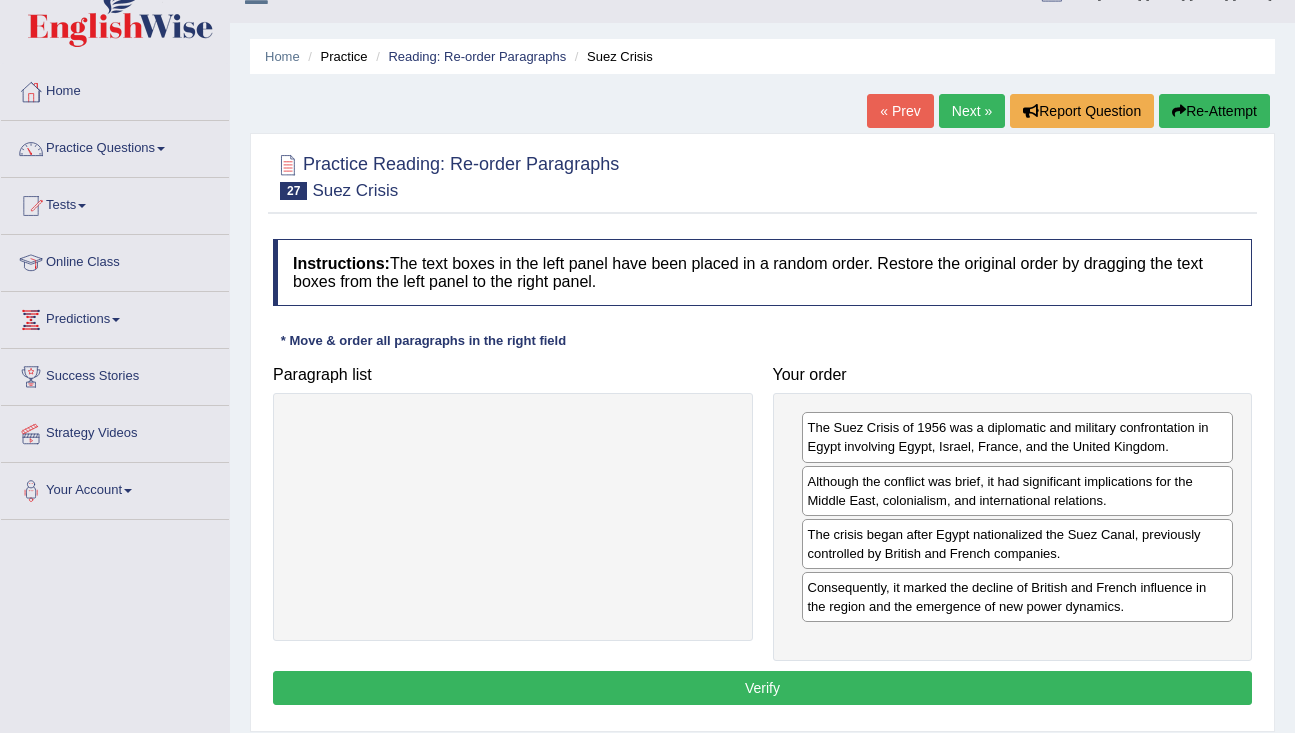 scroll, scrollTop: 53, scrollLeft: 0, axis: vertical 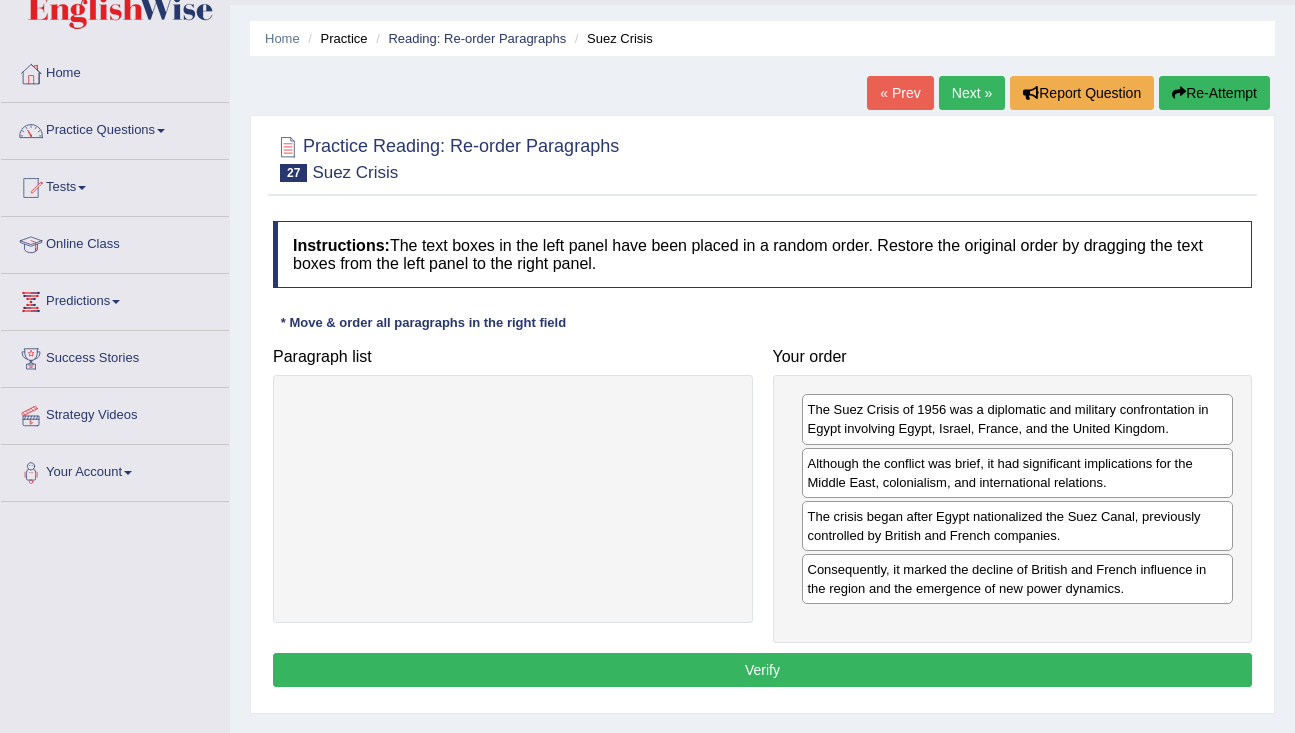 click on "Verify" at bounding box center (762, 670) 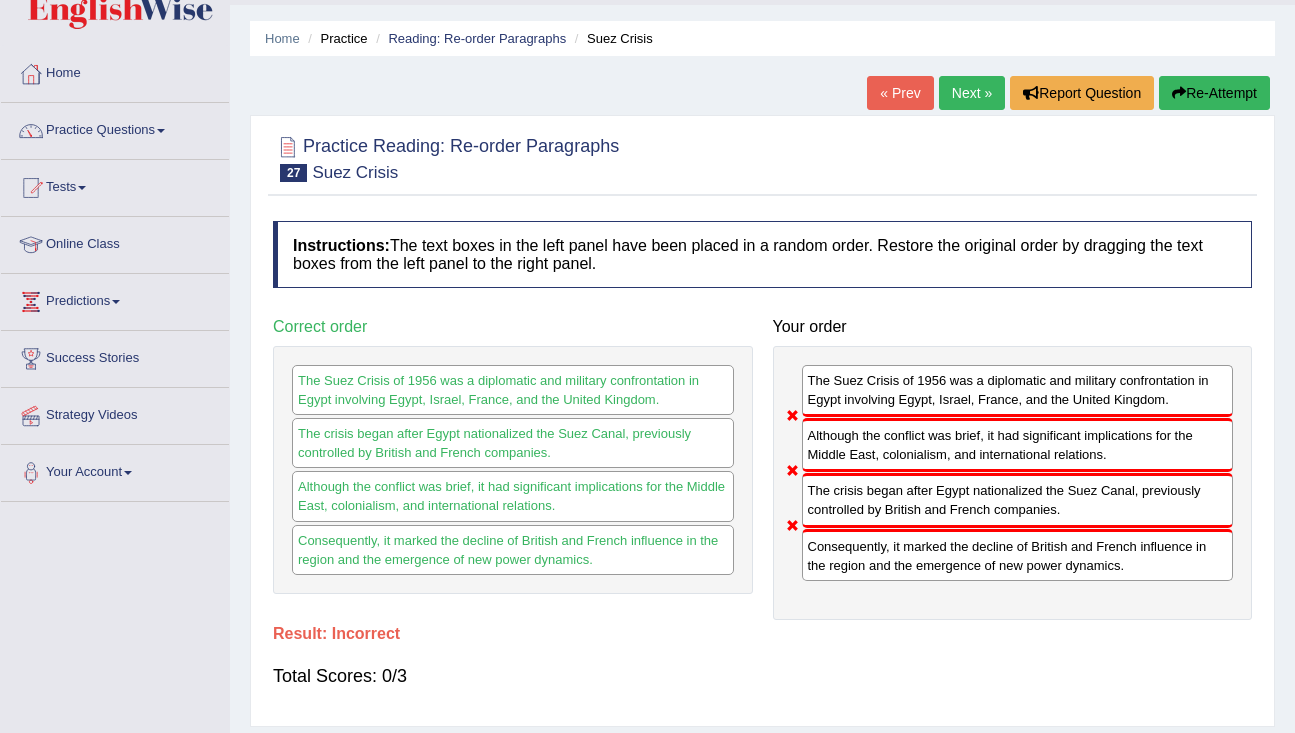 click on "Next »" at bounding box center (972, 93) 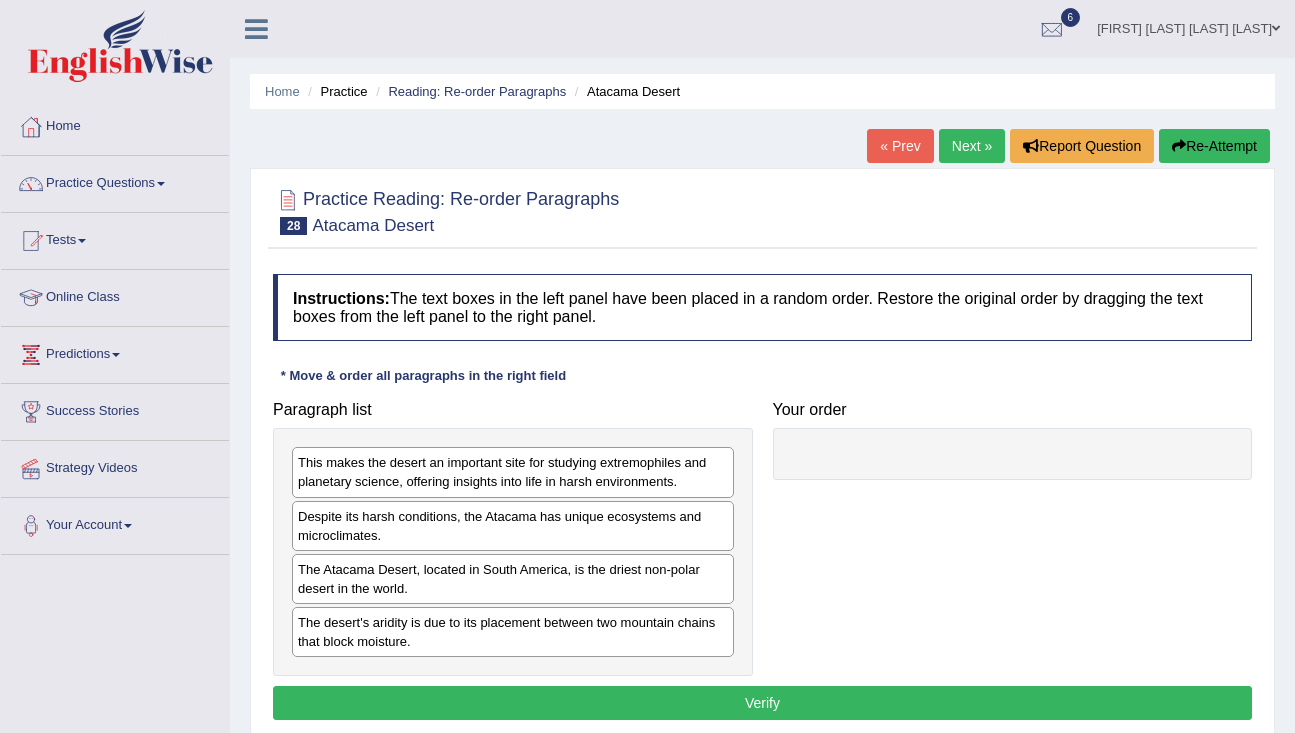 scroll, scrollTop: 0, scrollLeft: 0, axis: both 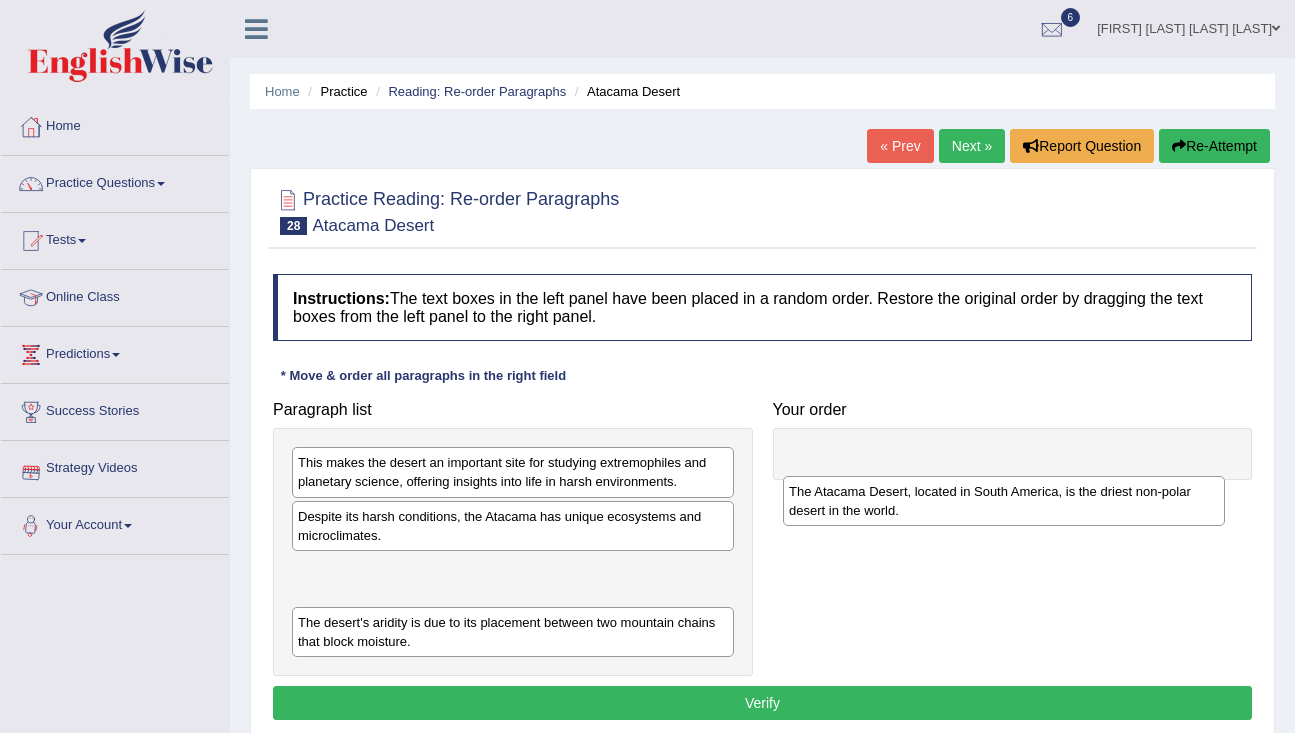 drag, startPoint x: 487, startPoint y: 582, endPoint x: 975, endPoint y: 471, distance: 500.46478 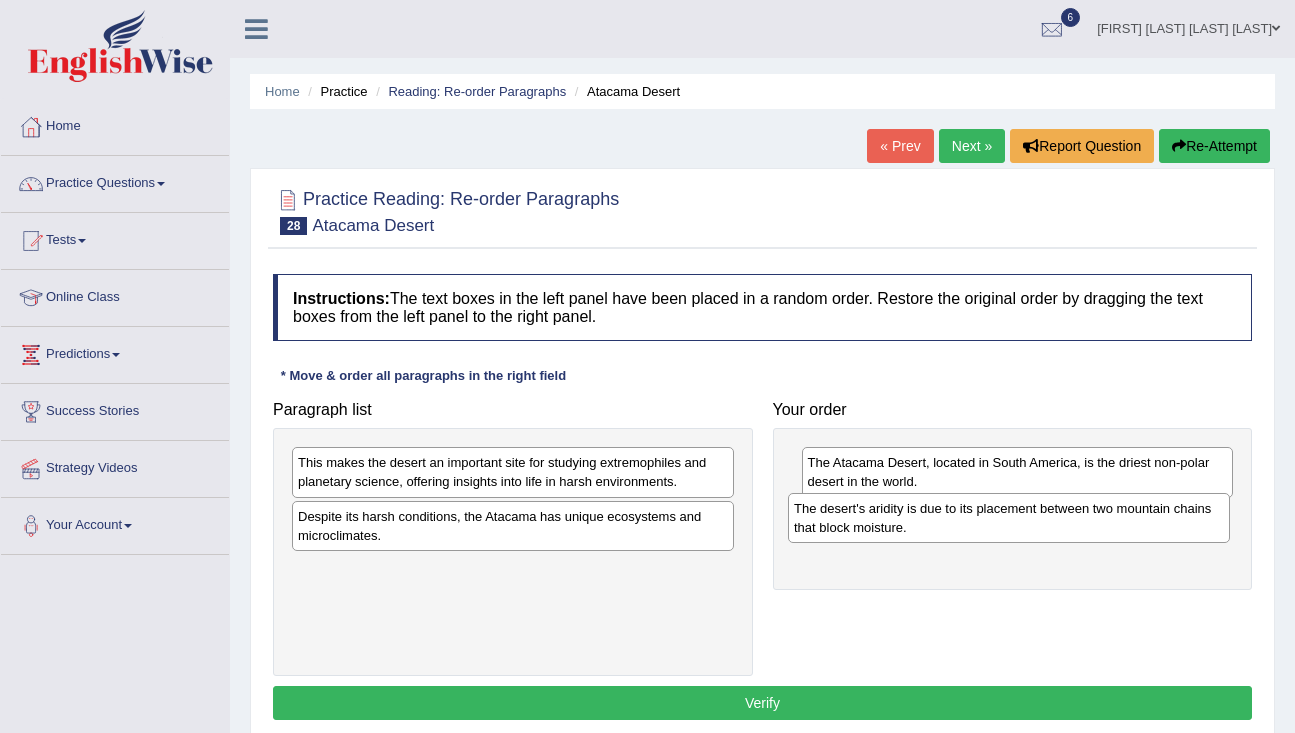 drag, startPoint x: 531, startPoint y: 585, endPoint x: 1032, endPoint y: 521, distance: 505.0713 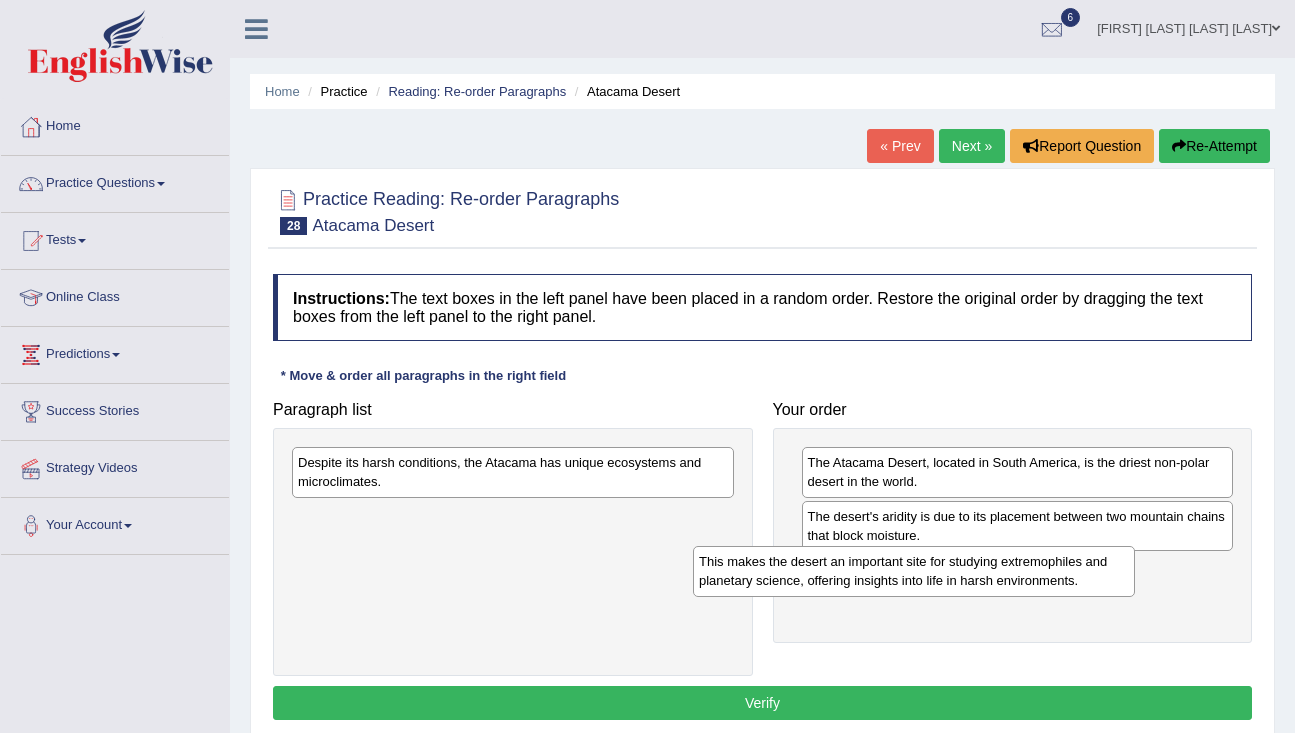 drag, startPoint x: 536, startPoint y: 476, endPoint x: 940, endPoint y: 573, distance: 415.48166 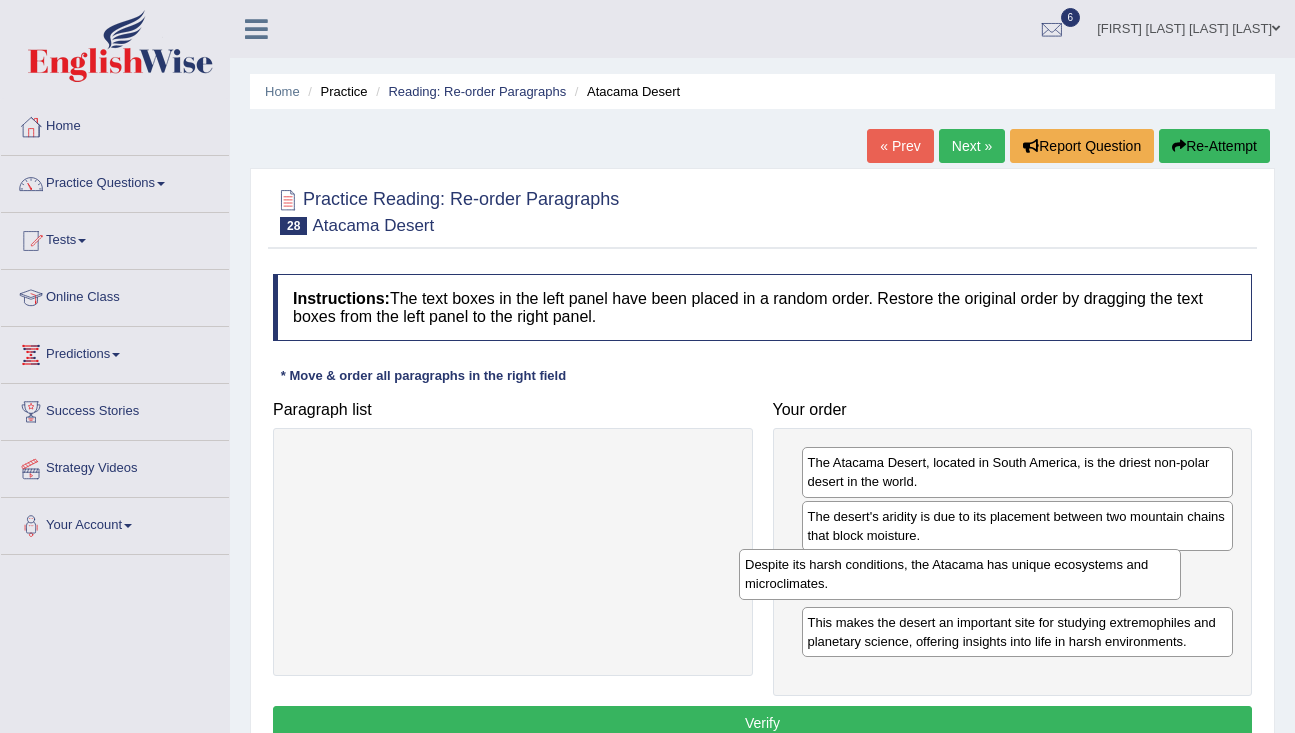 drag, startPoint x: 612, startPoint y: 479, endPoint x: 1059, endPoint y: 581, distance: 458.4899 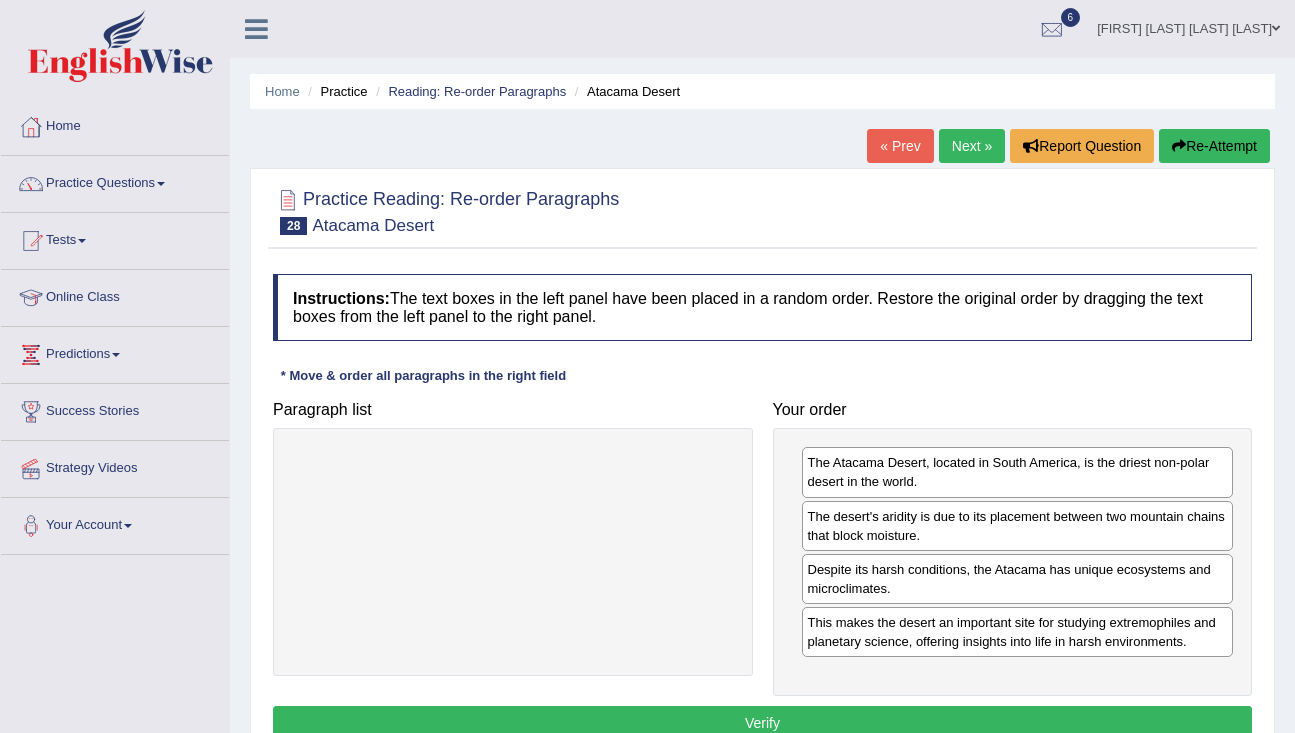 scroll, scrollTop: 140, scrollLeft: 0, axis: vertical 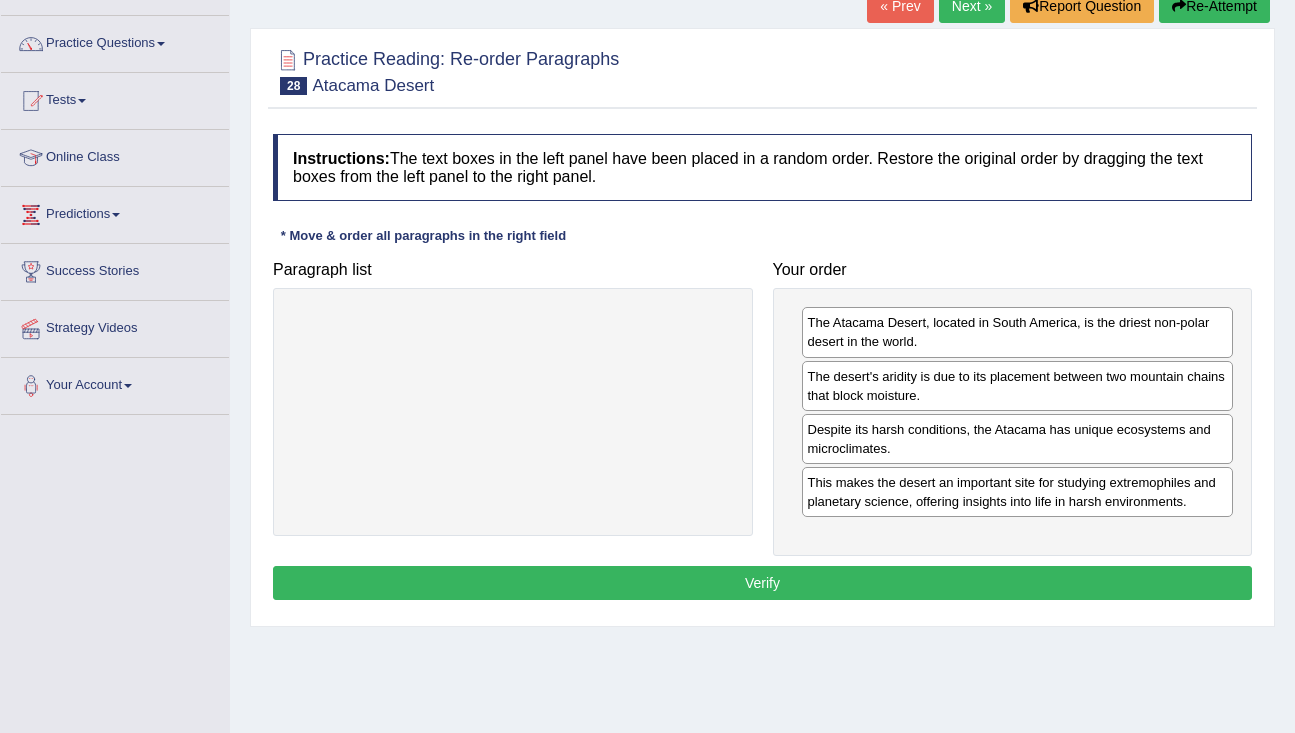 click on "Verify" at bounding box center (762, 583) 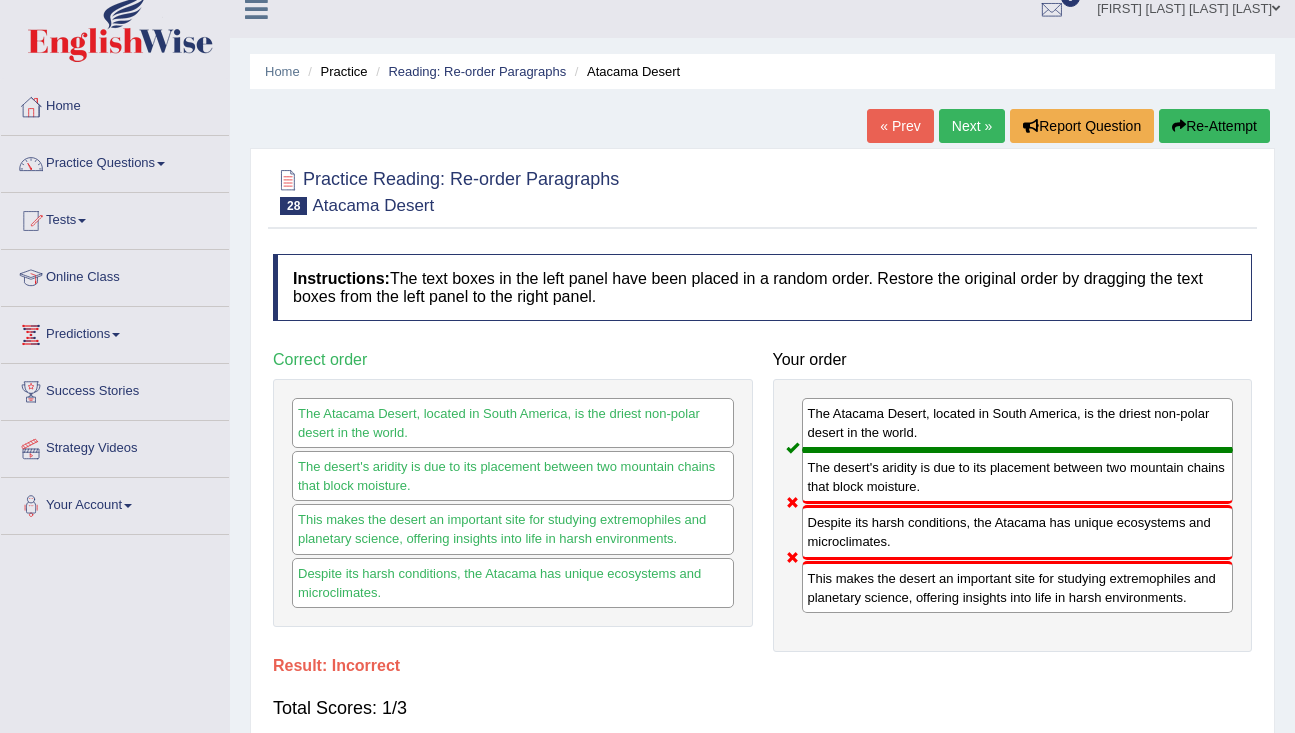 scroll, scrollTop: 0, scrollLeft: 0, axis: both 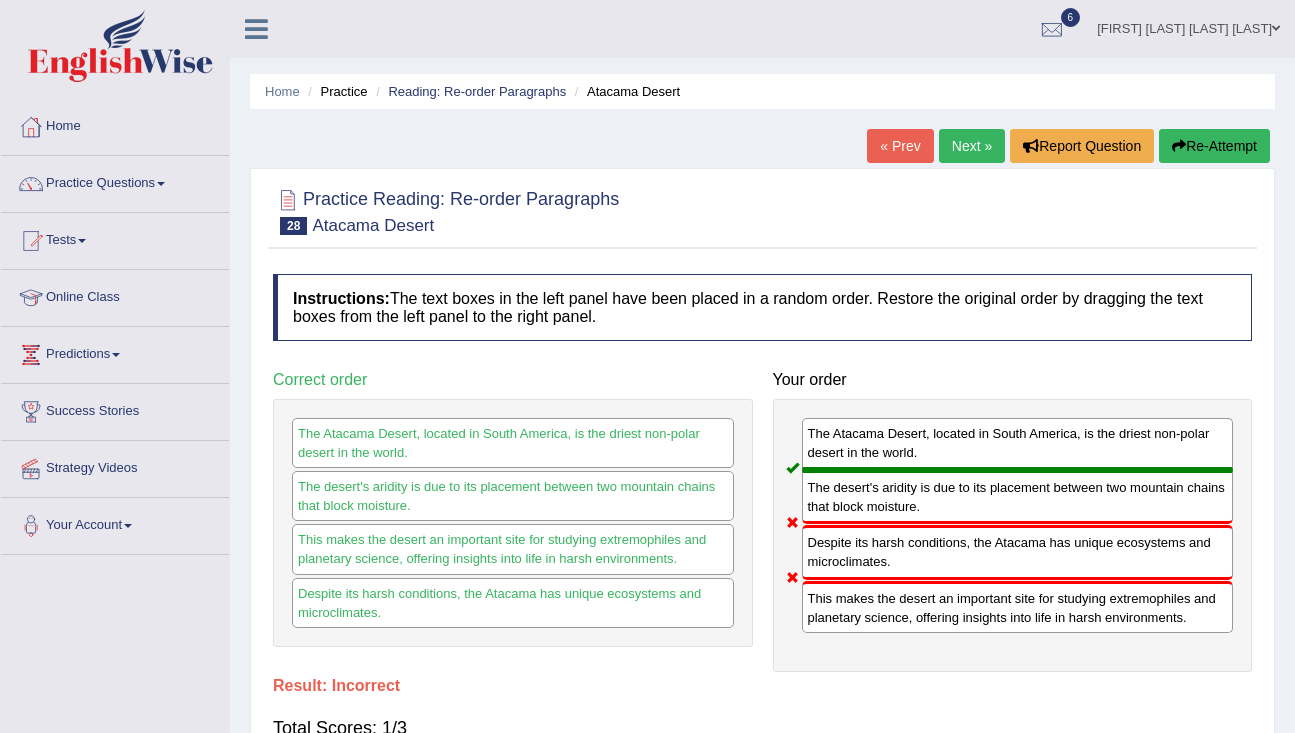 click on "Next »" at bounding box center [972, 146] 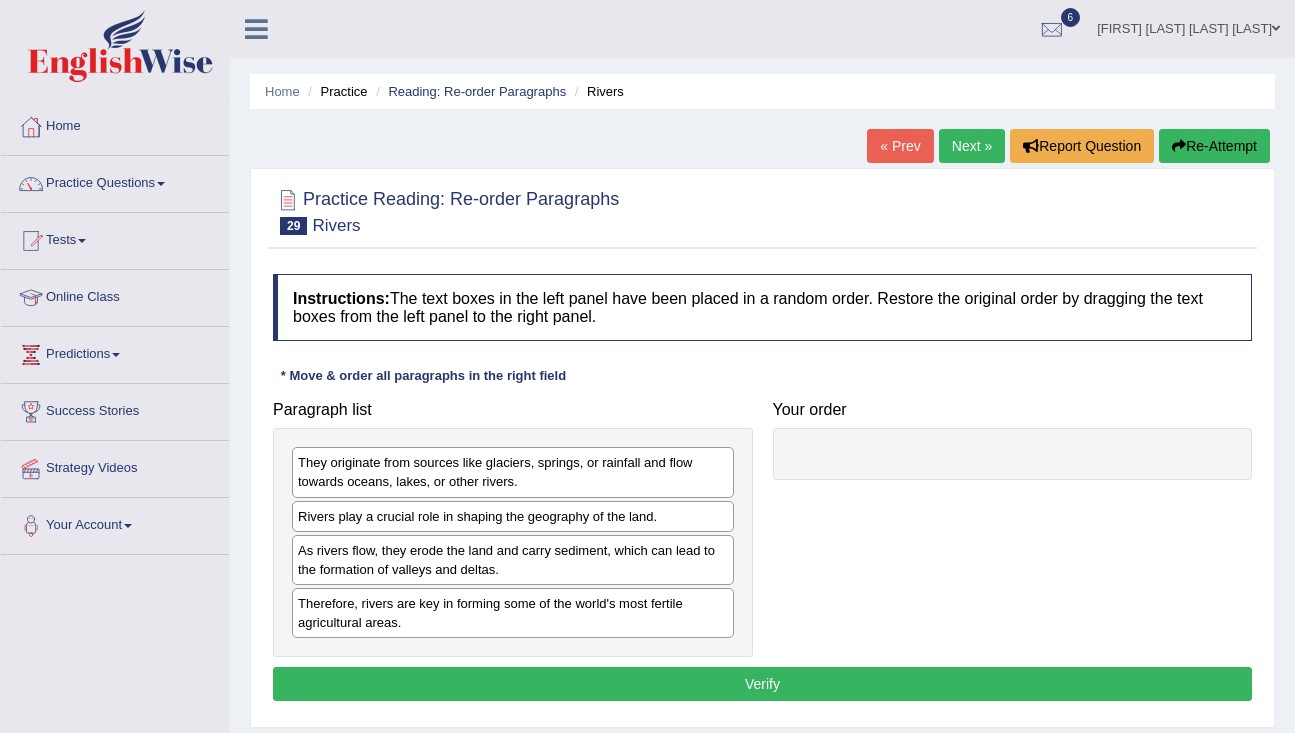 scroll, scrollTop: 0, scrollLeft: 0, axis: both 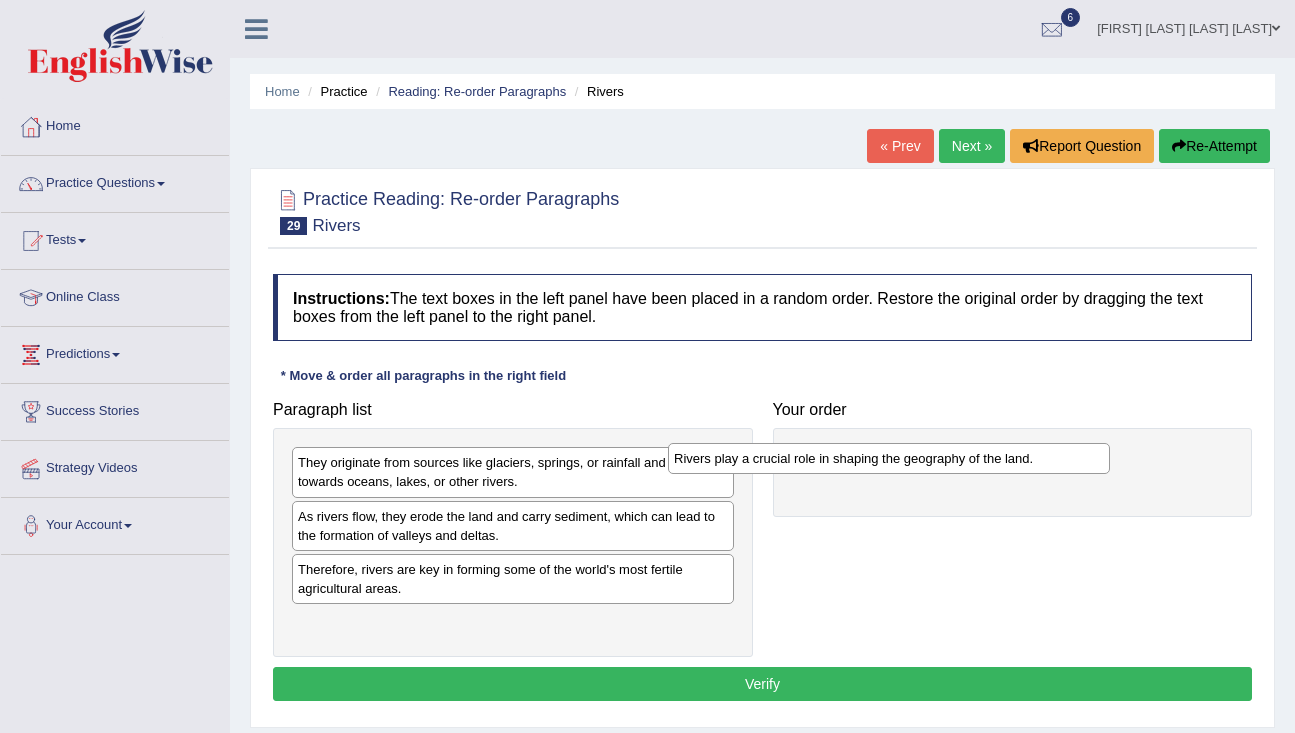 drag, startPoint x: 567, startPoint y: 518, endPoint x: 947, endPoint y: 455, distance: 385.18698 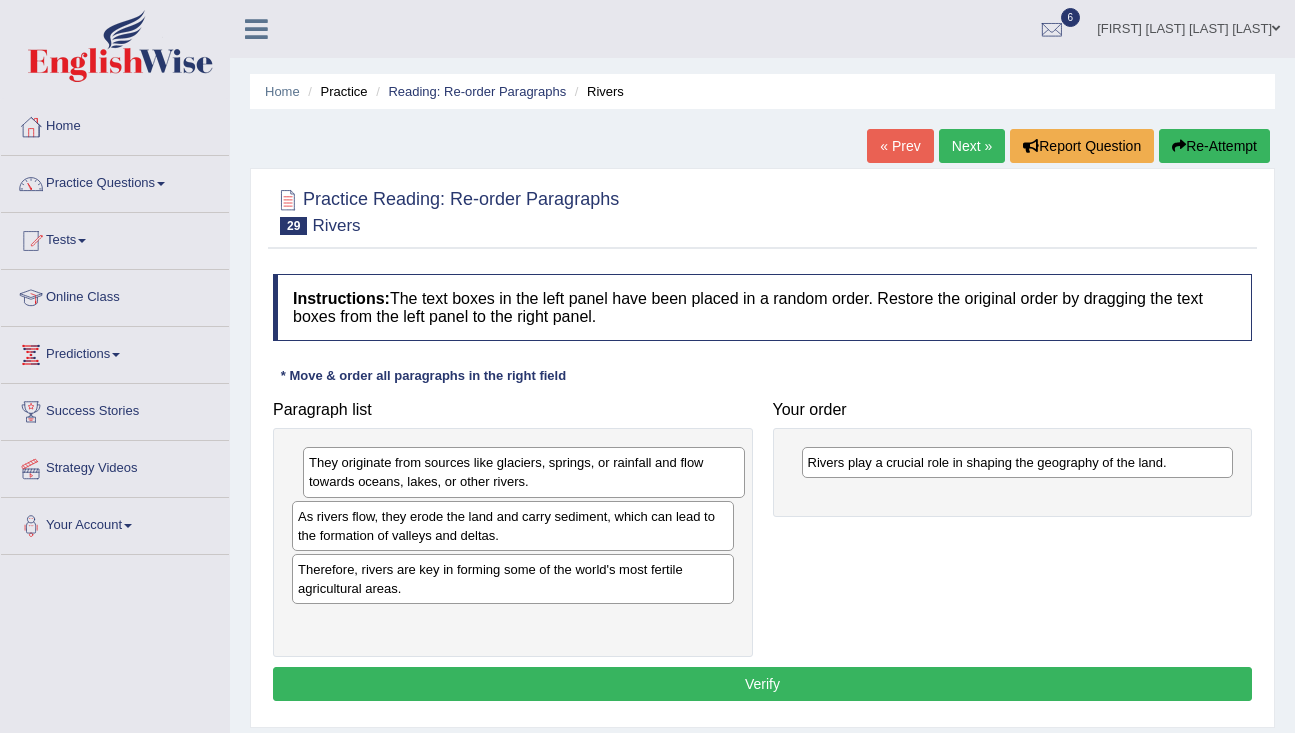 click on "They originate from sources like glaciers, springs, or rainfall and flow towards oceans, lakes, or other rivers." at bounding box center (524, 472) 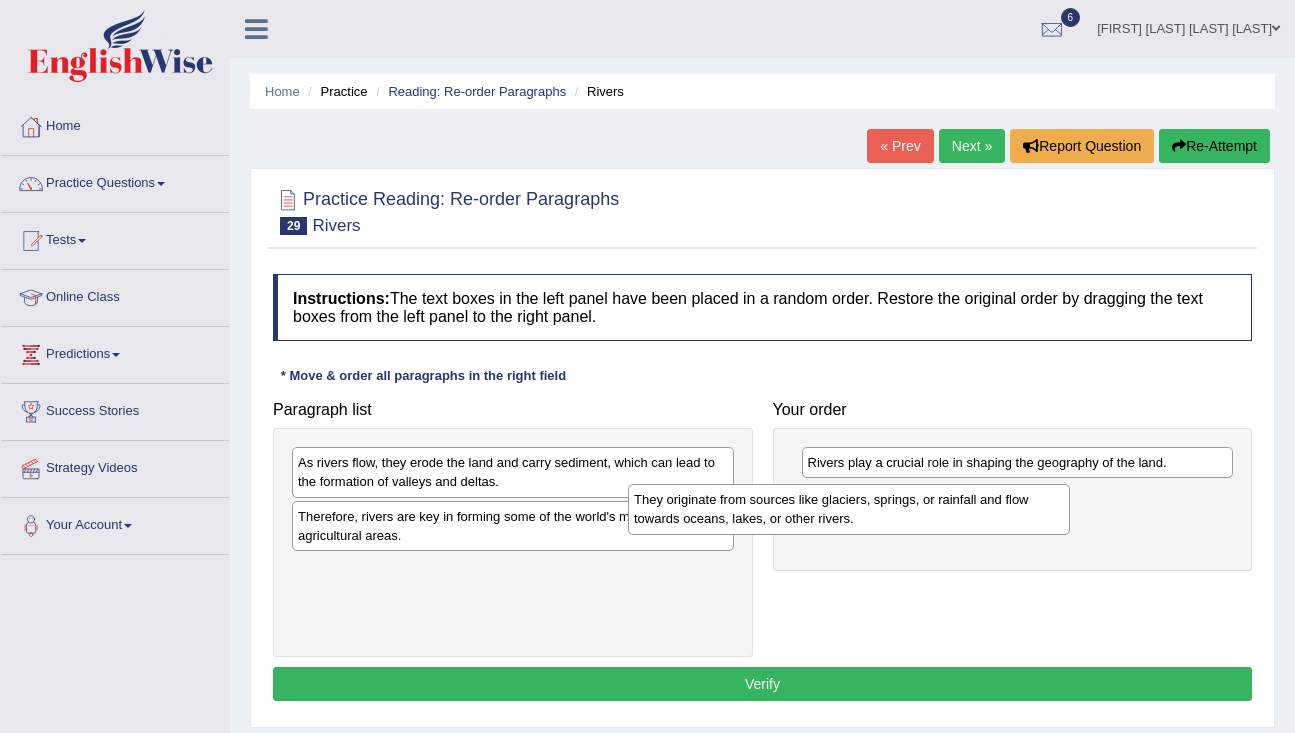 drag, startPoint x: 581, startPoint y: 472, endPoint x: 943, endPoint y: 499, distance: 363.00552 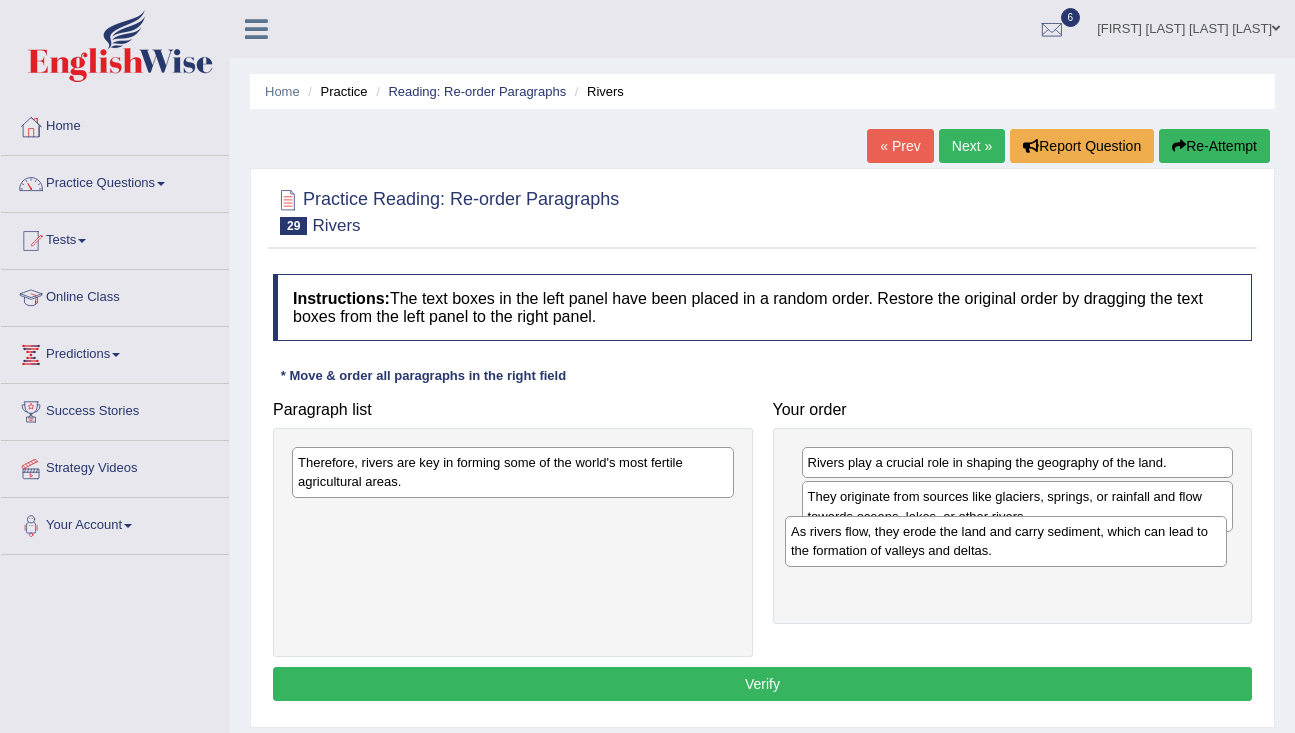 drag, startPoint x: 645, startPoint y: 474, endPoint x: 1138, endPoint y: 542, distance: 497.66757 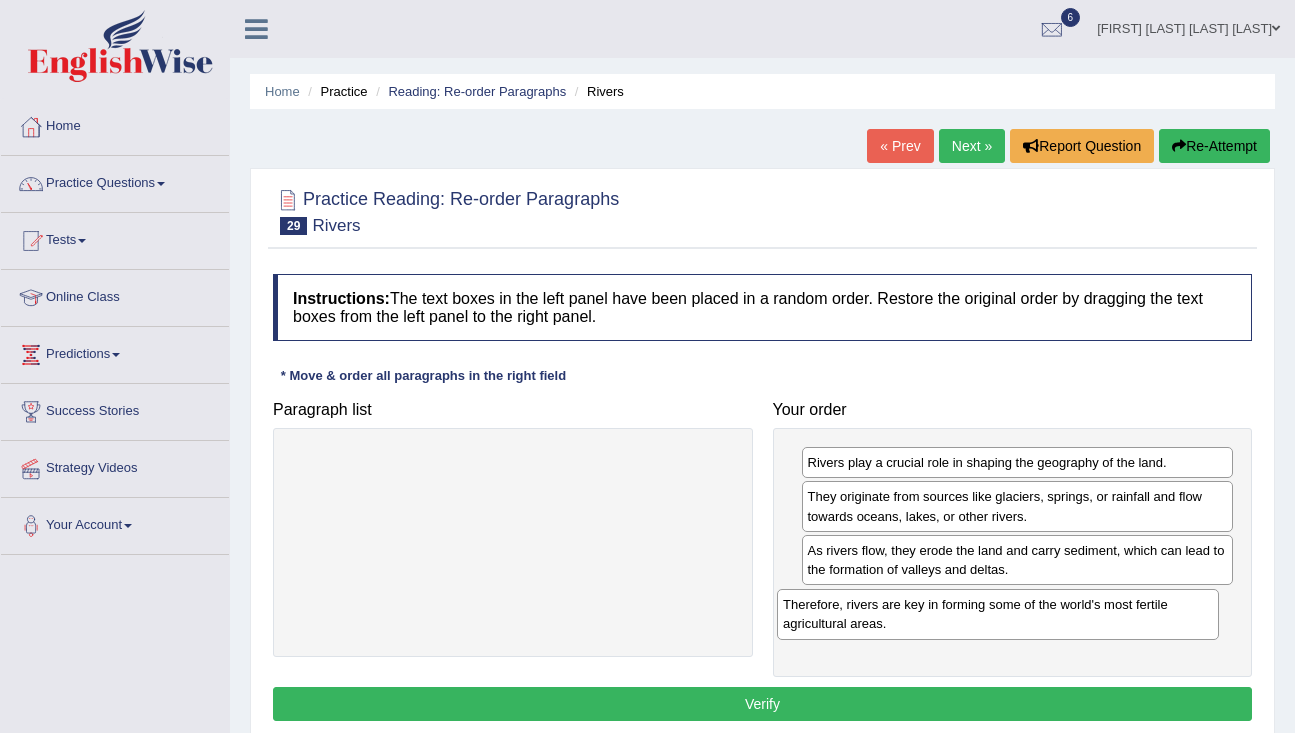 drag, startPoint x: 647, startPoint y: 478, endPoint x: 1135, endPoint y: 617, distance: 507.4101 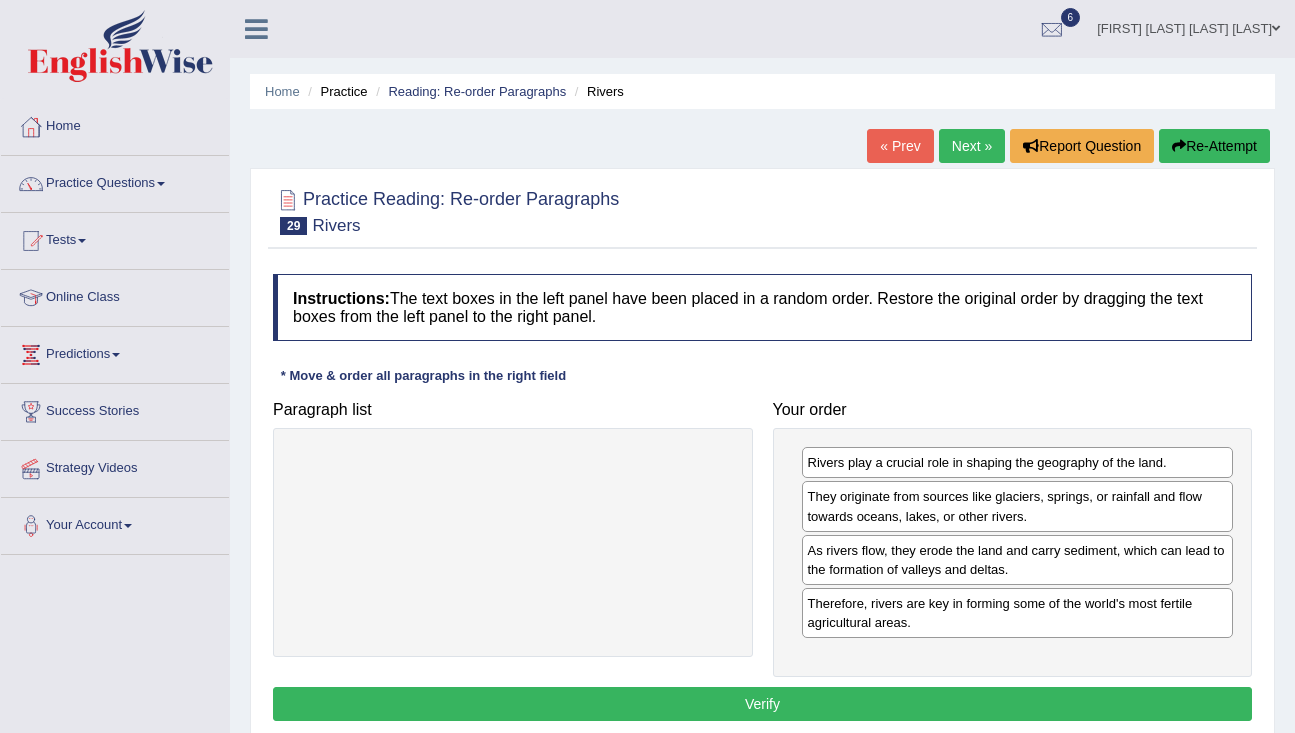 click on "Verify" at bounding box center [762, 704] 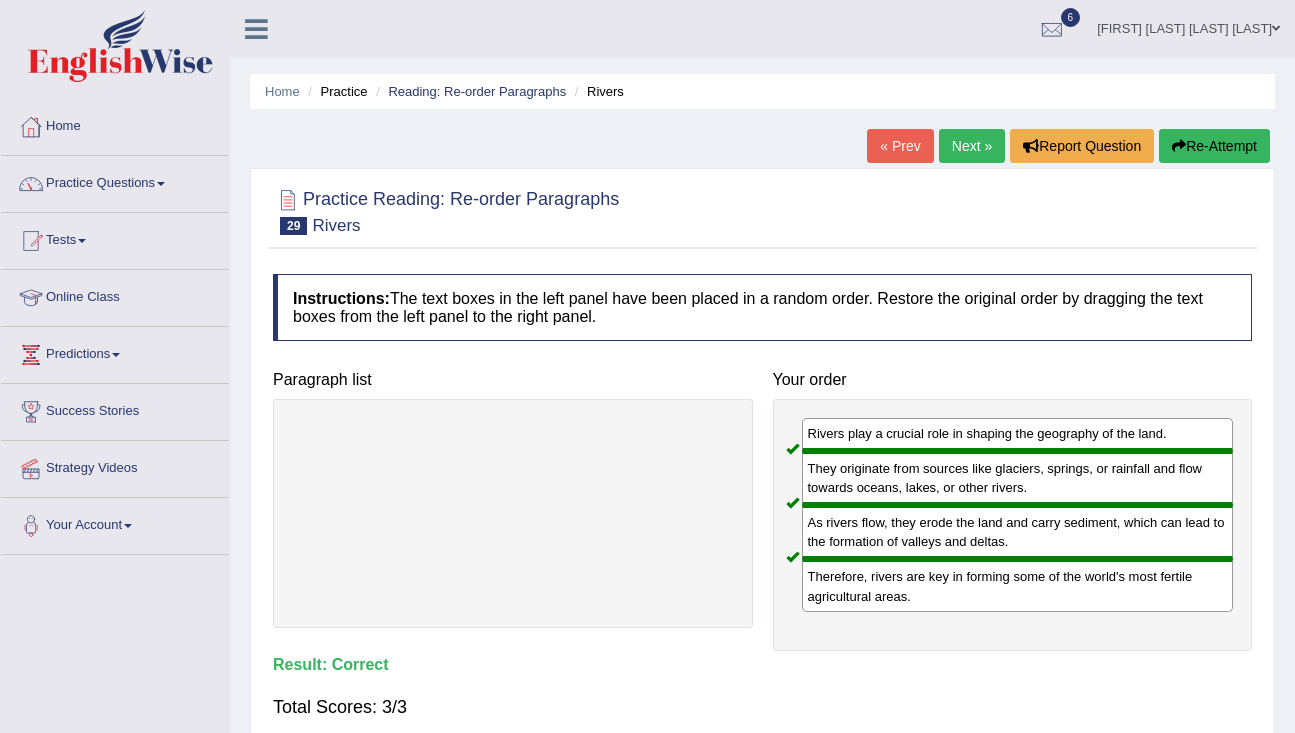click on "Next »" at bounding box center [972, 146] 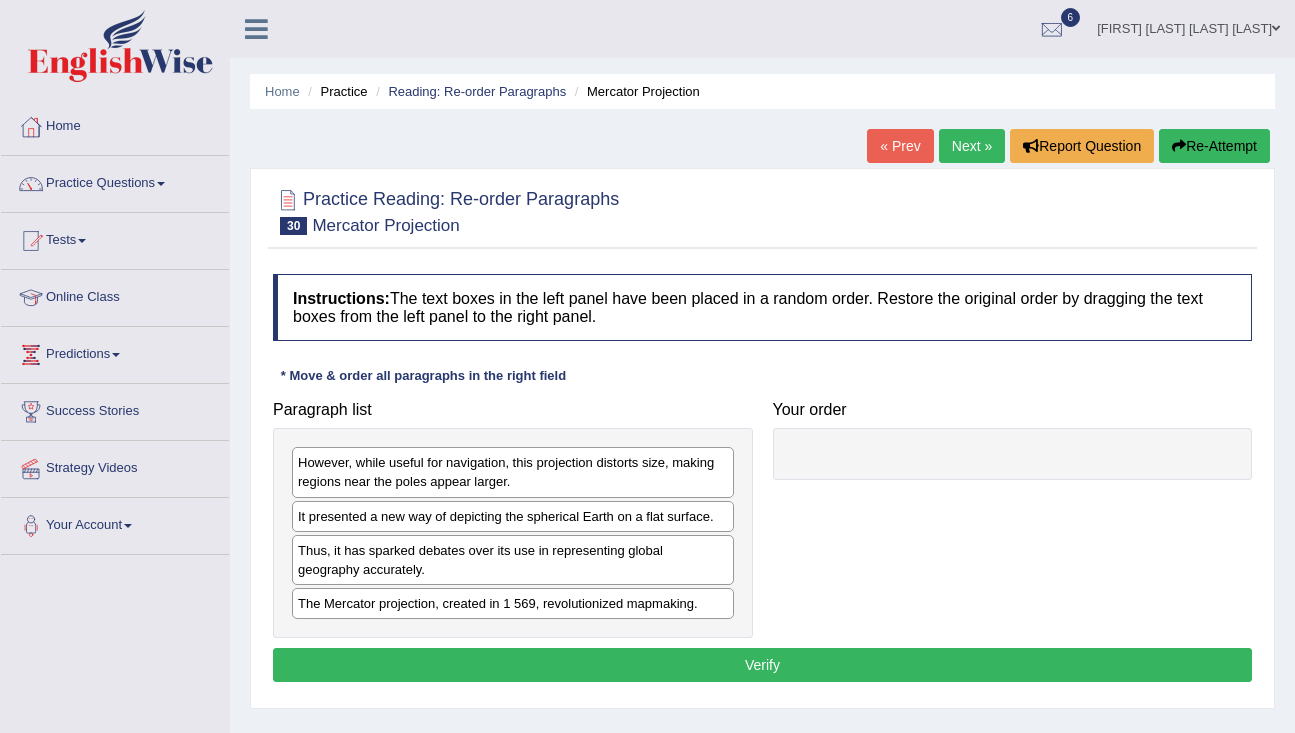 scroll, scrollTop: 0, scrollLeft: 0, axis: both 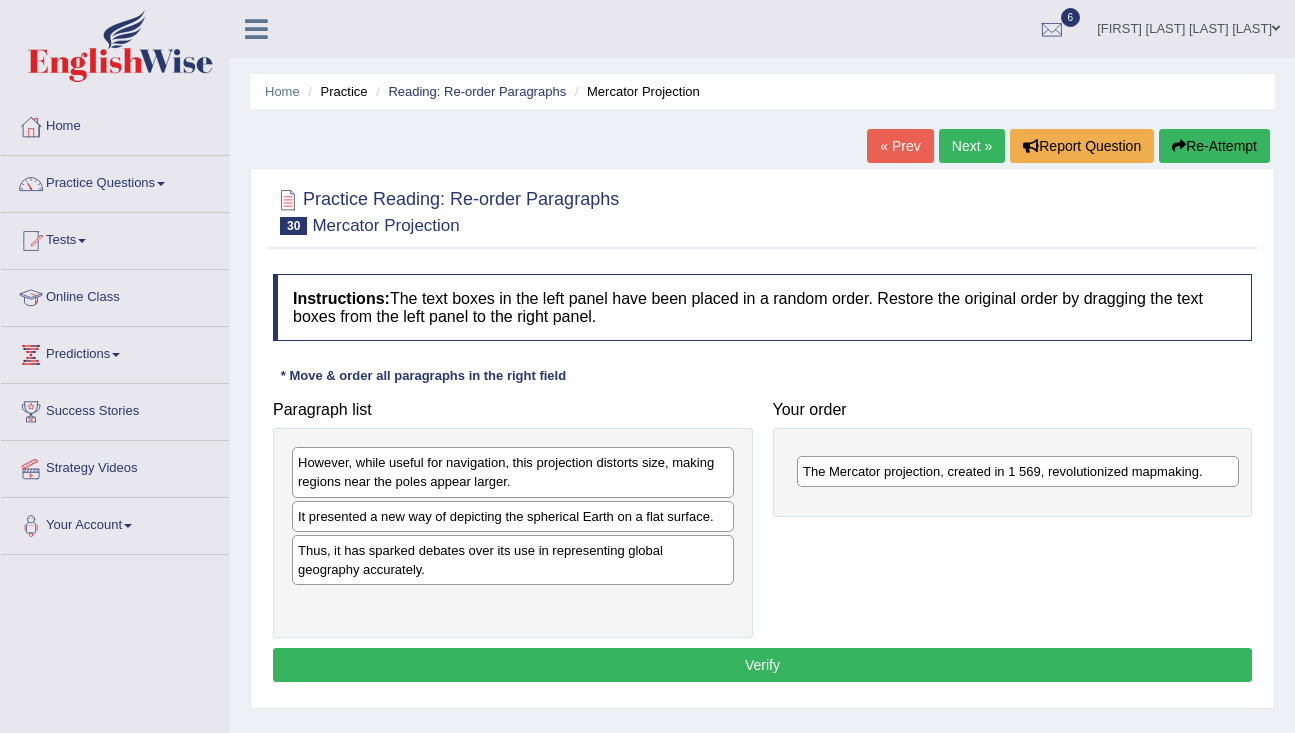 drag, startPoint x: 426, startPoint y: 610, endPoint x: 924, endPoint y: 472, distance: 516.76685 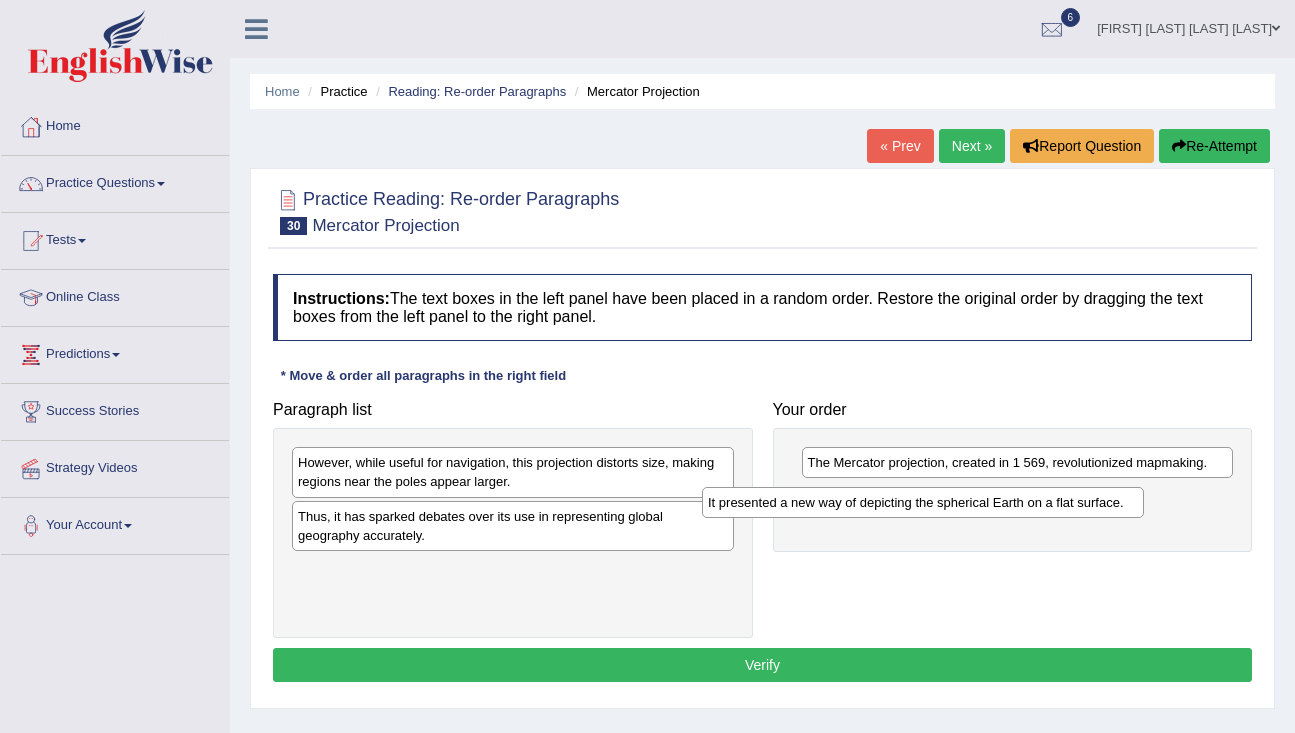drag, startPoint x: 447, startPoint y: 518, endPoint x: 858, endPoint y: 505, distance: 411.20554 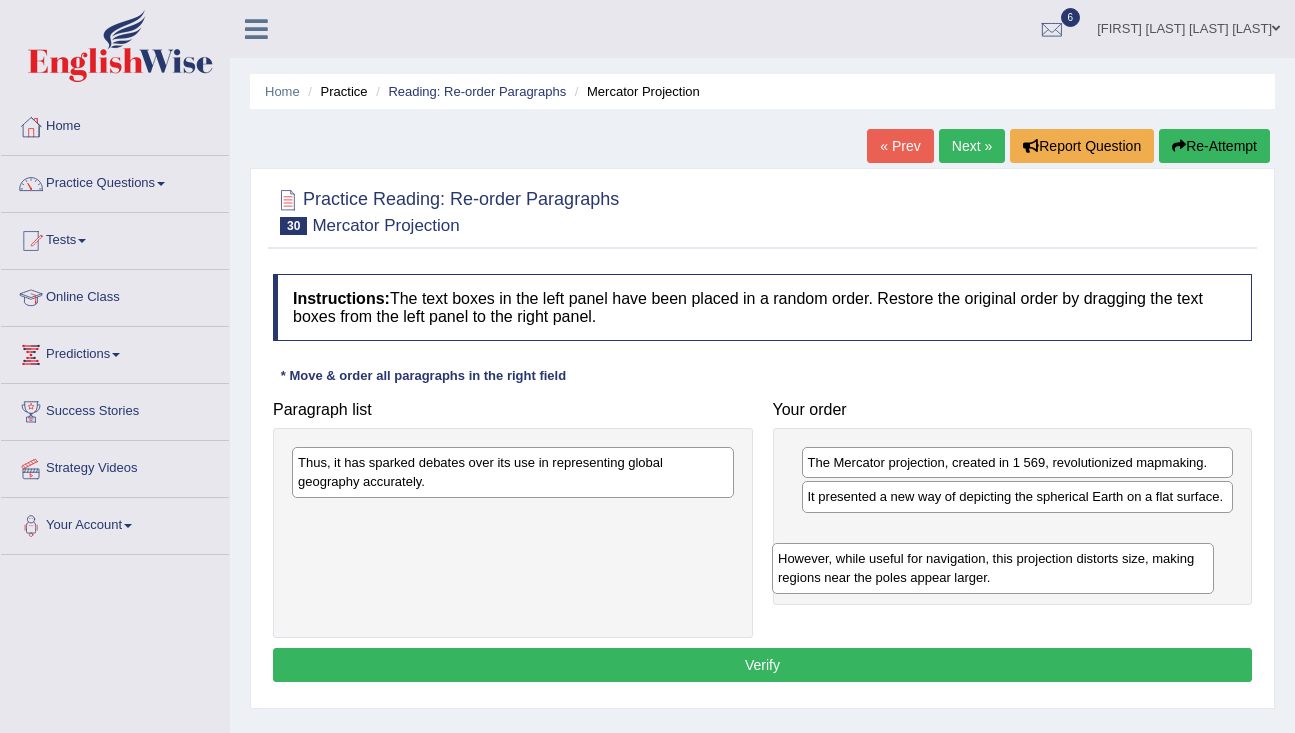 drag, startPoint x: 467, startPoint y: 482, endPoint x: 947, endPoint y: 578, distance: 489.50586 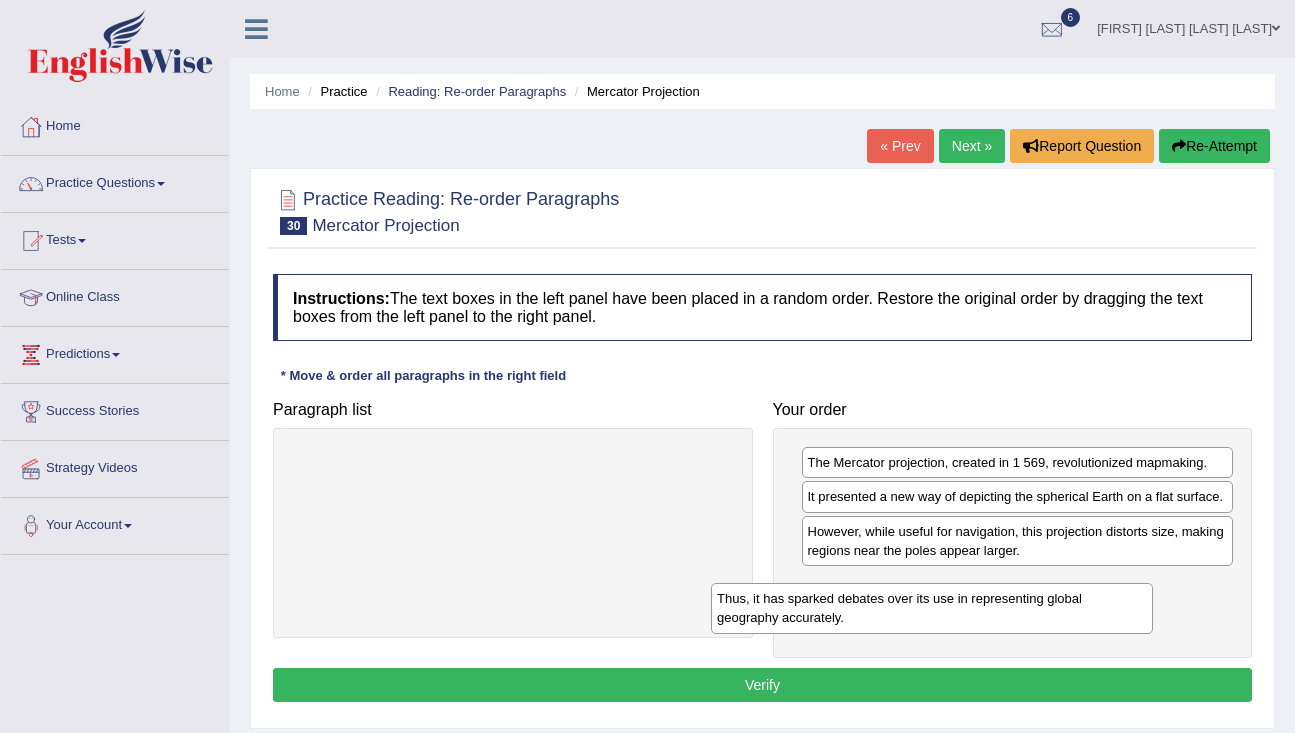 drag, startPoint x: 515, startPoint y: 483, endPoint x: 927, endPoint y: 609, distance: 430.8364 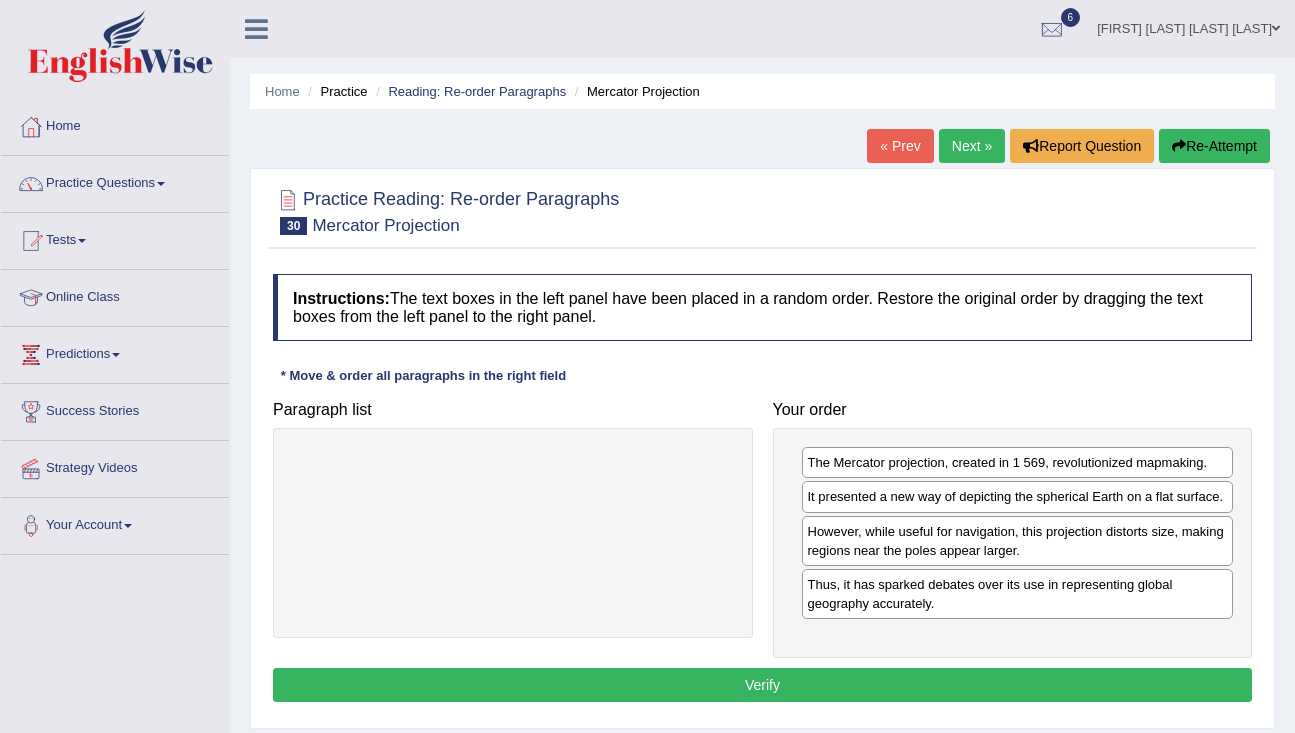 click on "Verify" at bounding box center (762, 685) 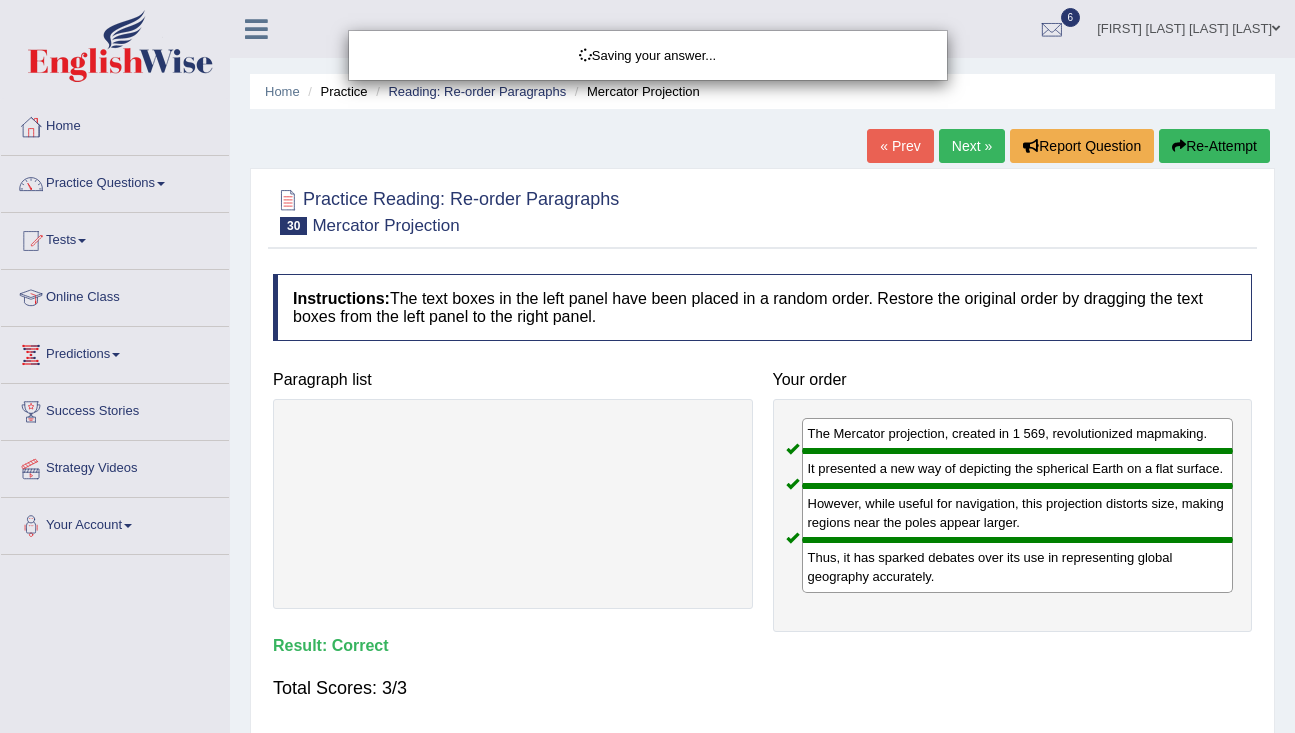 click on "Saving your answer..." at bounding box center (647, 366) 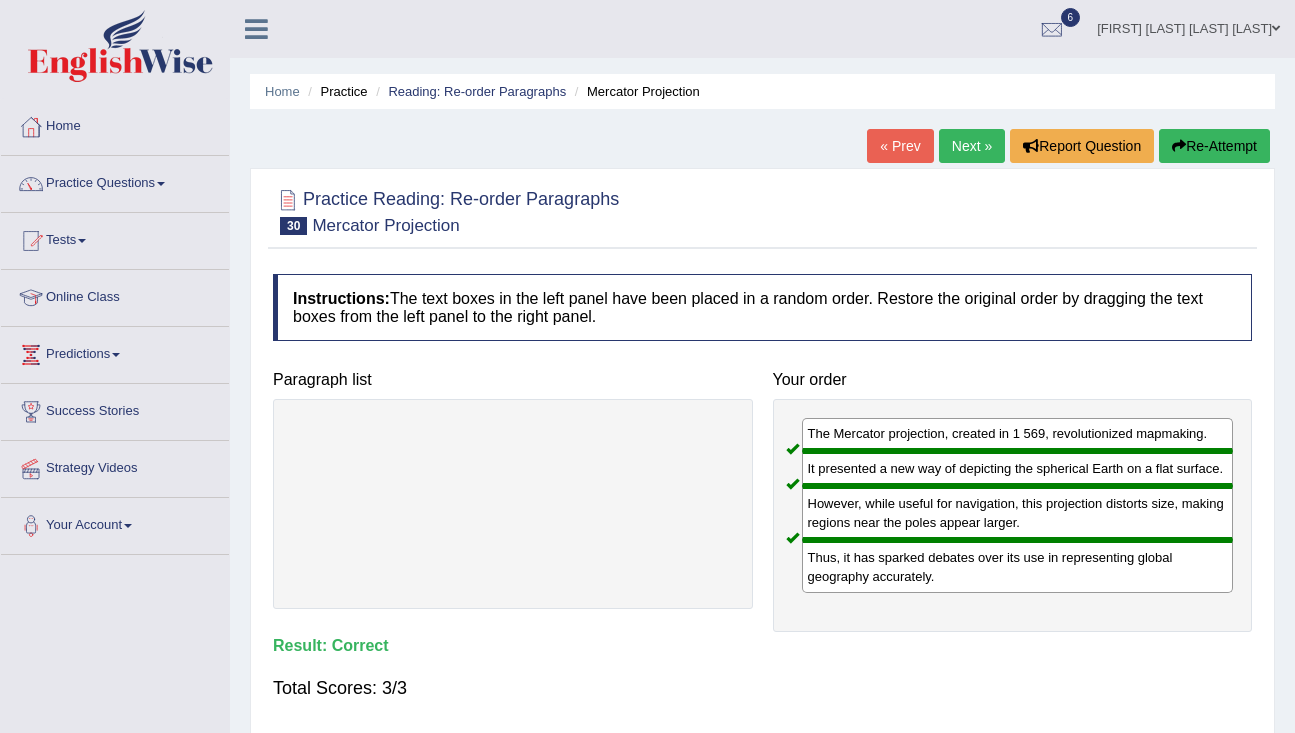 click on "Next »" at bounding box center (972, 146) 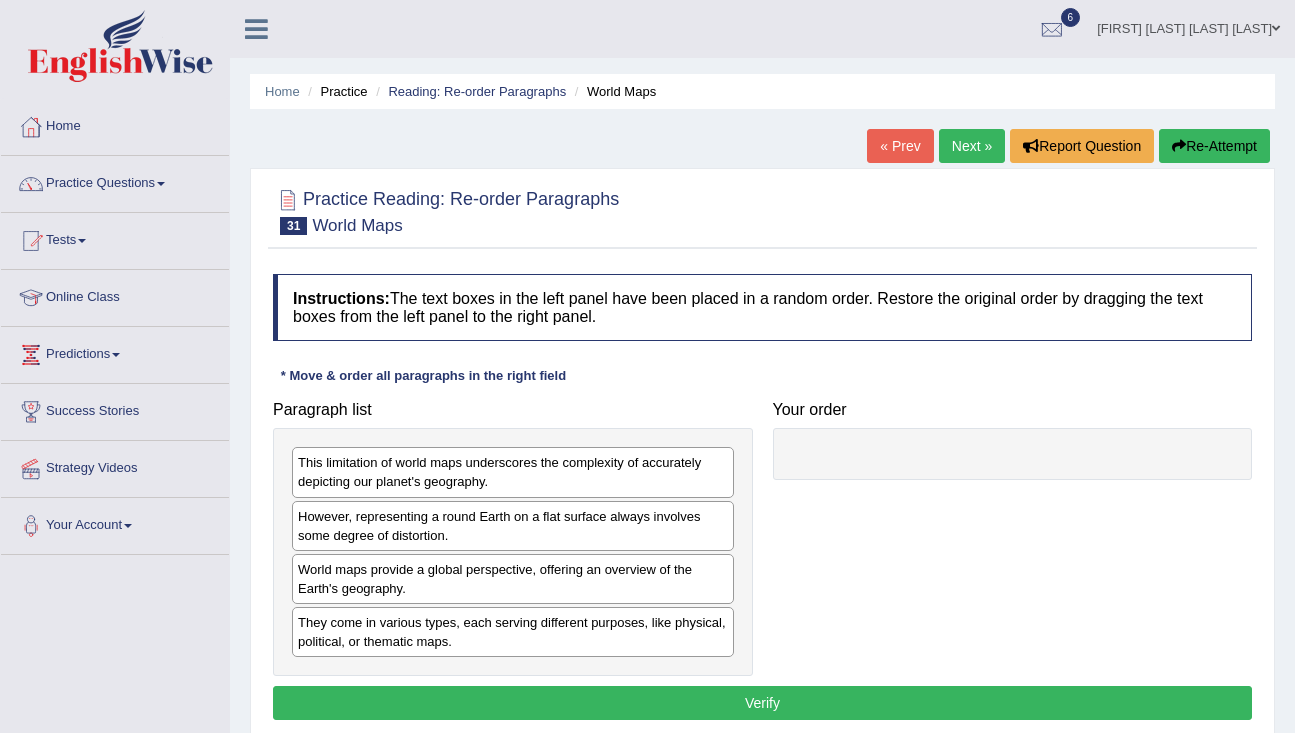 scroll, scrollTop: 0, scrollLeft: 0, axis: both 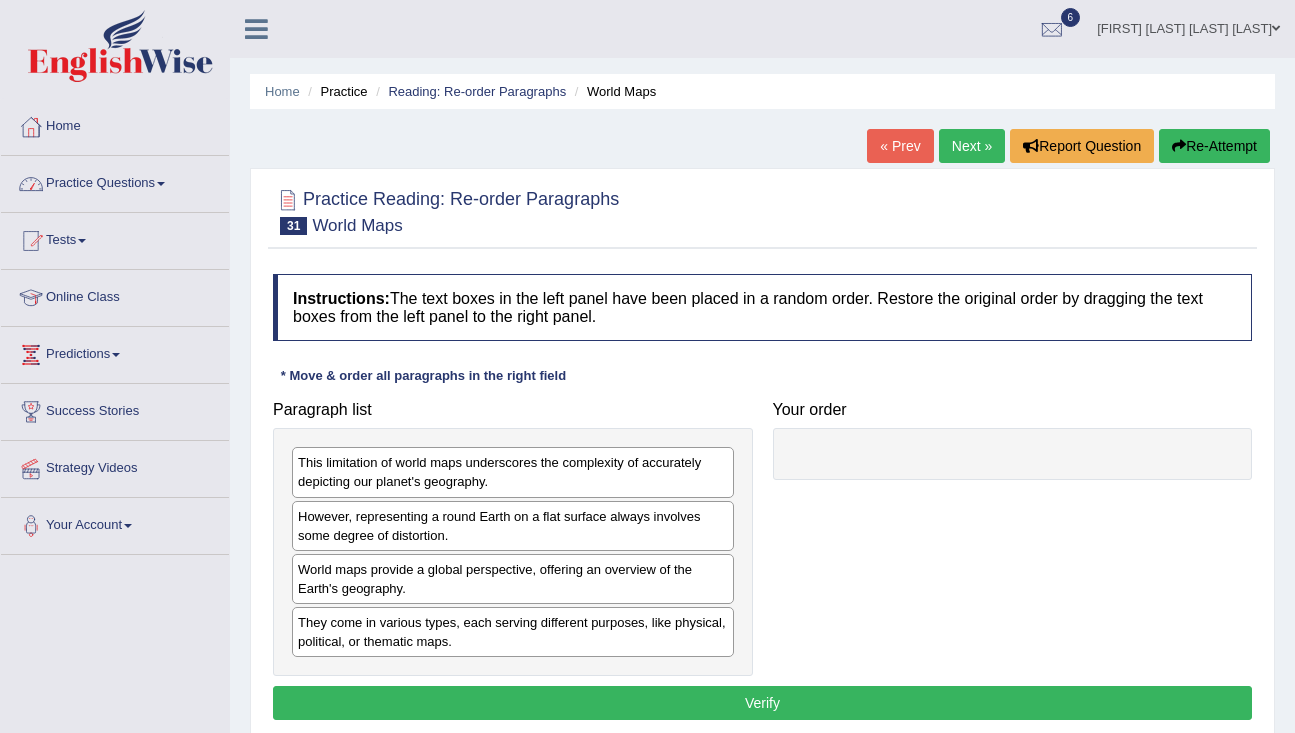 click on "Practice Questions" at bounding box center [115, 181] 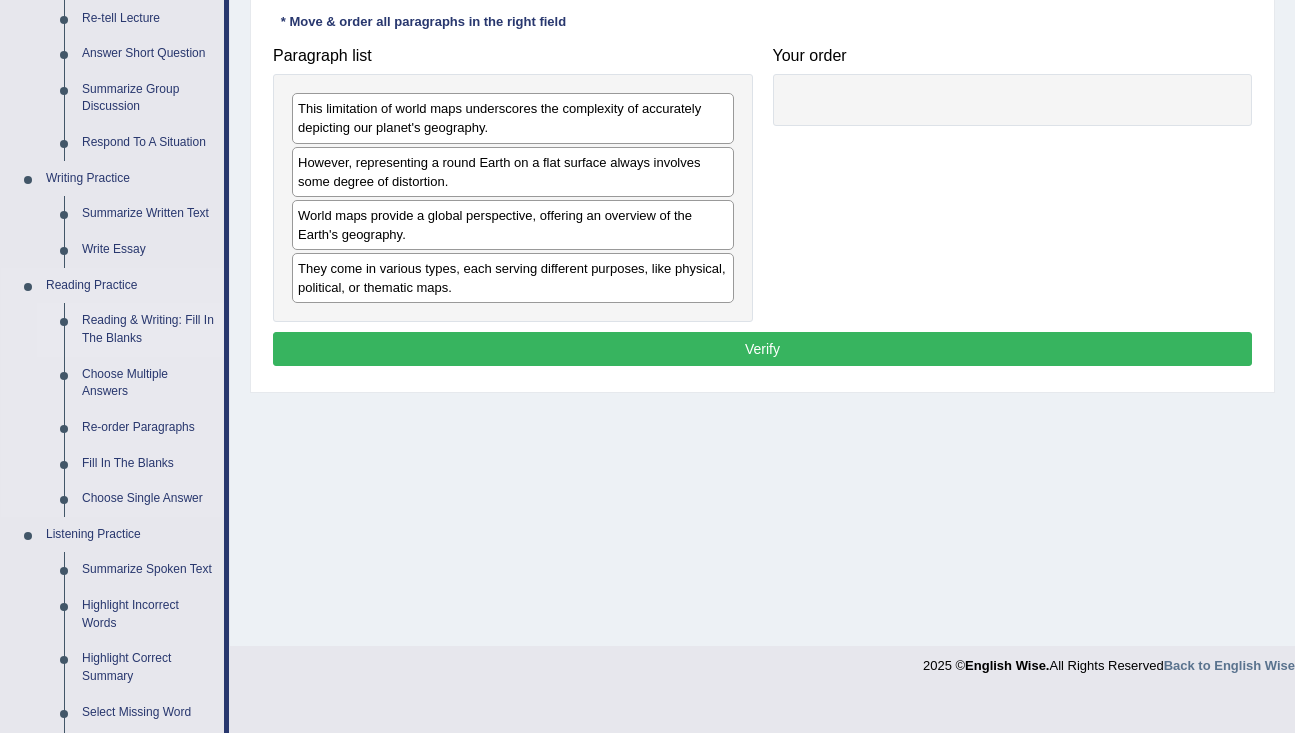 scroll, scrollTop: 422, scrollLeft: 0, axis: vertical 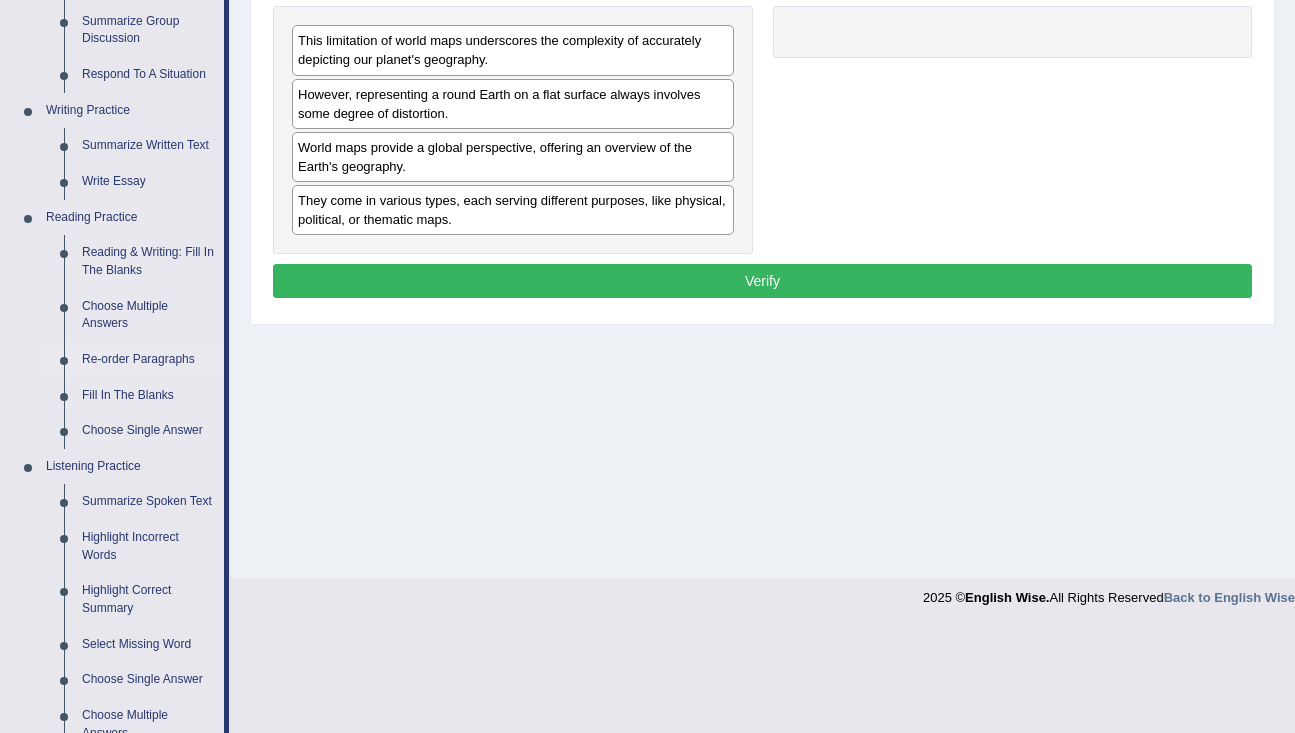 click on "Re-order Paragraphs" at bounding box center (148, 360) 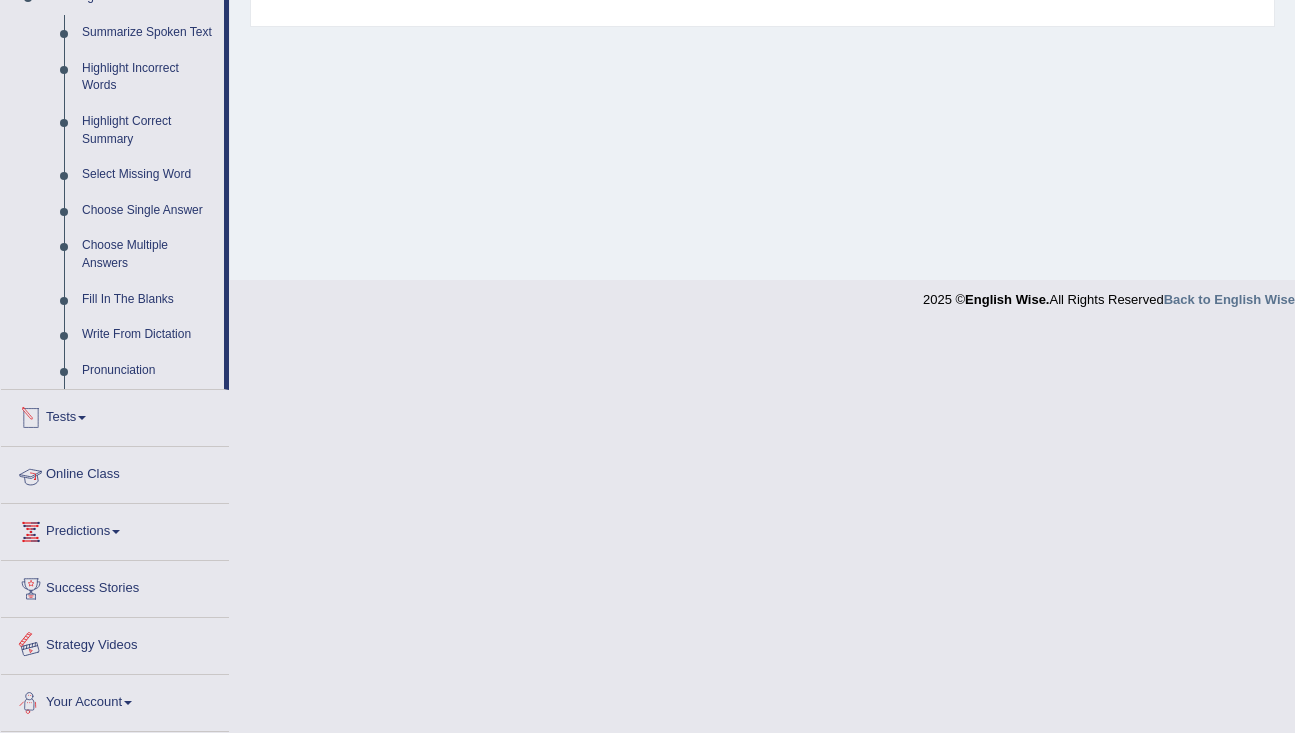 scroll, scrollTop: 699, scrollLeft: 0, axis: vertical 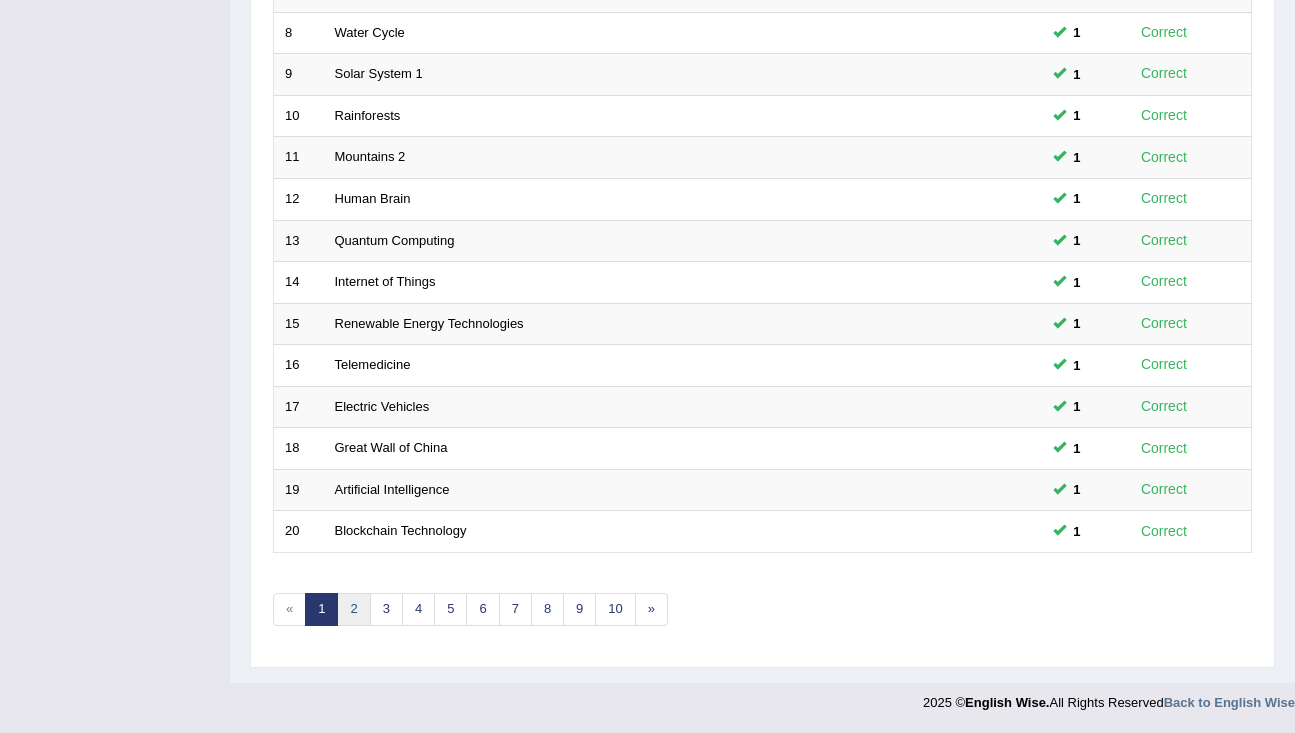 click on "2" at bounding box center [353, 609] 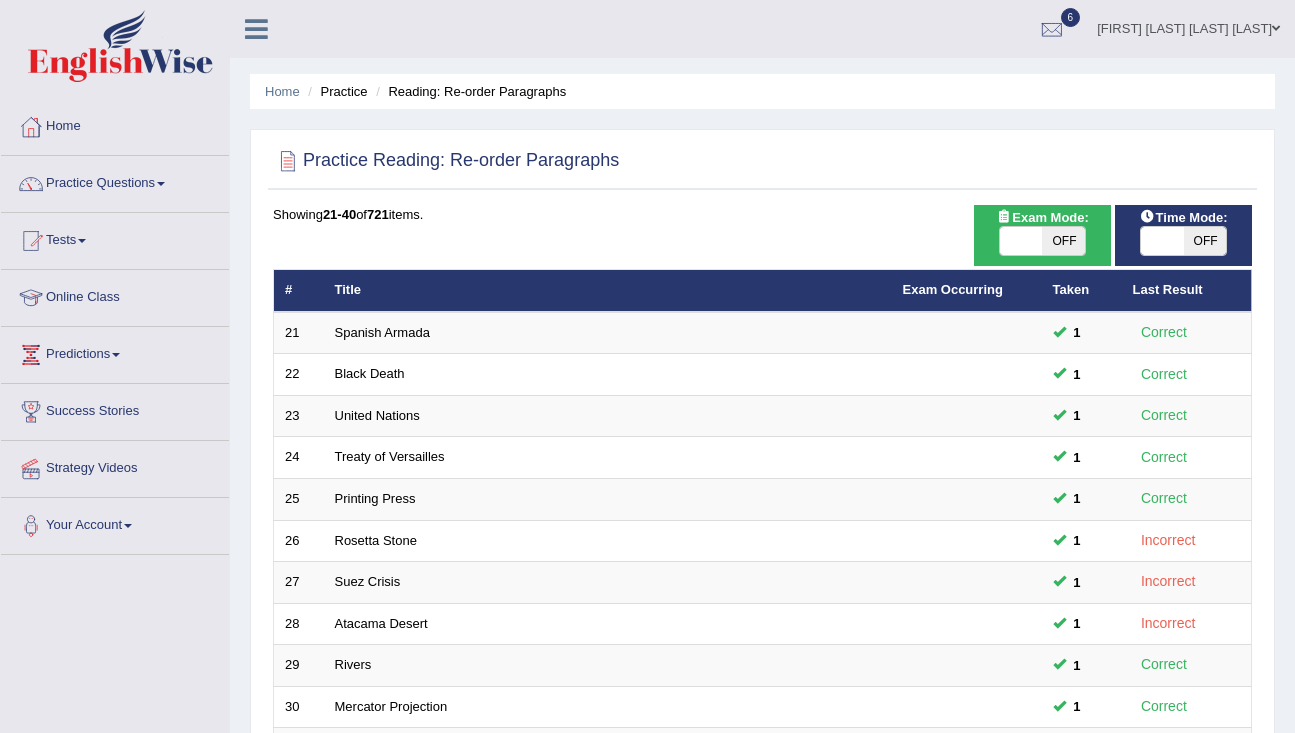 scroll, scrollTop: 0, scrollLeft: 0, axis: both 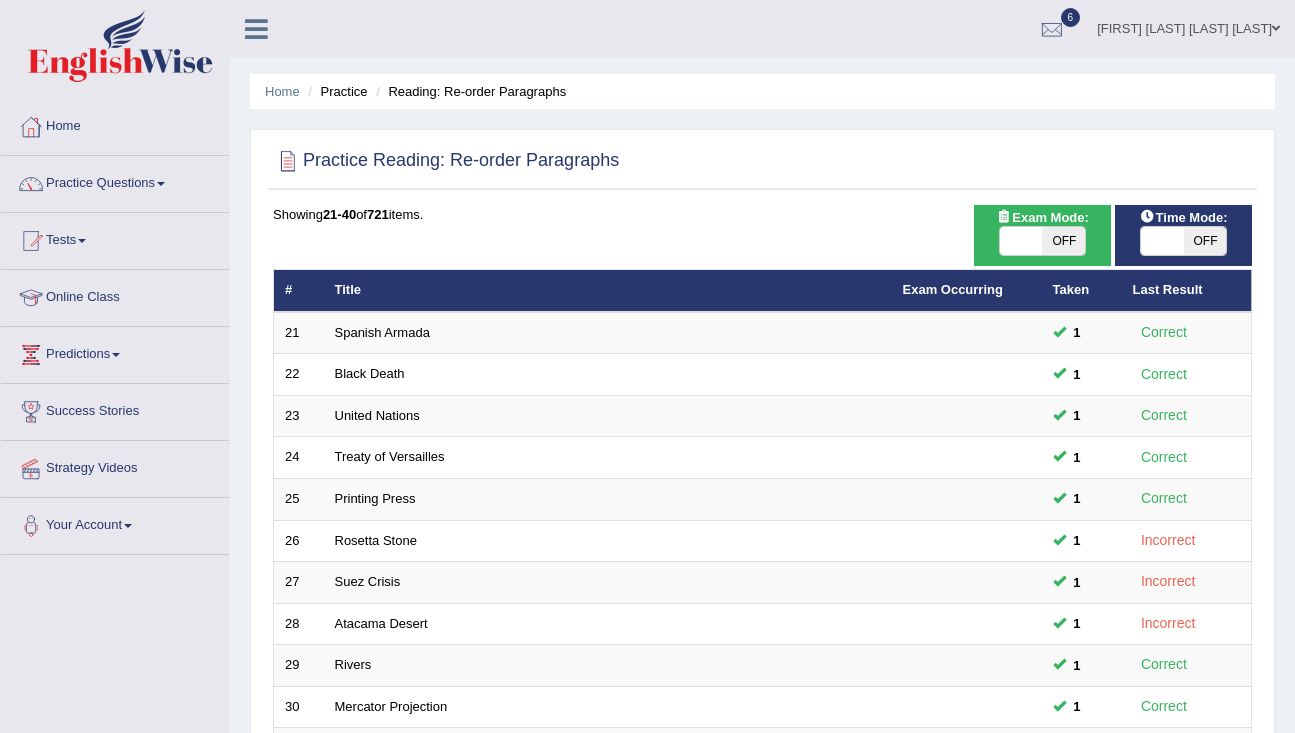 click on "OFF" at bounding box center [1063, 241] 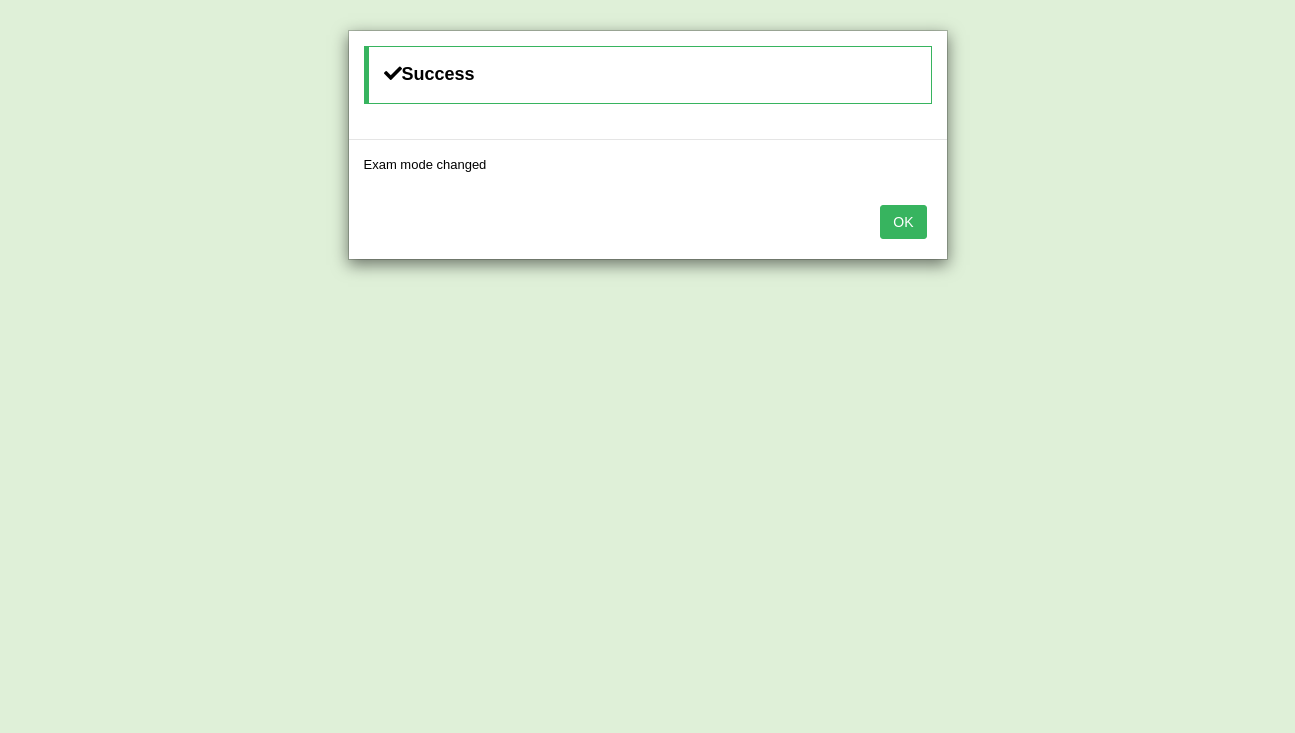 click on "OK" at bounding box center [903, 222] 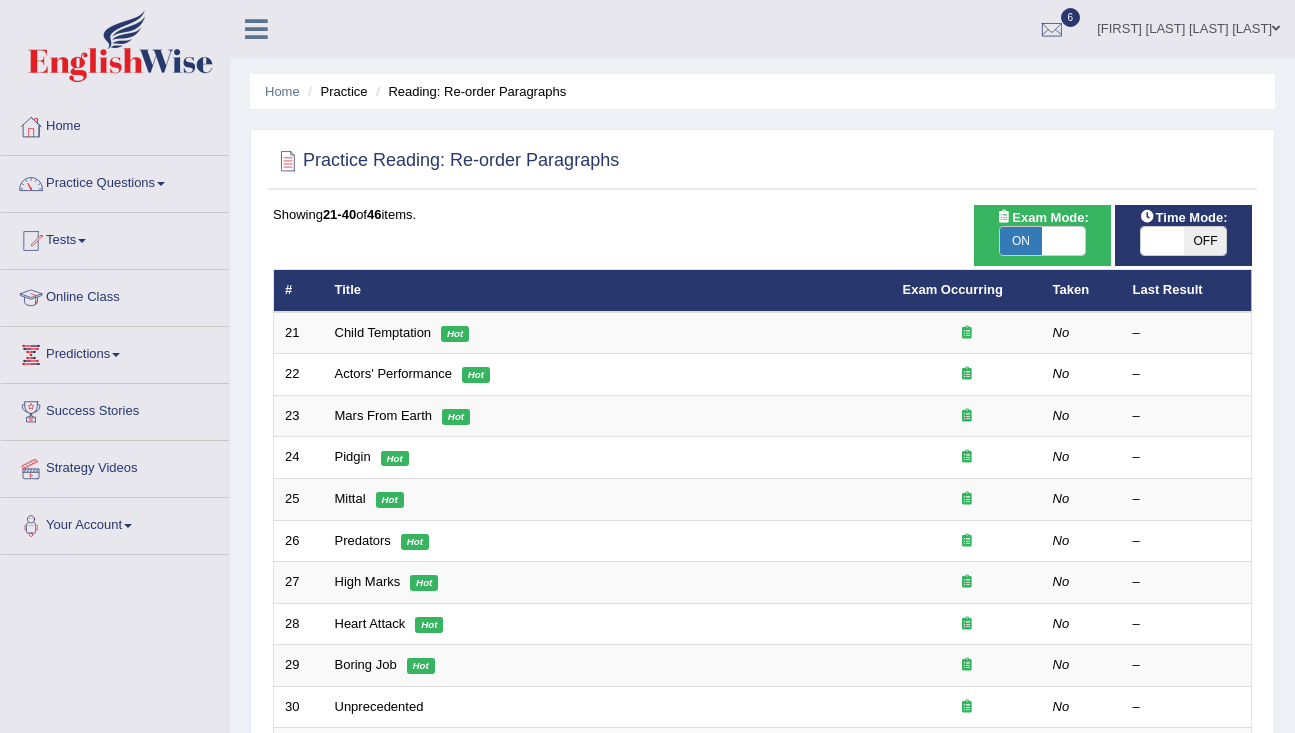 scroll, scrollTop: 0, scrollLeft: 0, axis: both 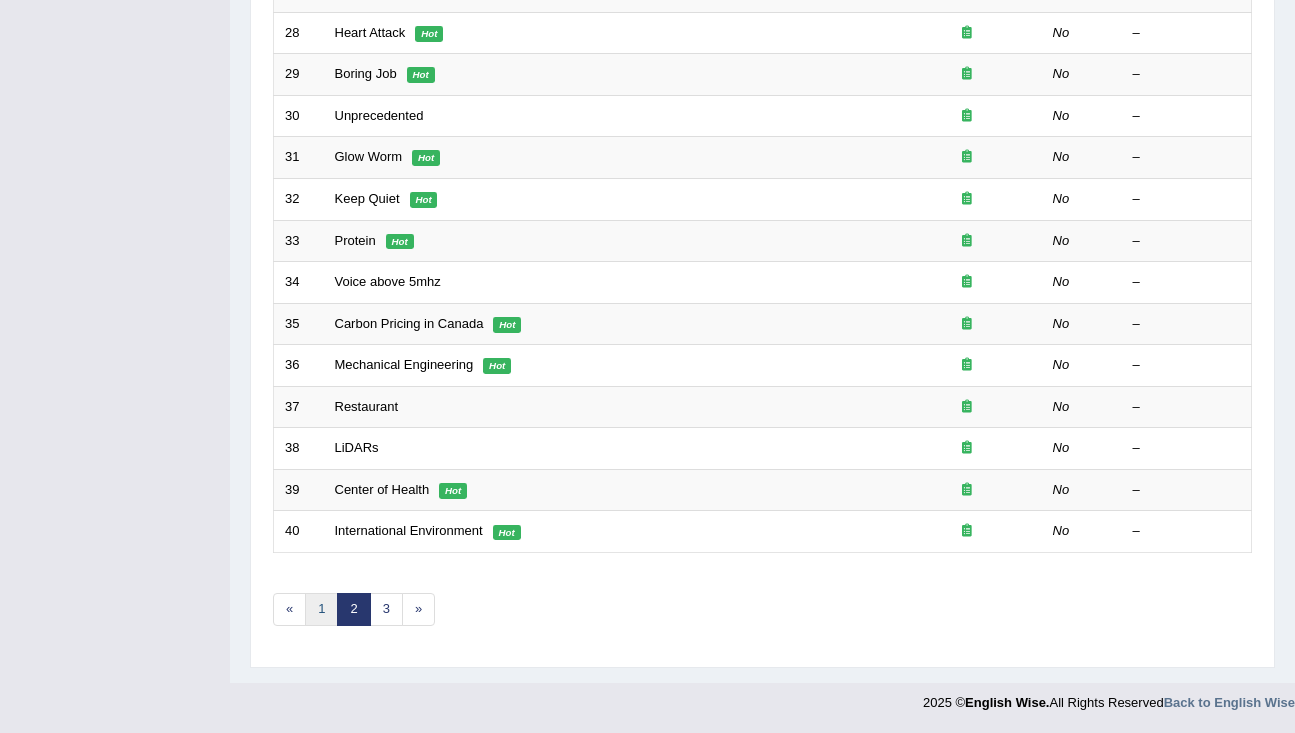 click on "1" at bounding box center [321, 609] 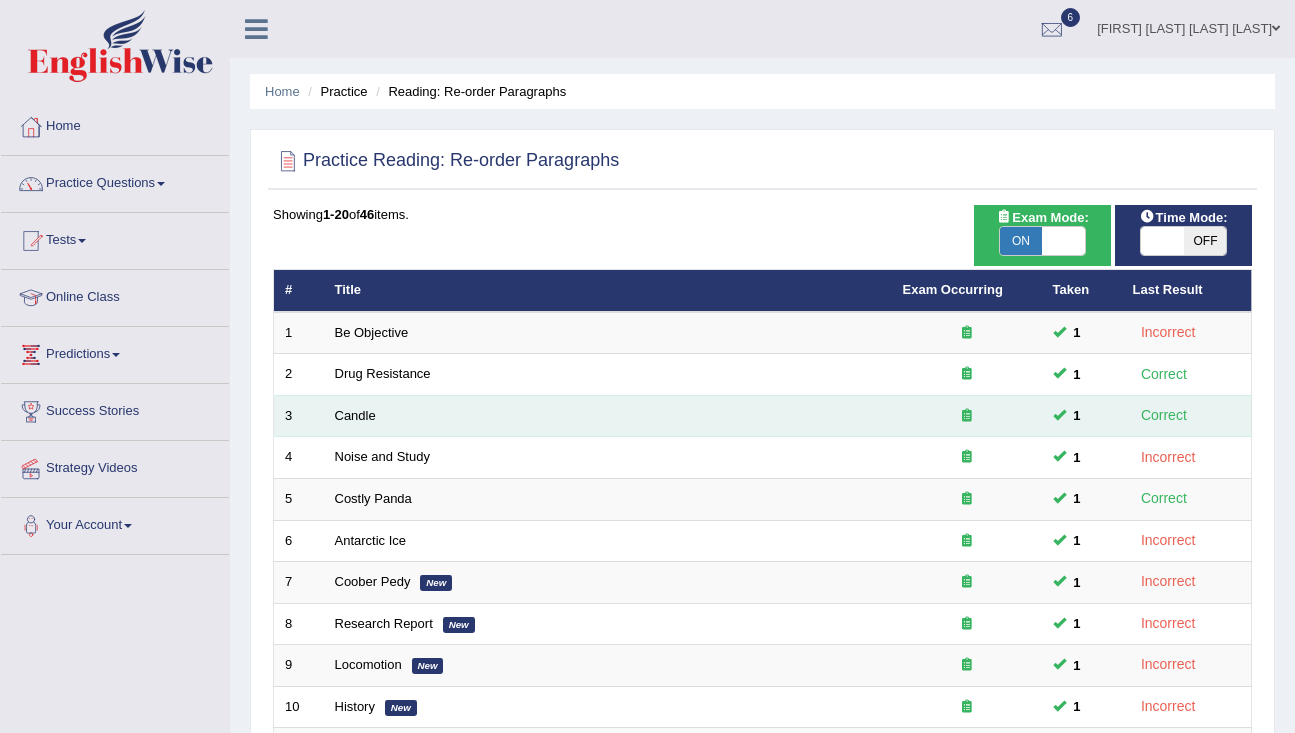 scroll, scrollTop: 0, scrollLeft: 0, axis: both 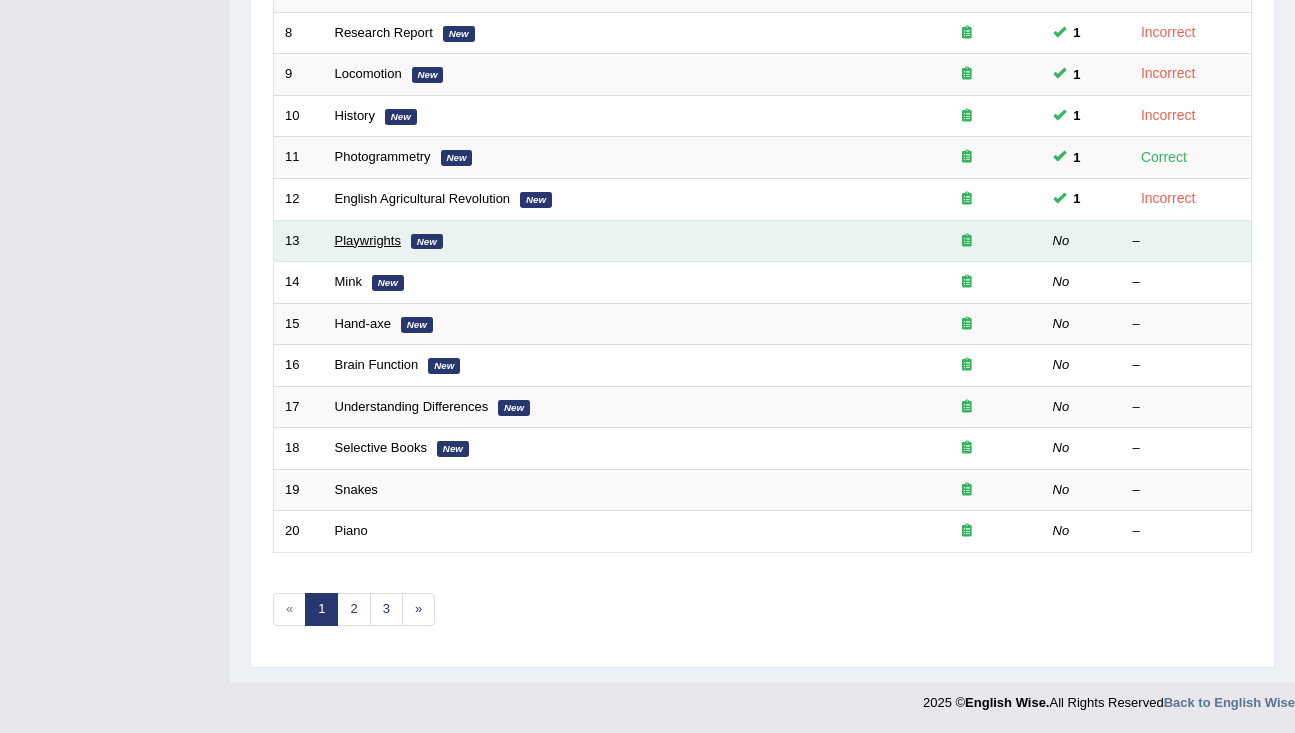 click on "Playwrights" at bounding box center (368, 240) 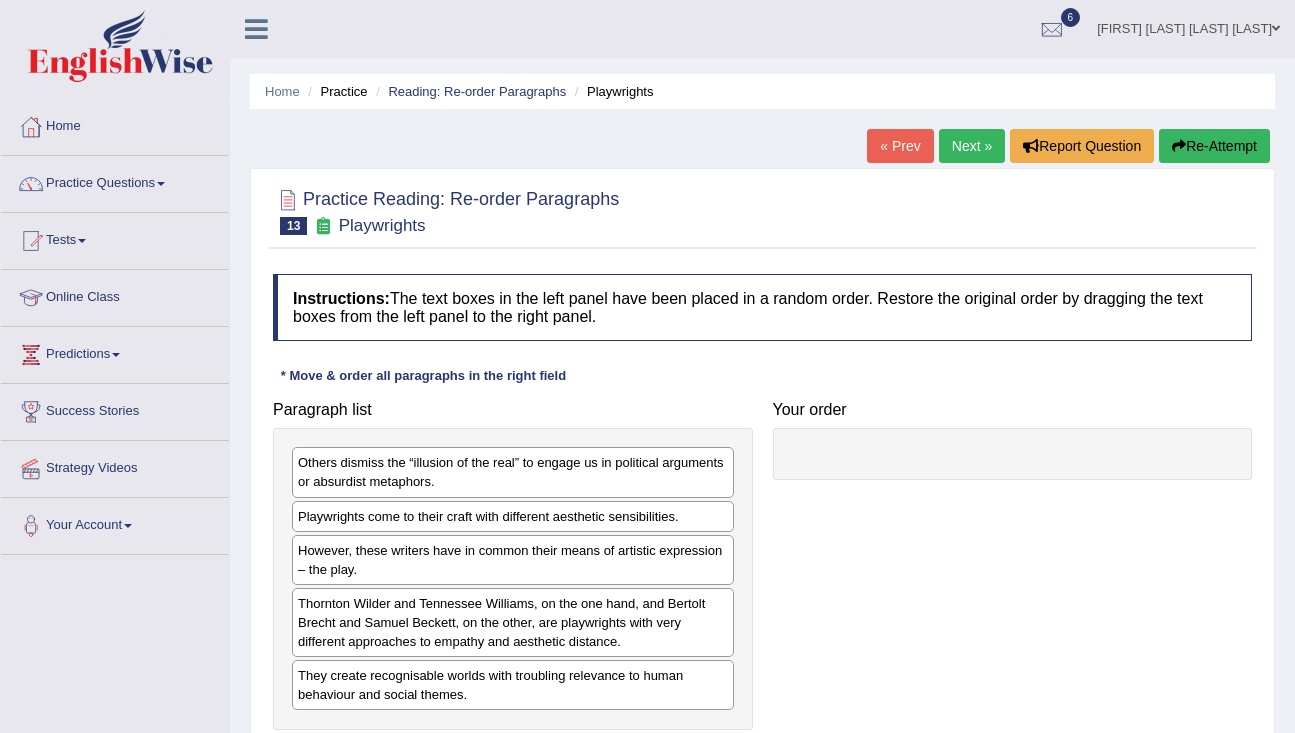 scroll, scrollTop: 0, scrollLeft: 0, axis: both 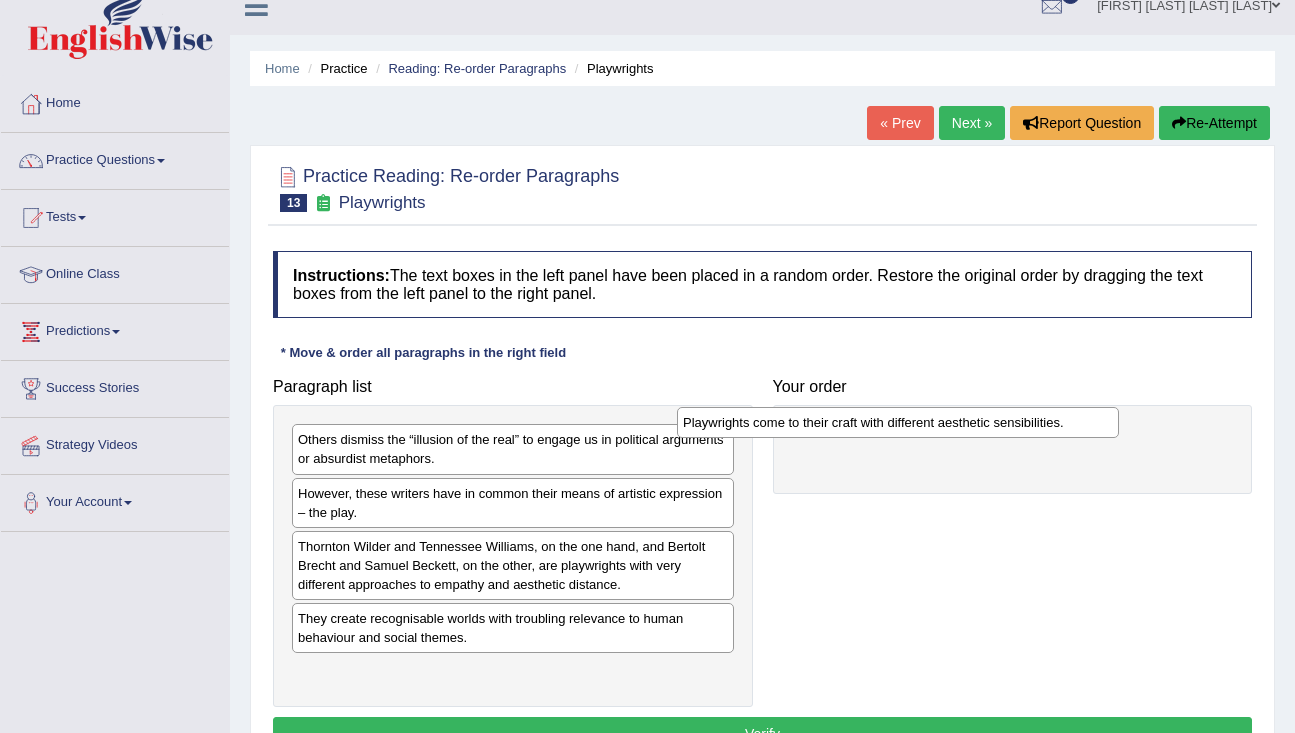 drag, startPoint x: 541, startPoint y: 498, endPoint x: 952, endPoint y: 419, distance: 418.5236 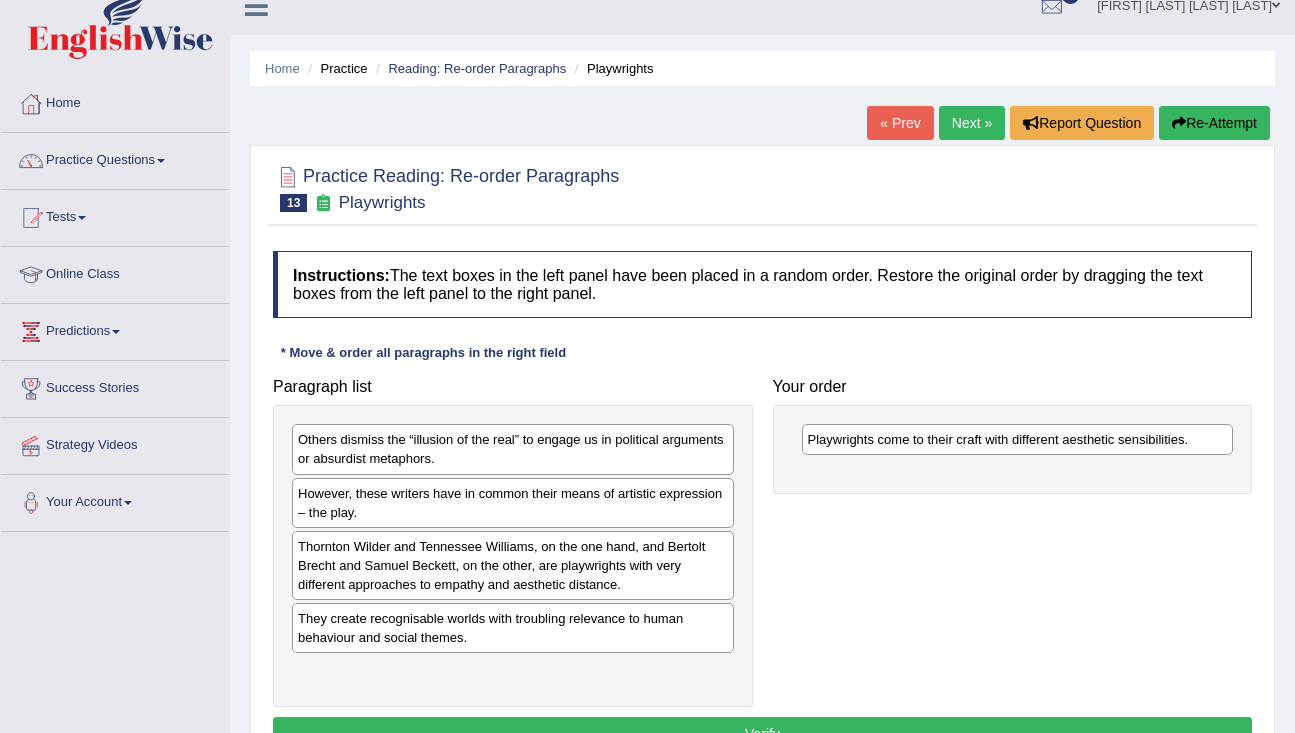 click on "However, these writers have in common their means of artistic expression – the play." at bounding box center [513, 503] 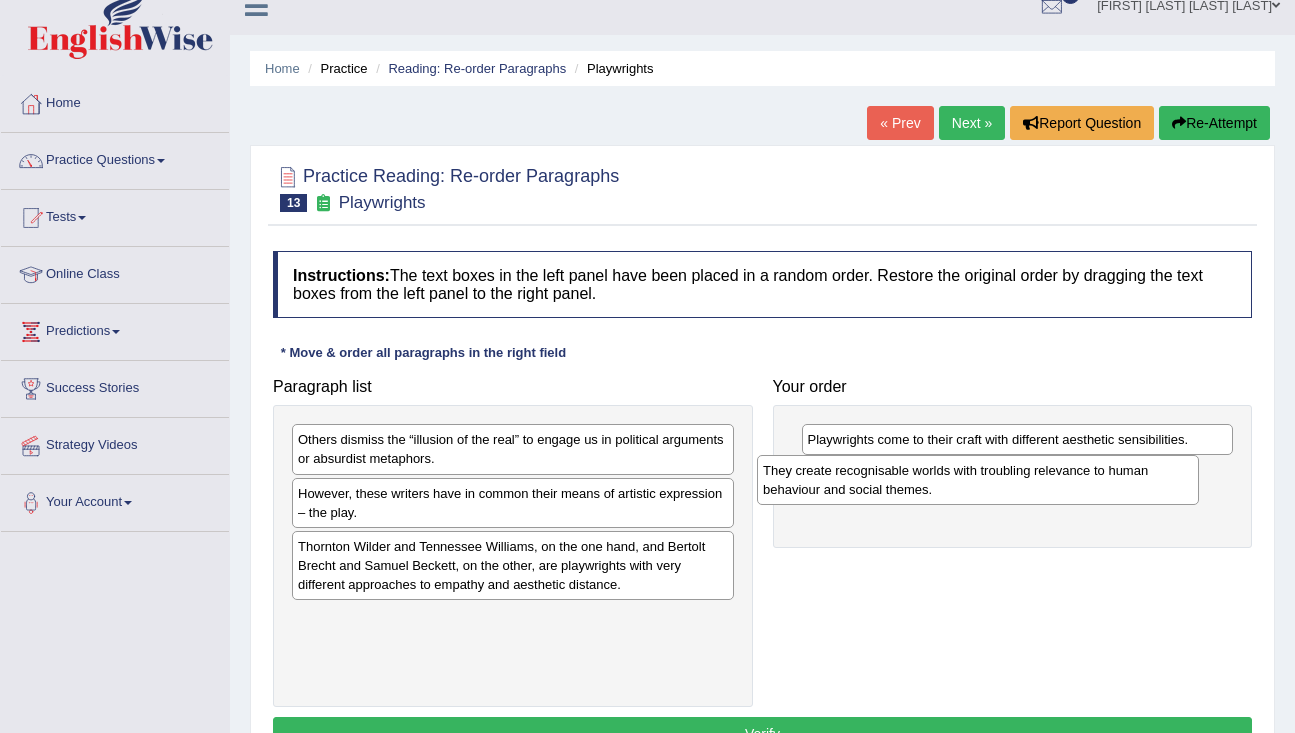 drag, startPoint x: 498, startPoint y: 634, endPoint x: 963, endPoint y: 489, distance: 487.08316 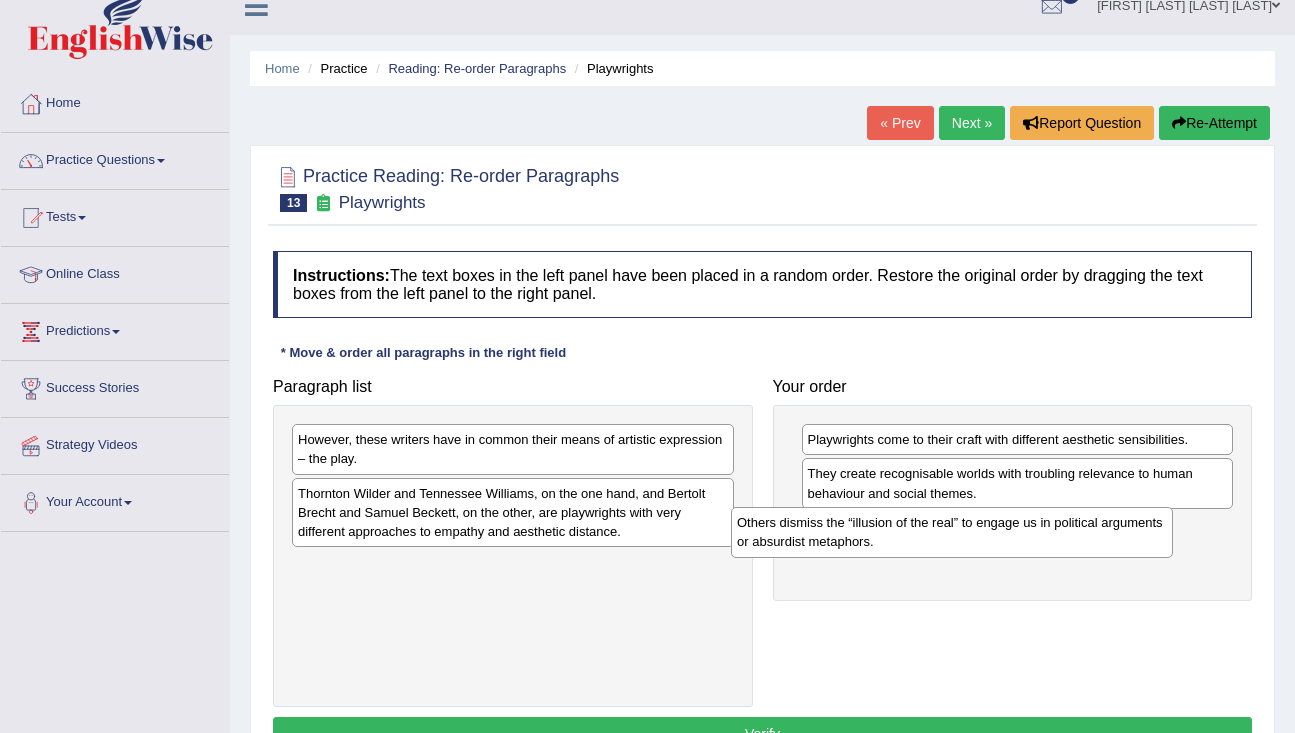 drag, startPoint x: 616, startPoint y: 452, endPoint x: 1056, endPoint y: 535, distance: 447.75998 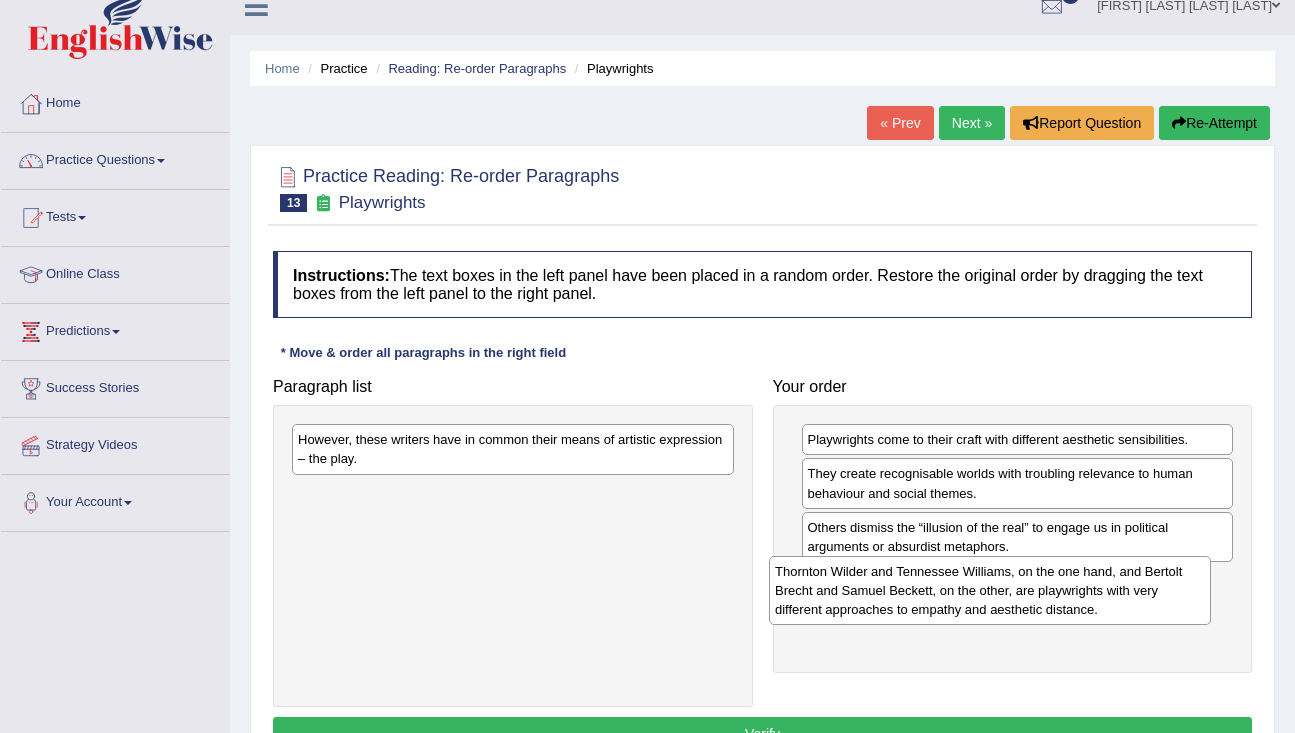 drag, startPoint x: 514, startPoint y: 509, endPoint x: 993, endPoint y: 587, distance: 485.30917 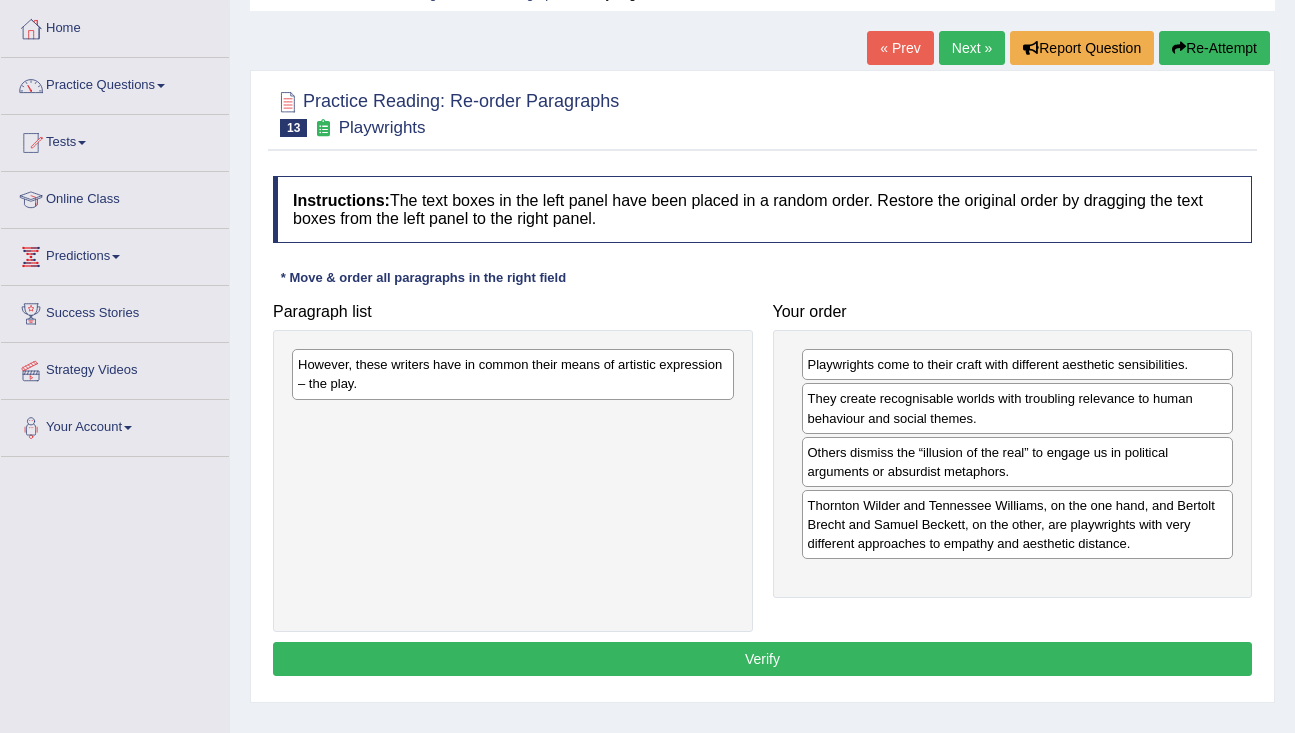 scroll, scrollTop: 101, scrollLeft: 0, axis: vertical 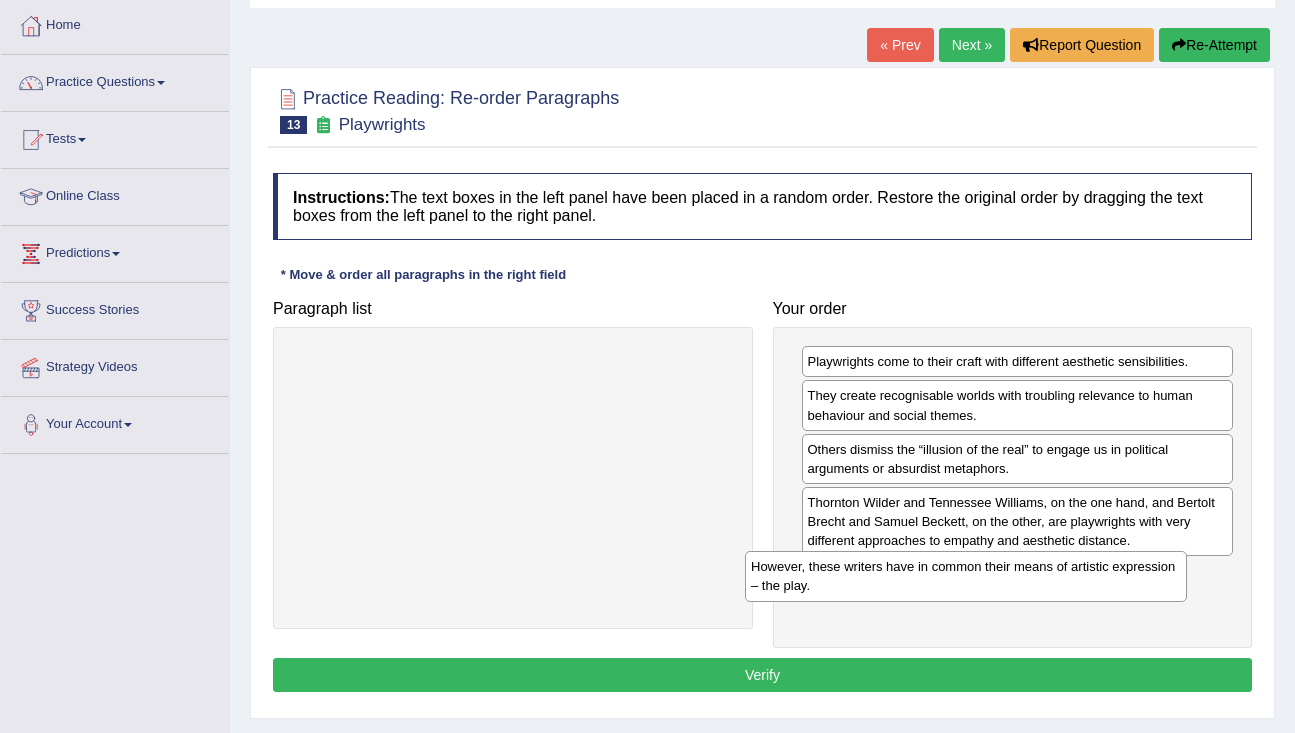drag, startPoint x: 547, startPoint y: 382, endPoint x: 993, endPoint y: 575, distance: 485.9681 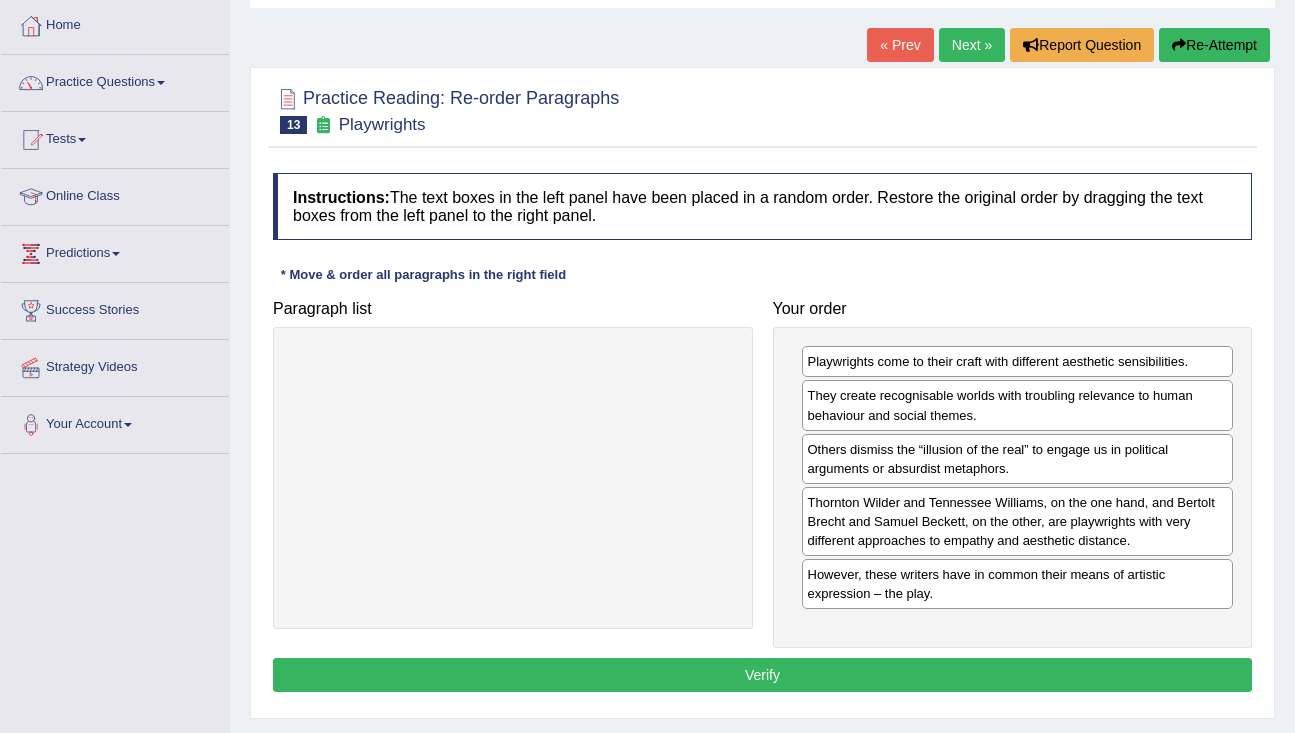 click on "Verify" at bounding box center [762, 675] 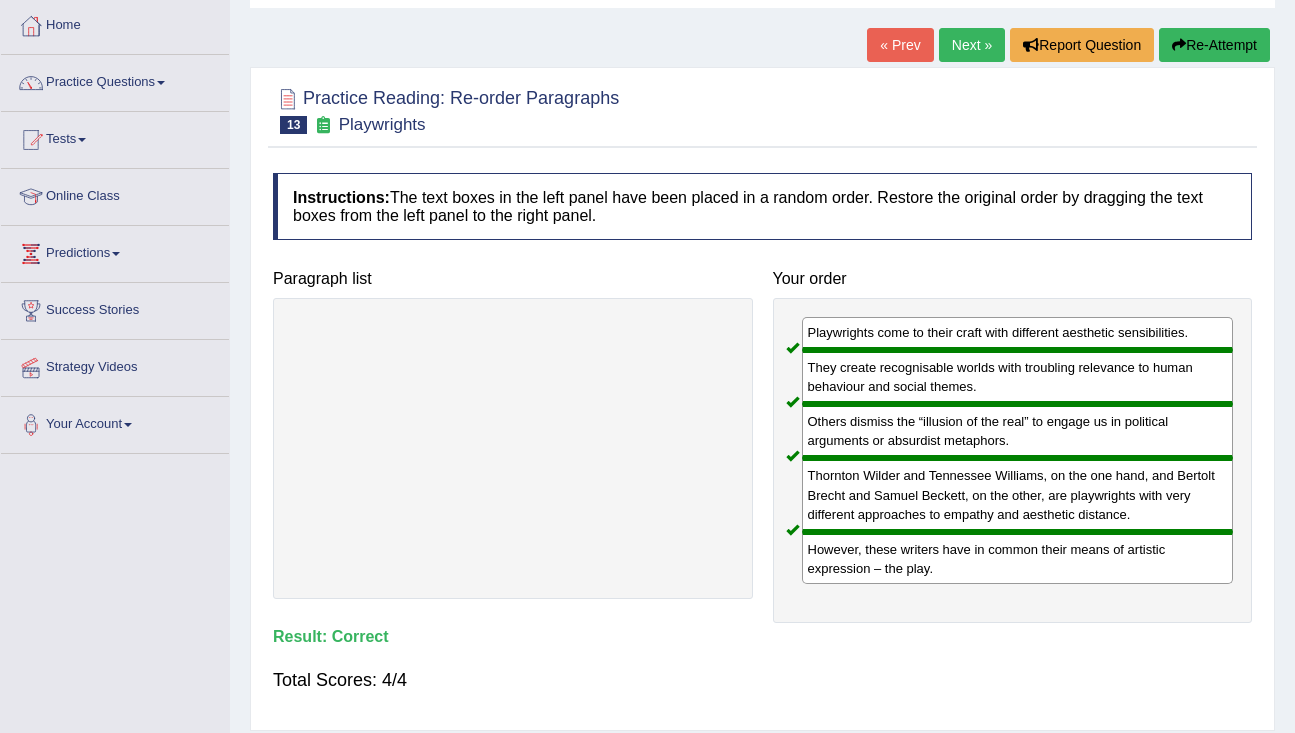 click on "Next »" at bounding box center (972, 45) 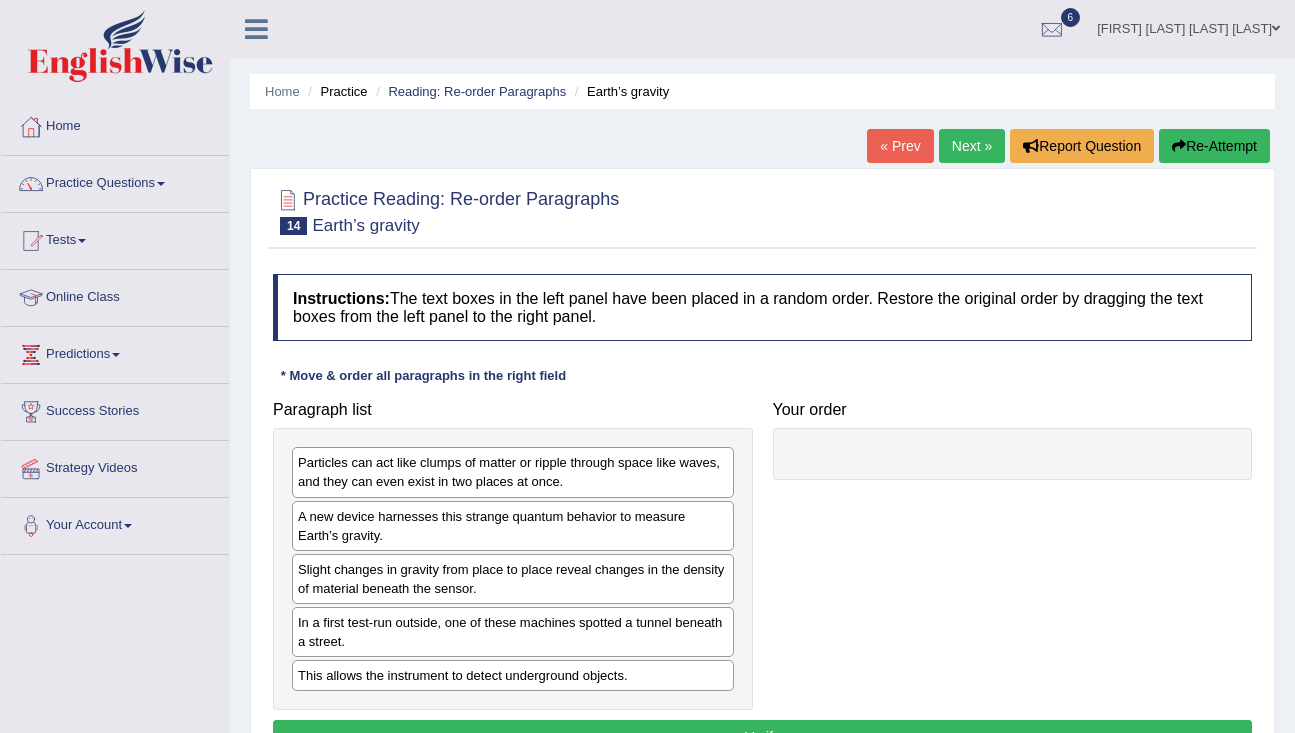 scroll, scrollTop: 0, scrollLeft: 0, axis: both 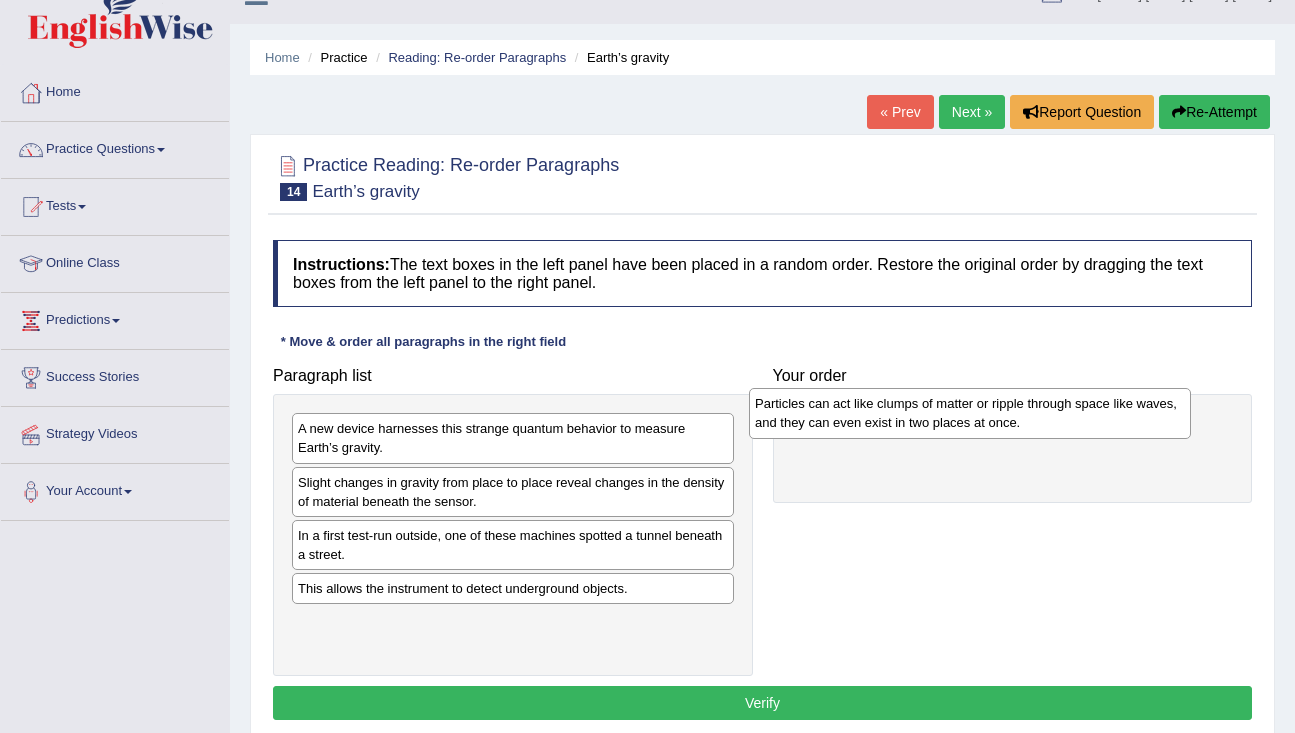 drag, startPoint x: 612, startPoint y: 452, endPoint x: 1066, endPoint y: 429, distance: 454.5822 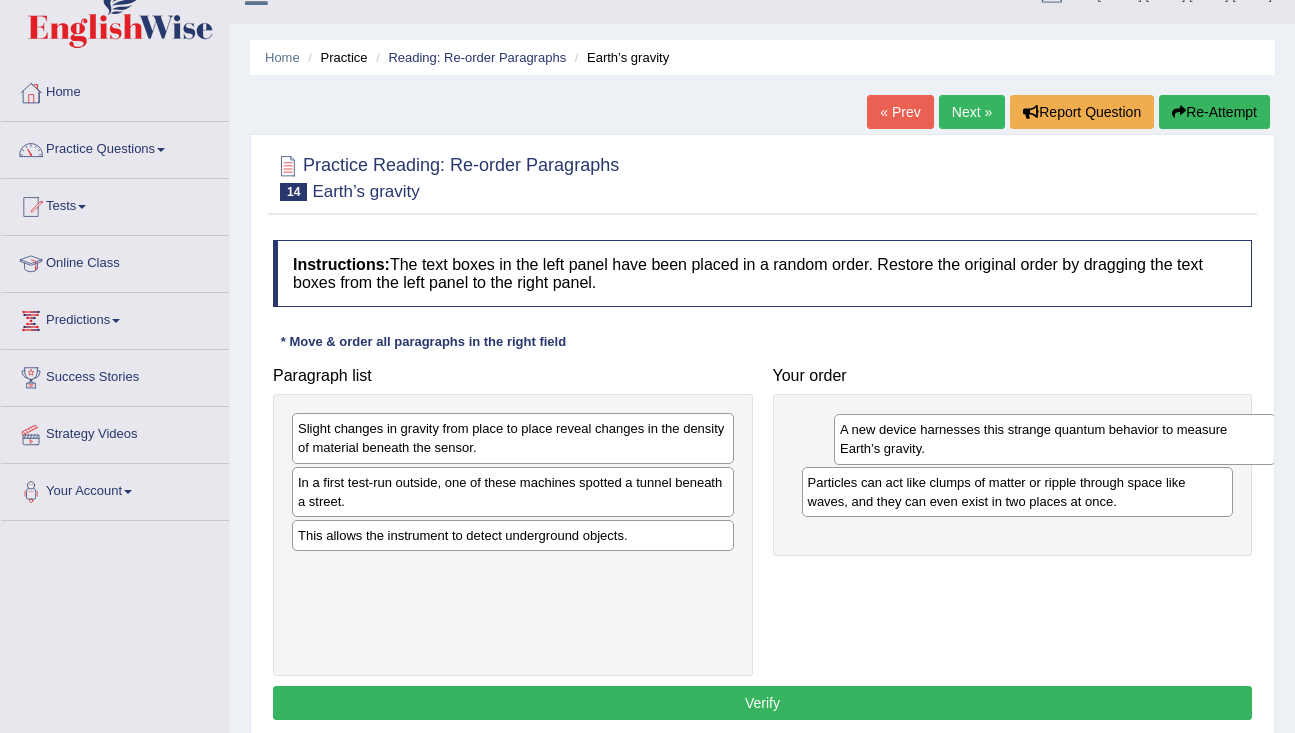 drag, startPoint x: 614, startPoint y: 444, endPoint x: 1159, endPoint y: 446, distance: 545.00366 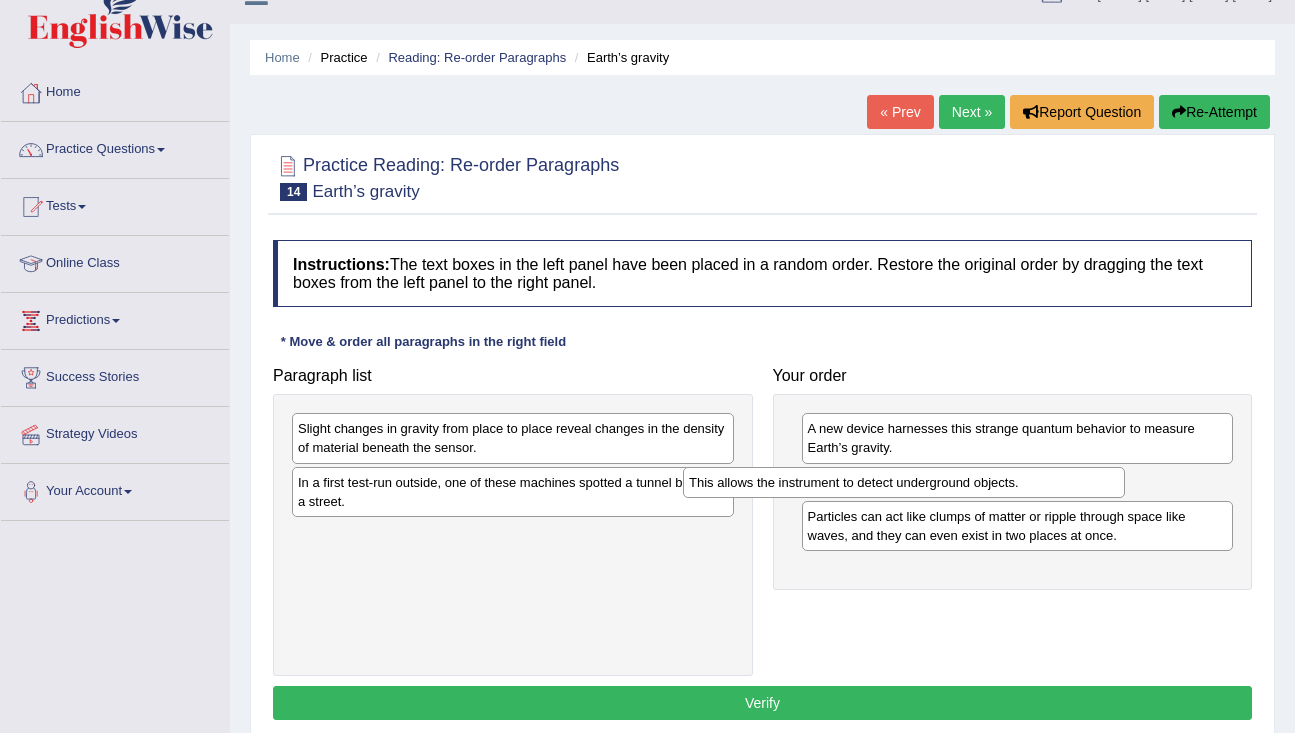 drag, startPoint x: 577, startPoint y: 537, endPoint x: 967, endPoint y: 482, distance: 393.8591 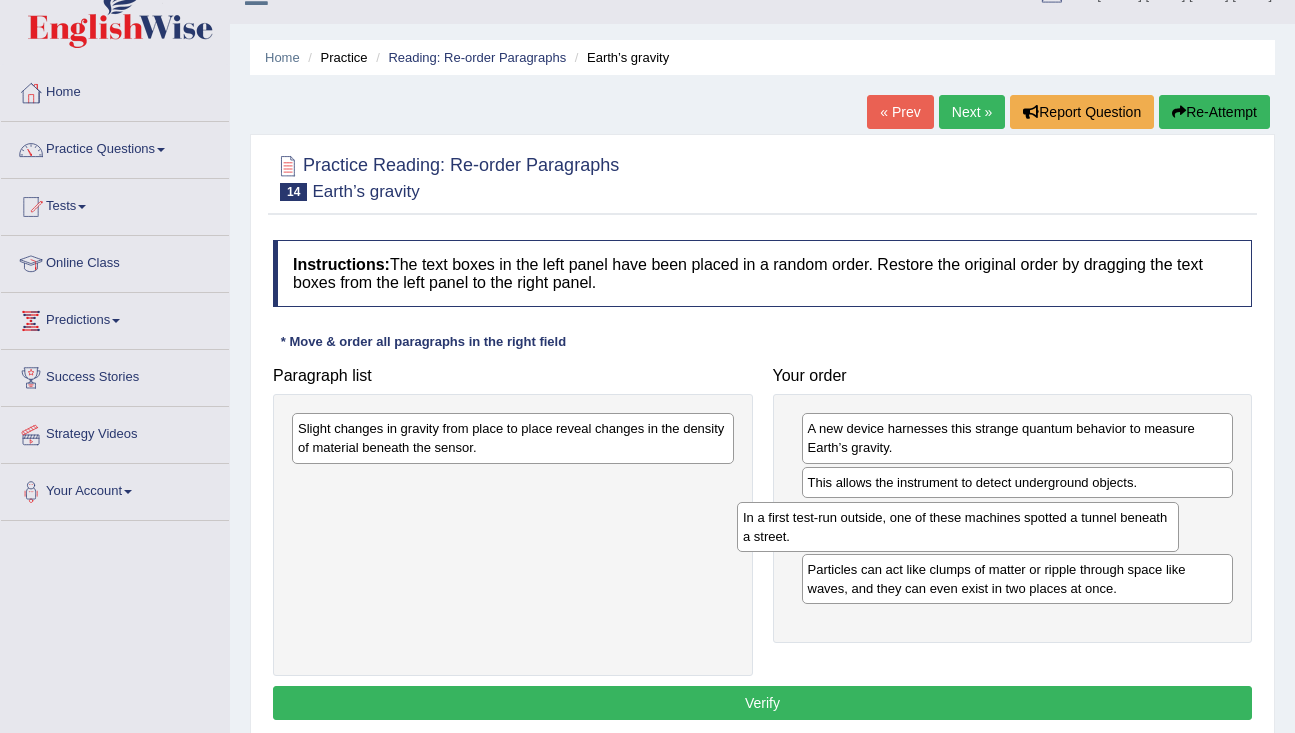 drag, startPoint x: 628, startPoint y: 482, endPoint x: 1073, endPoint y: 517, distance: 446.37427 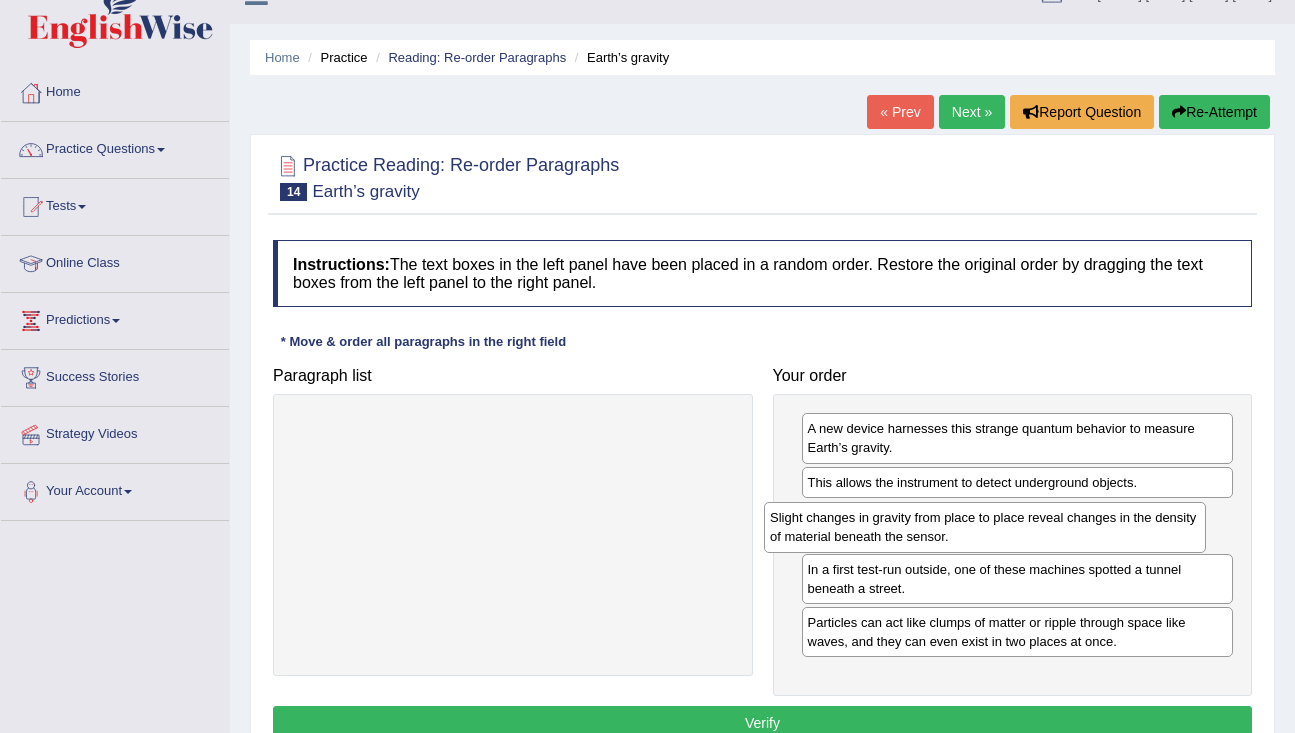 drag, startPoint x: 595, startPoint y: 448, endPoint x: 1060, endPoint y: 537, distance: 473.4406 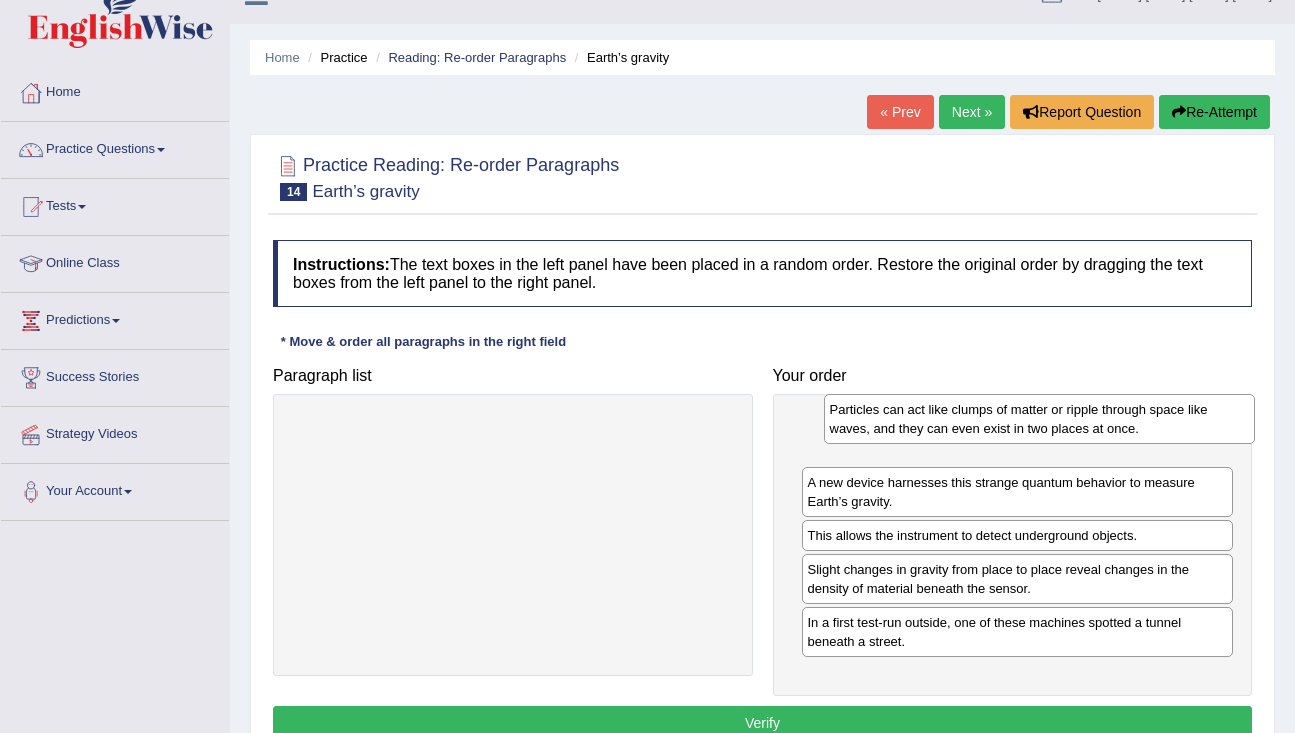 drag, startPoint x: 990, startPoint y: 642, endPoint x: 1008, endPoint y: 430, distance: 212.76277 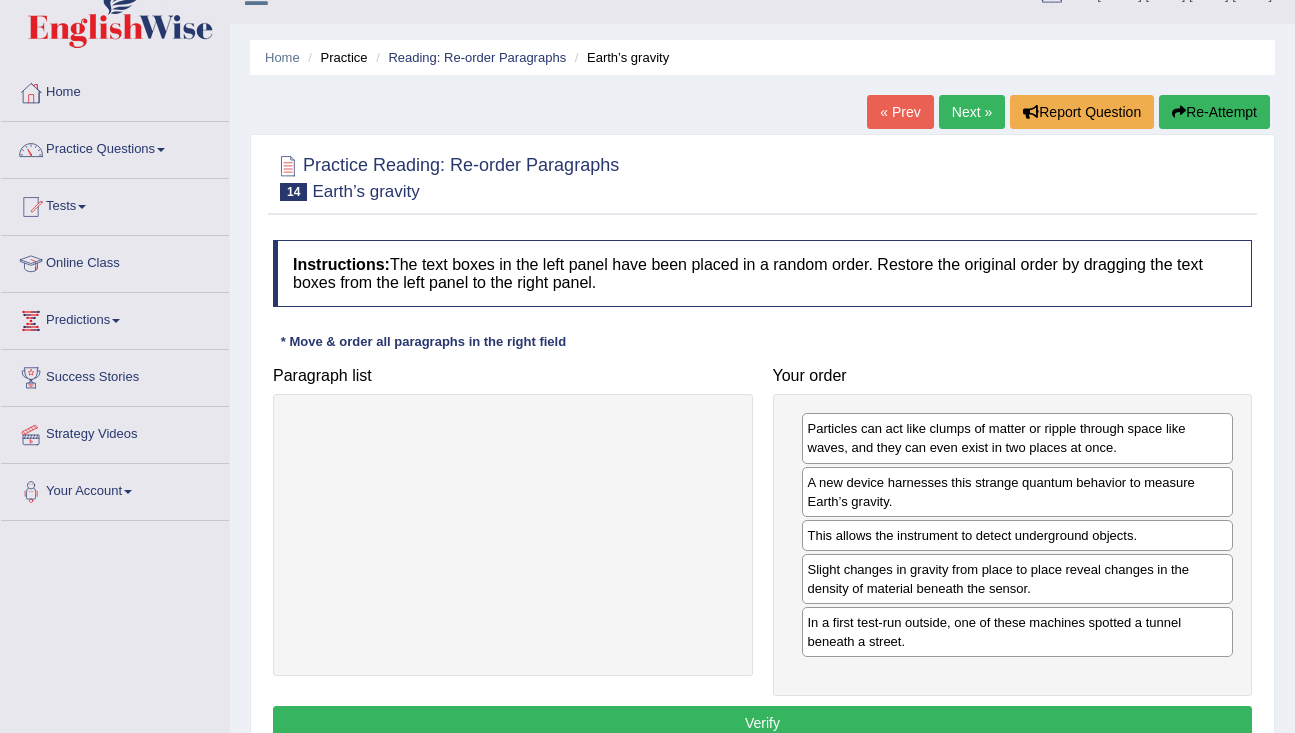 click on "Verify" at bounding box center (762, 723) 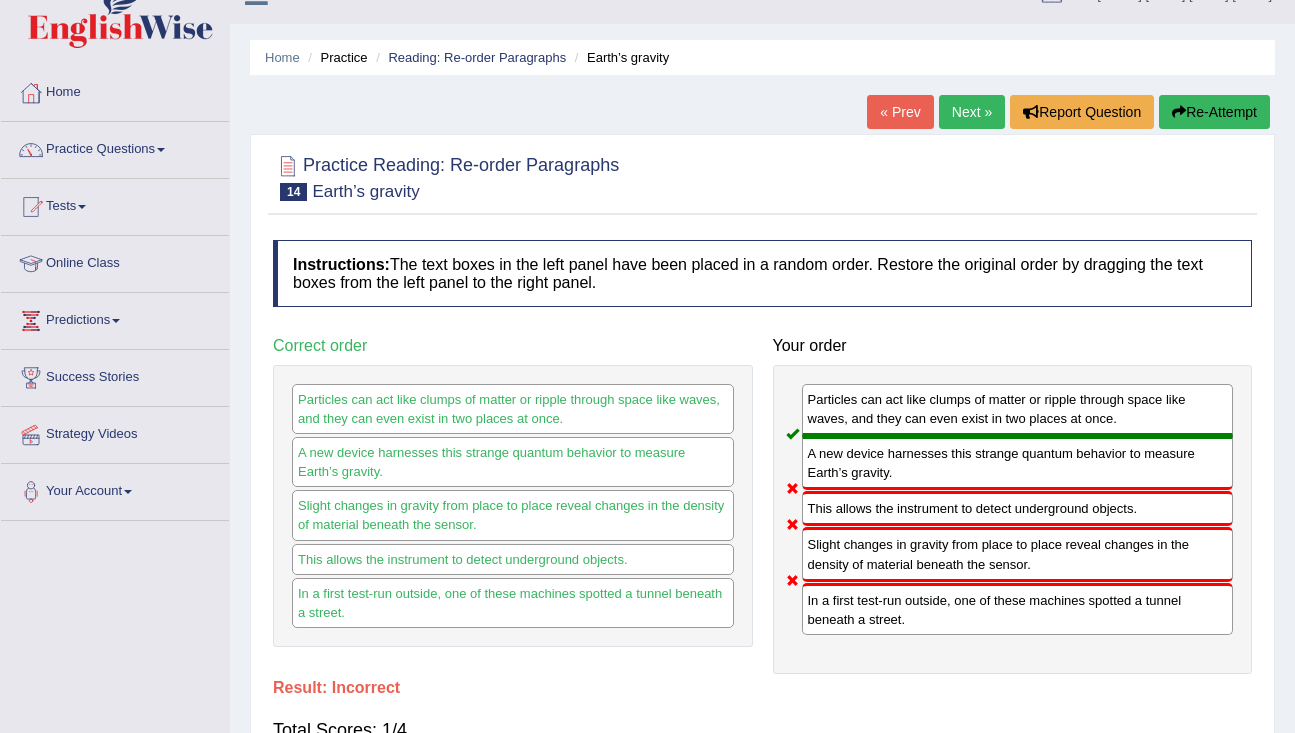 click on "Next »" at bounding box center (972, 112) 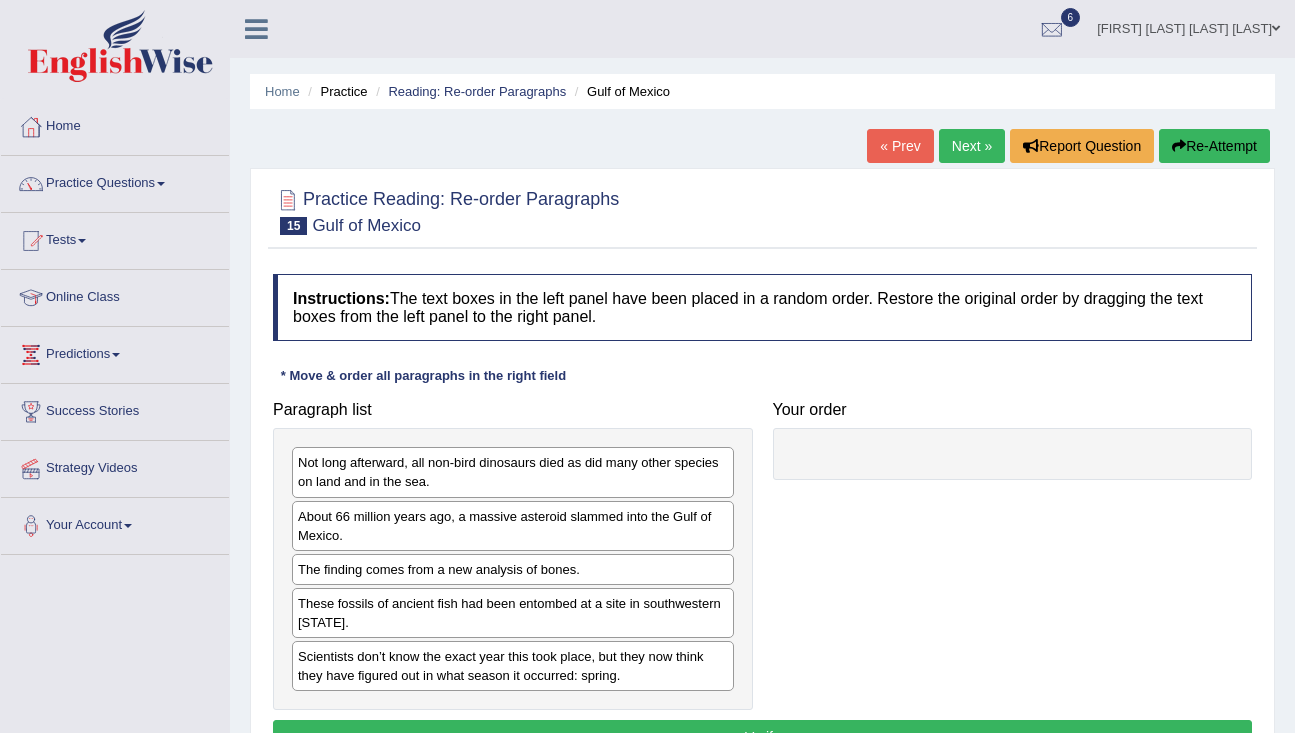 scroll, scrollTop: 0, scrollLeft: 0, axis: both 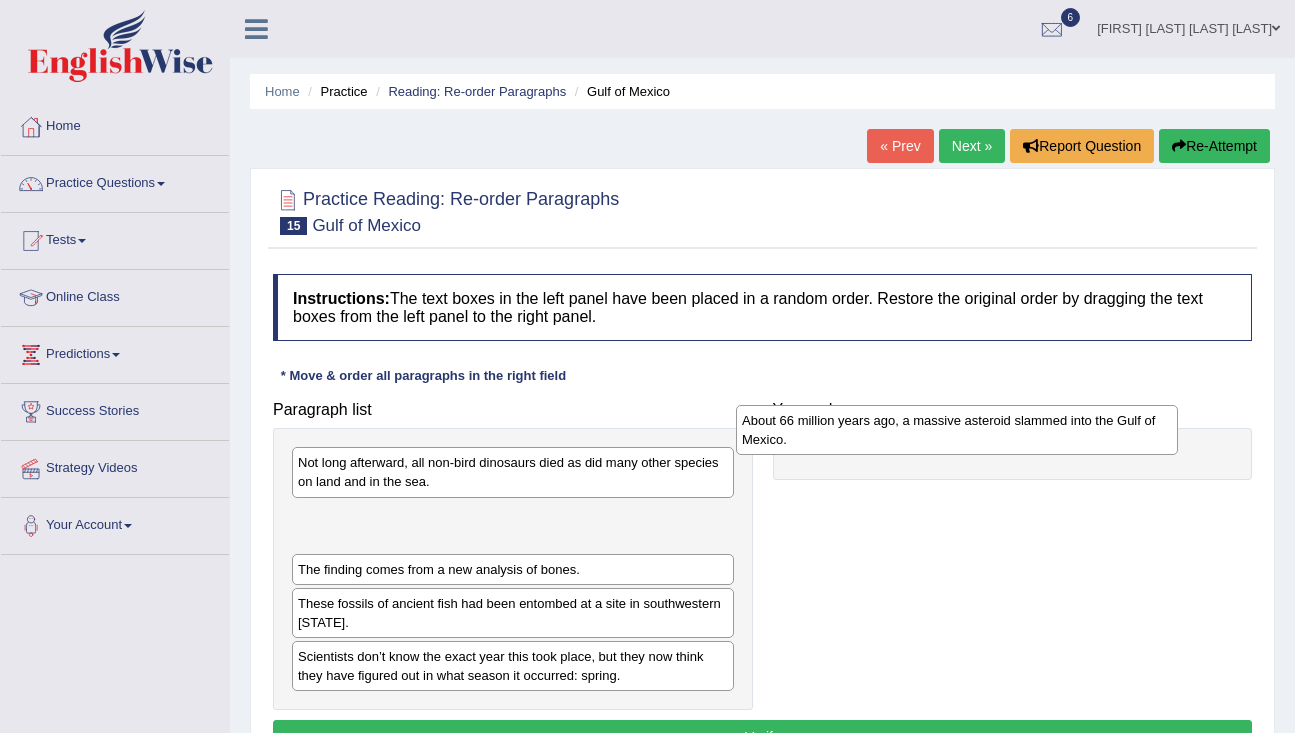 drag, startPoint x: 605, startPoint y: 529, endPoint x: 1055, endPoint y: 430, distance: 460.76132 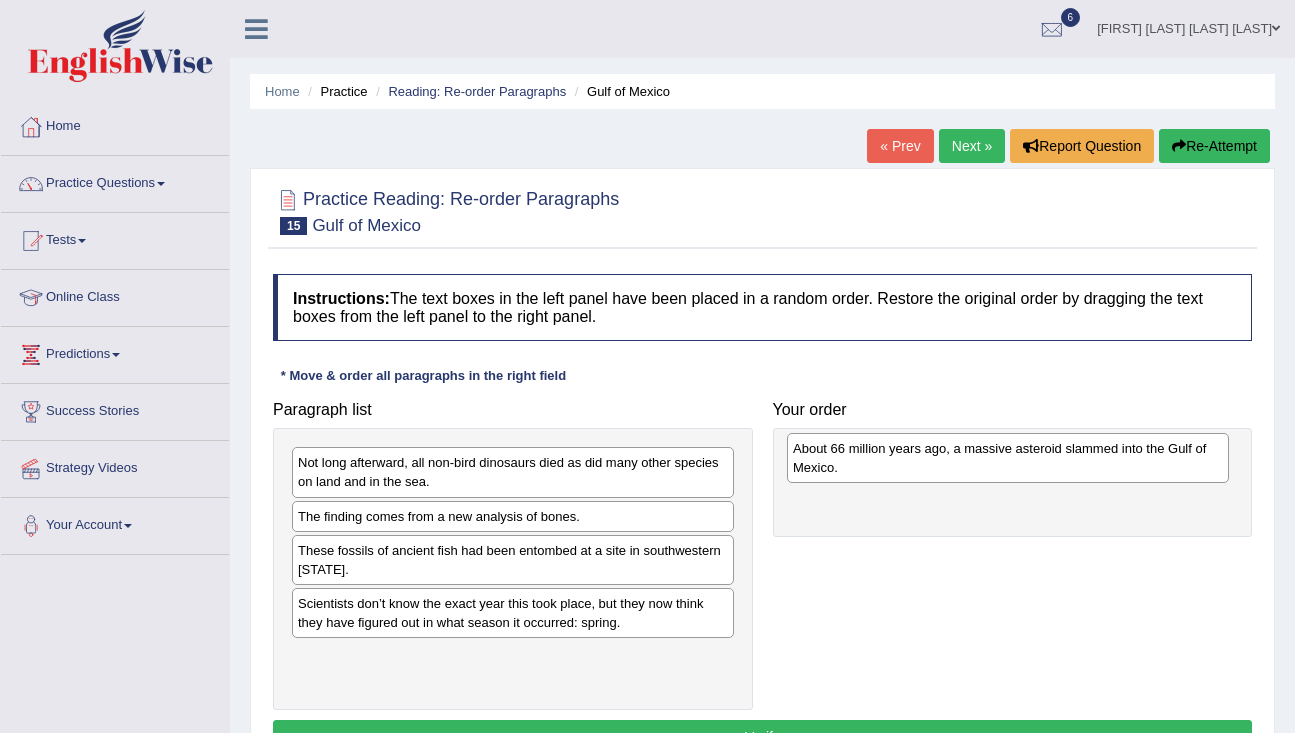 drag, startPoint x: 615, startPoint y: 526, endPoint x: 1110, endPoint y: 458, distance: 499.64886 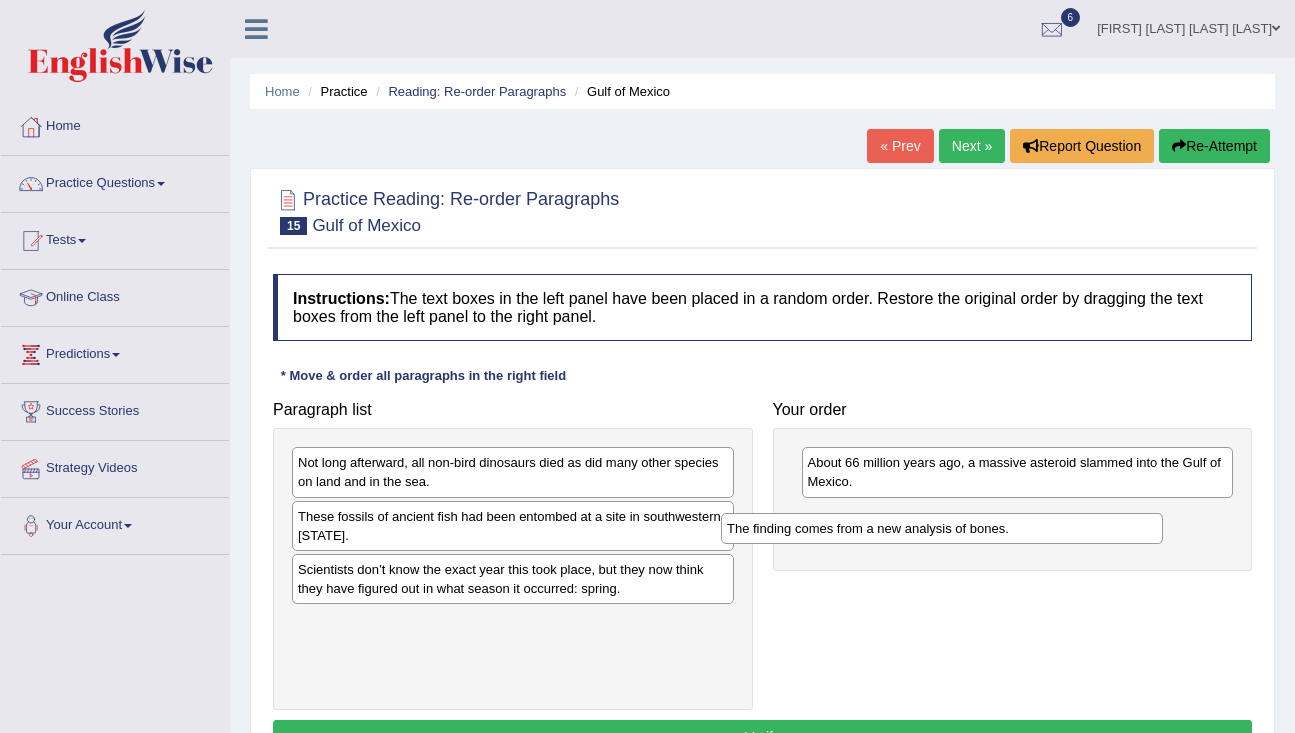 drag, startPoint x: 600, startPoint y: 523, endPoint x: 1040, endPoint y: 538, distance: 440.2556 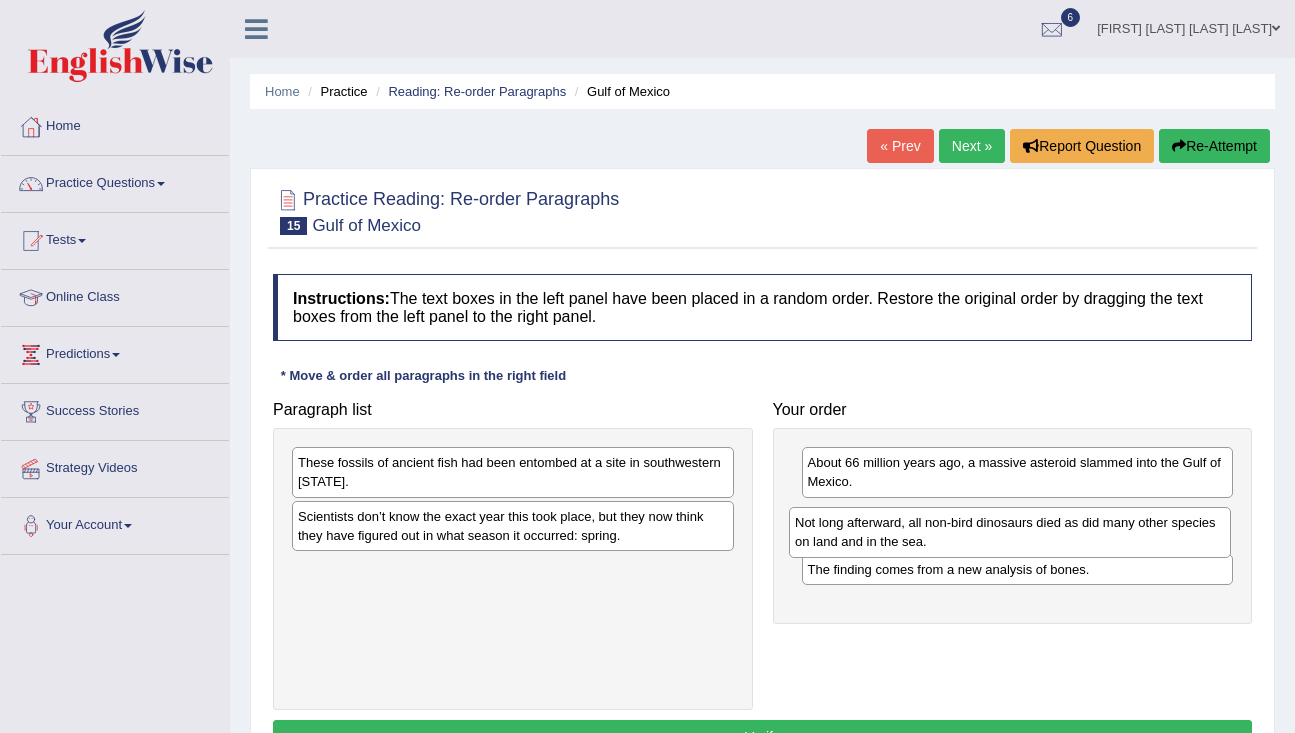 drag, startPoint x: 564, startPoint y: 475, endPoint x: 1061, endPoint y: 535, distance: 500.60864 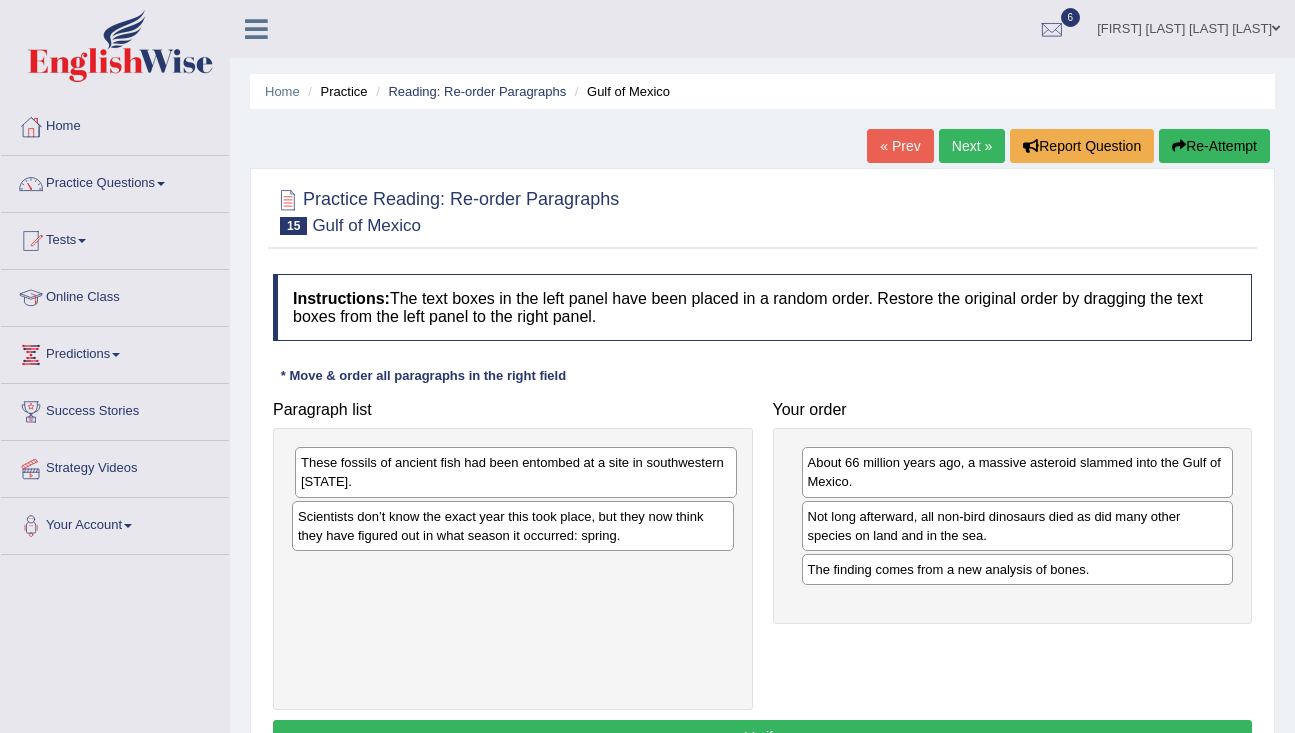 click on "These fossils of ancient fish had been entombed at a site in southwestern North Dakota." at bounding box center (516, 472) 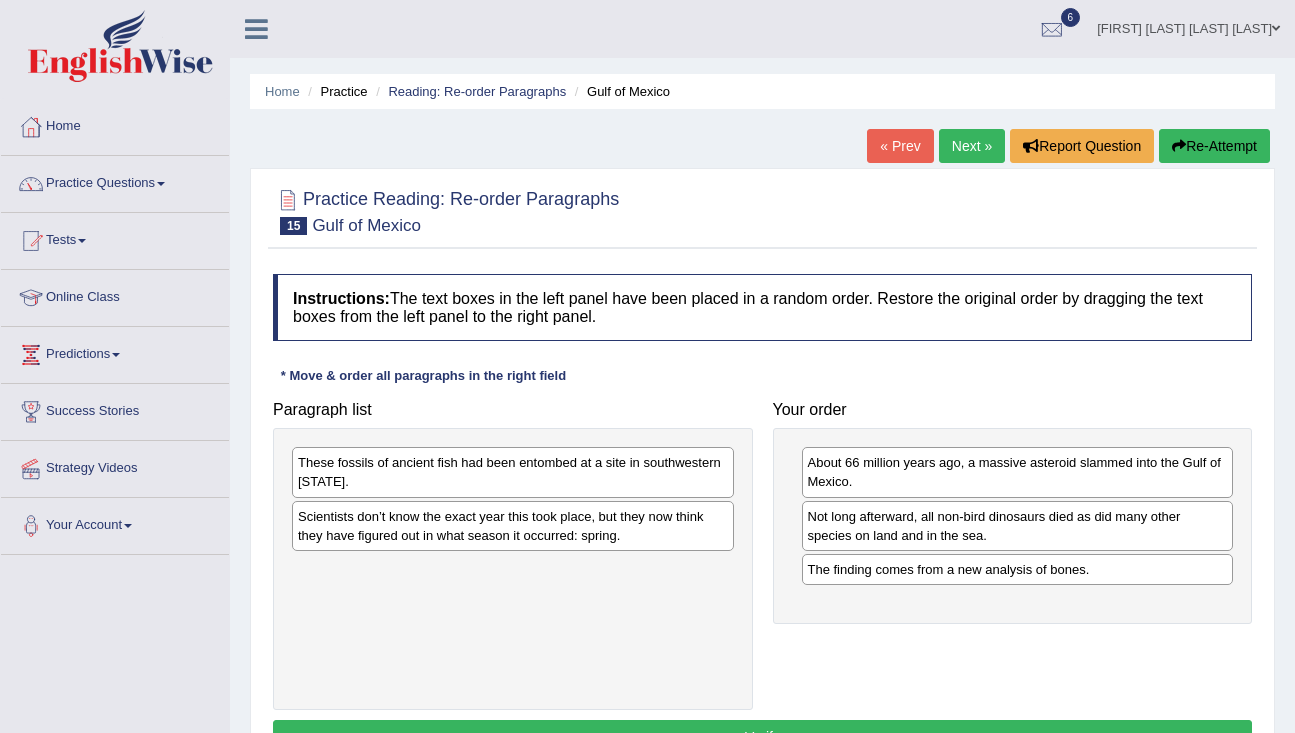 drag, startPoint x: 571, startPoint y: 481, endPoint x: 1098, endPoint y: 640, distance: 550.46344 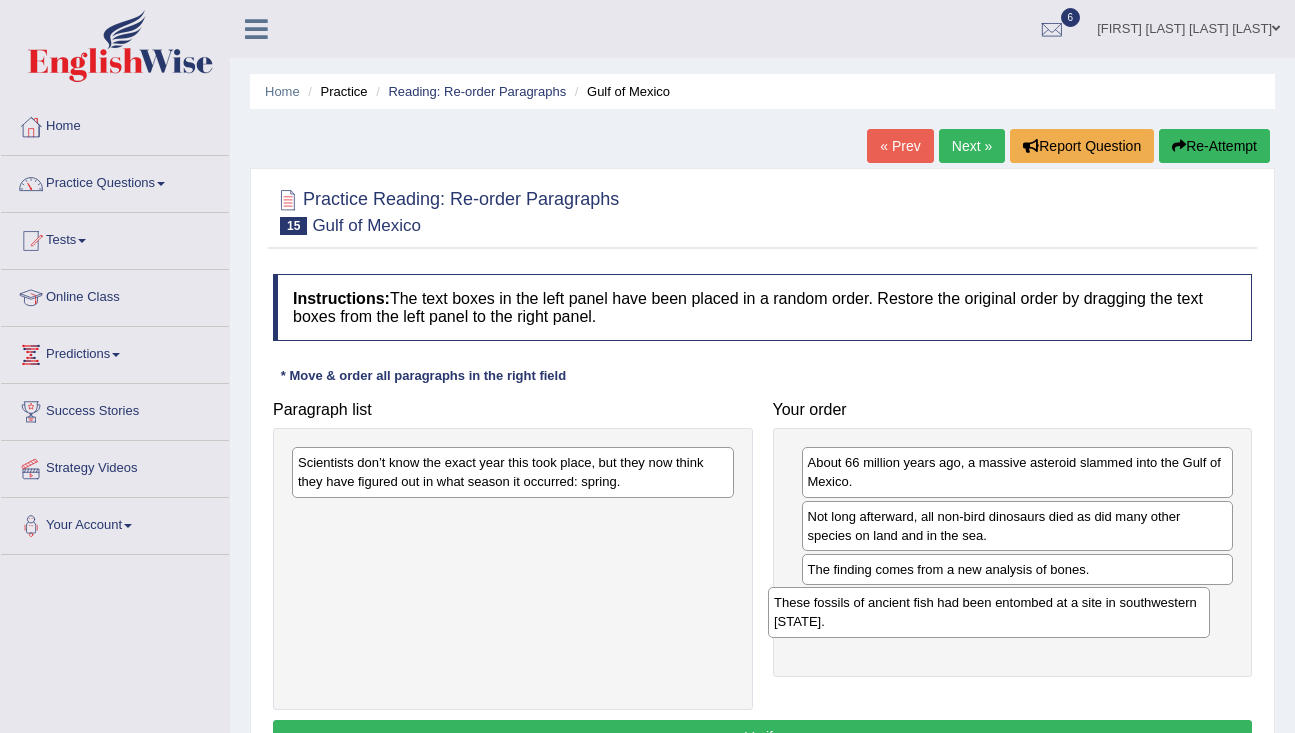 drag, startPoint x: 570, startPoint y: 469, endPoint x: 1046, endPoint y: 609, distance: 496.16125 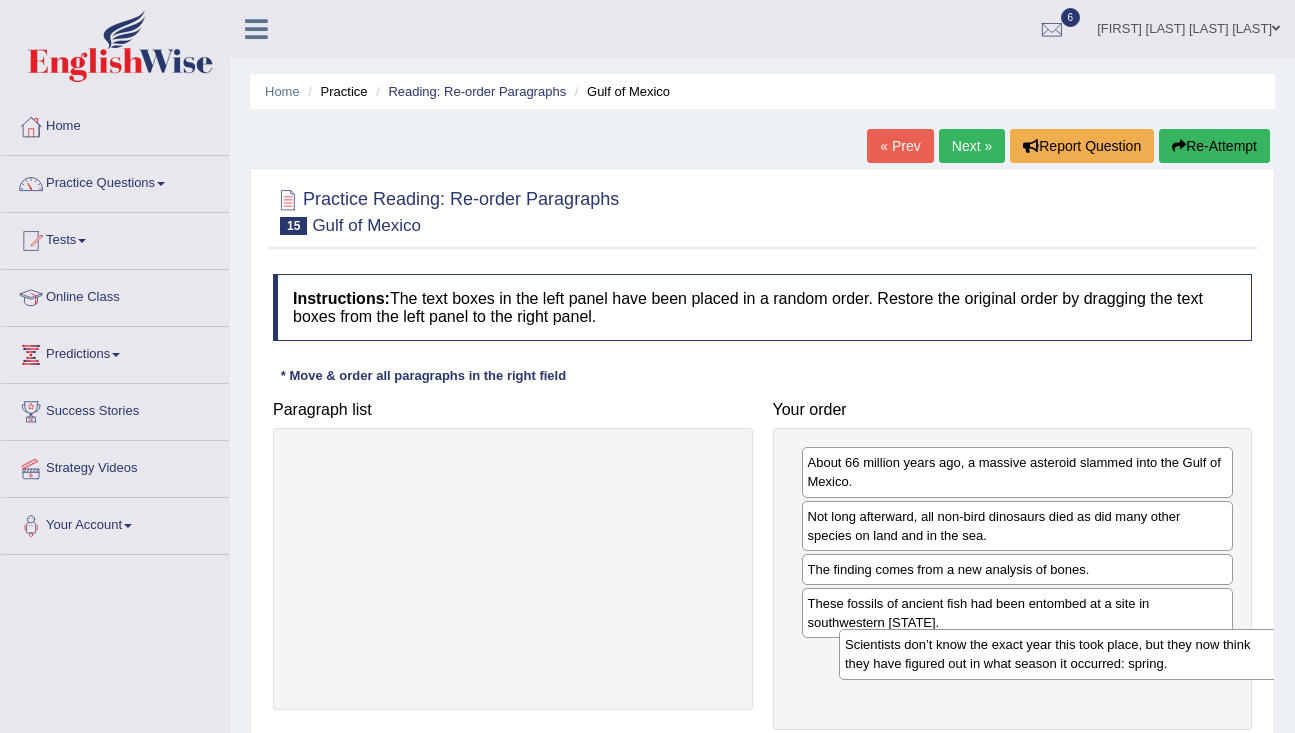 drag, startPoint x: 578, startPoint y: 460, endPoint x: 1123, endPoint y: 642, distance: 574.58594 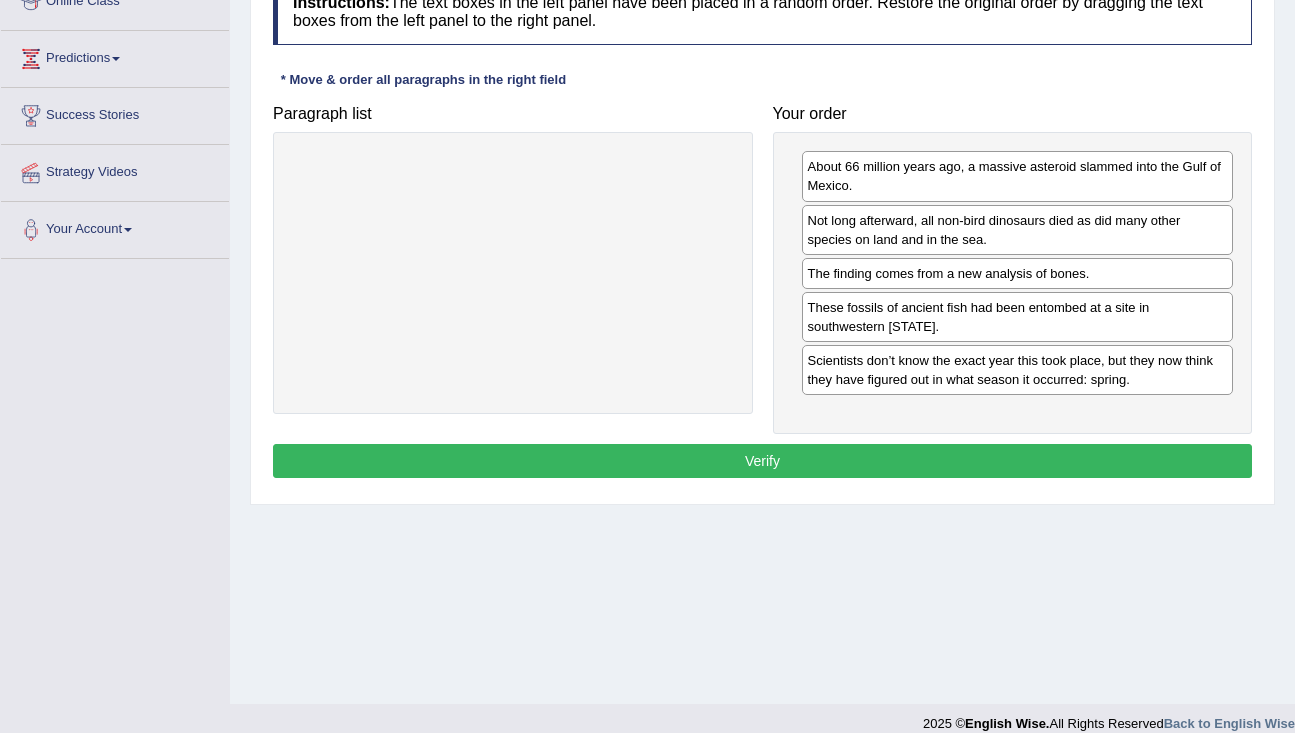 scroll, scrollTop: 317, scrollLeft: 0, axis: vertical 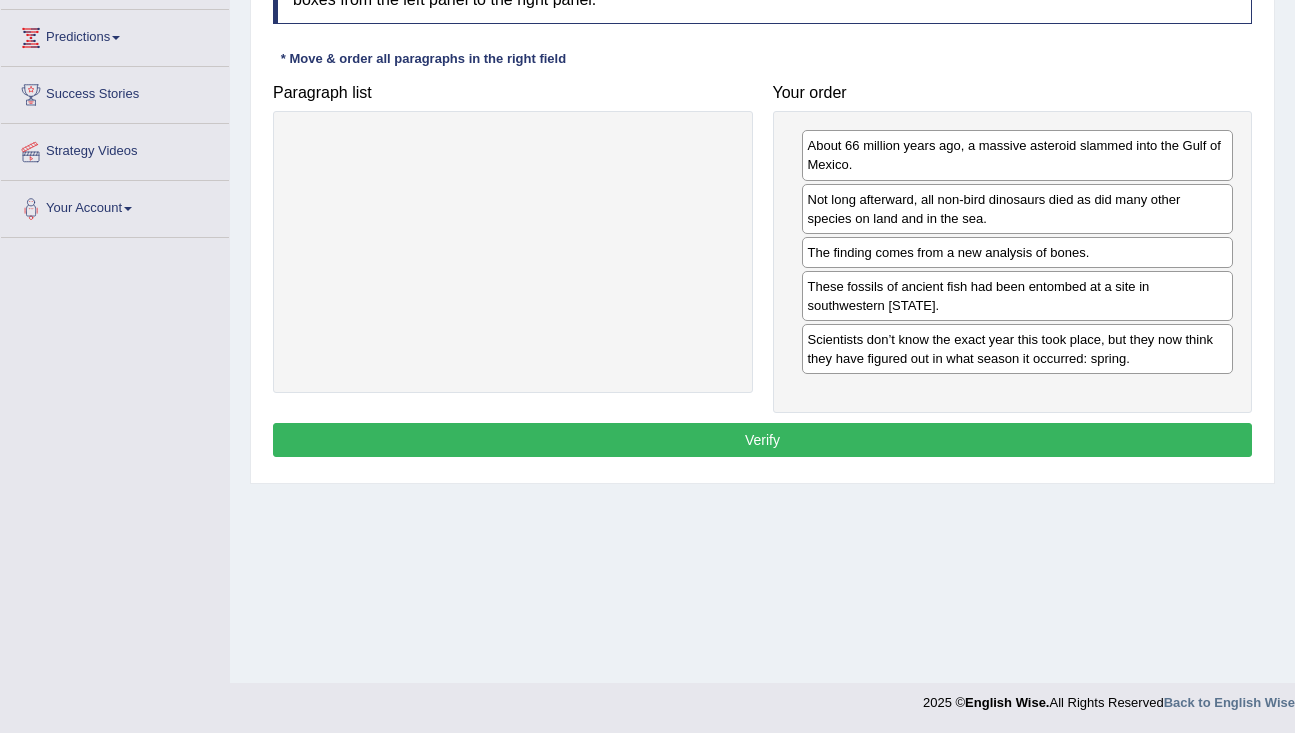 click on "Verify" at bounding box center (762, 440) 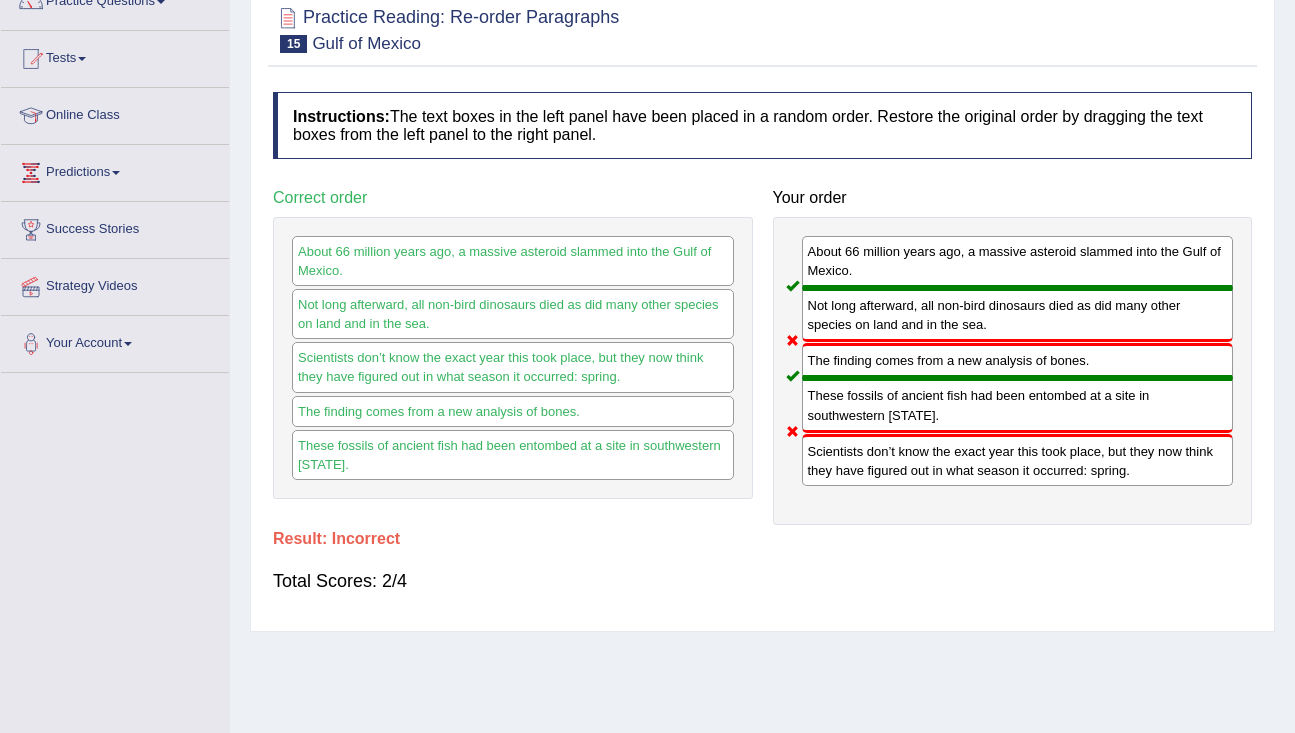 scroll, scrollTop: 0, scrollLeft: 0, axis: both 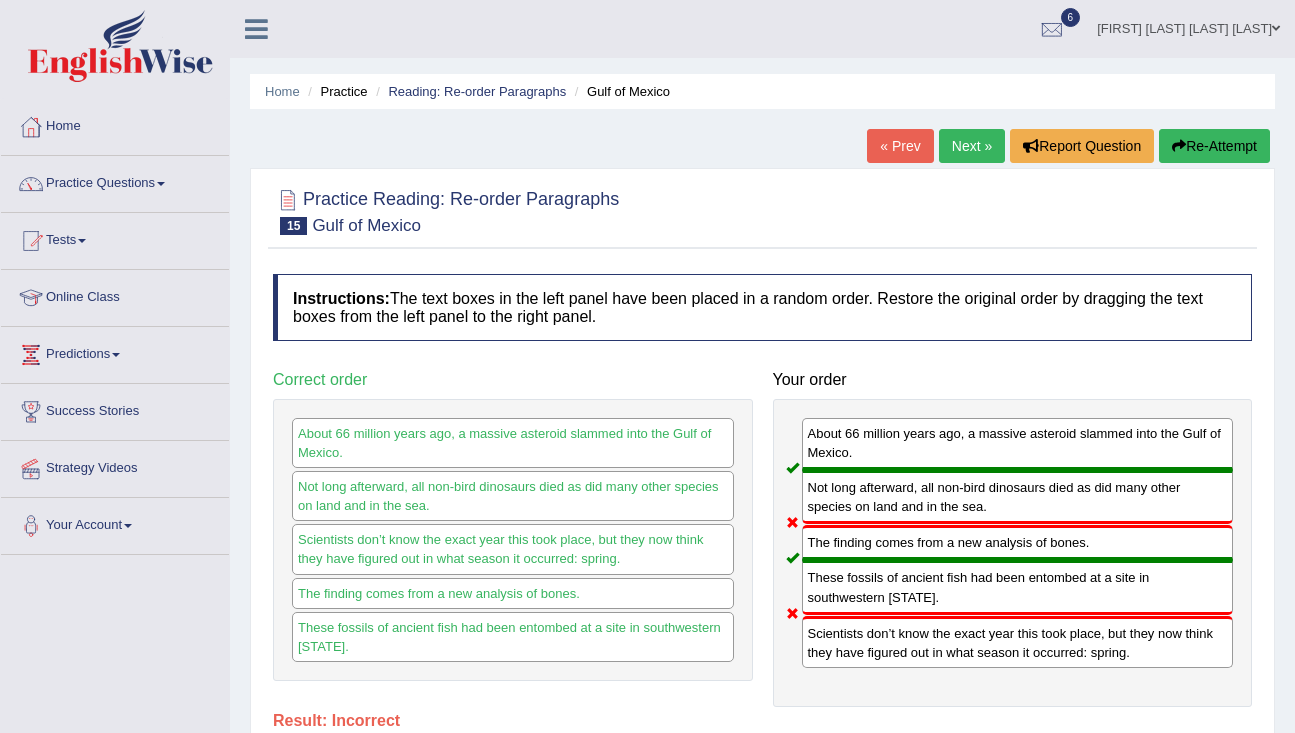 click on "Next »" at bounding box center [972, 146] 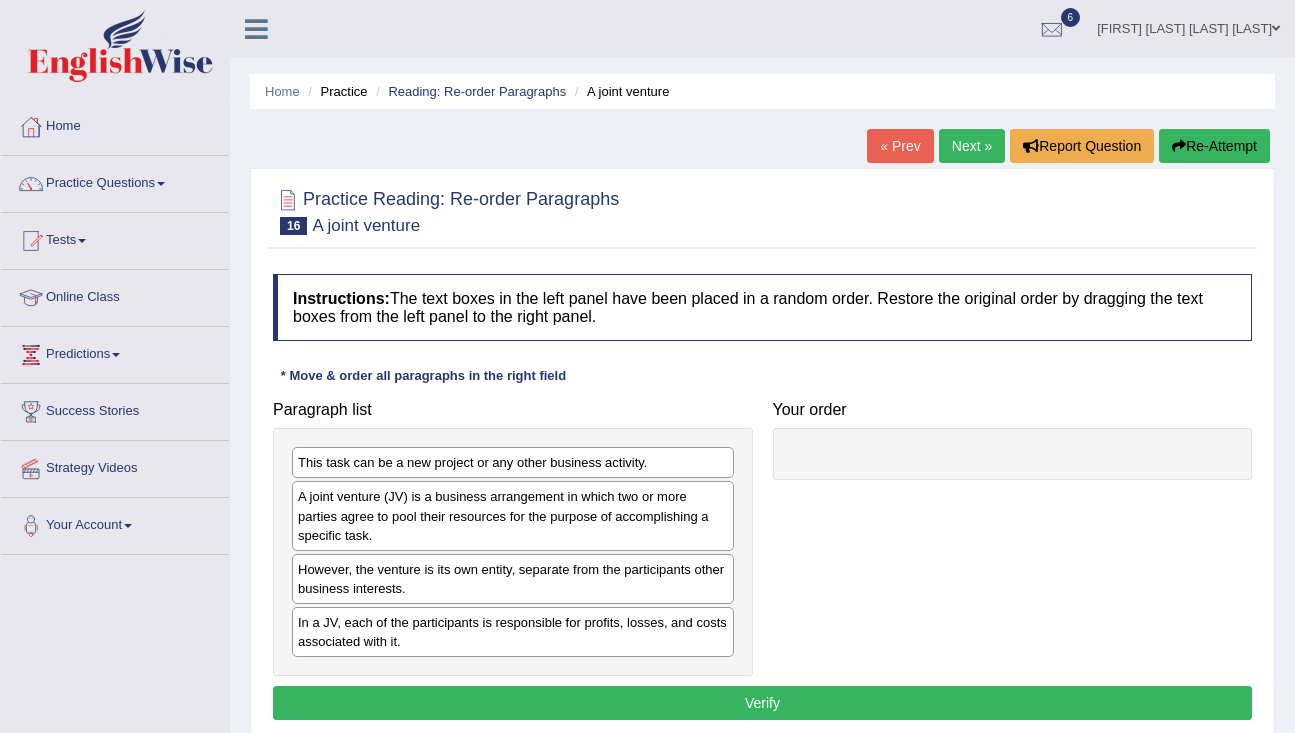 scroll, scrollTop: 0, scrollLeft: 0, axis: both 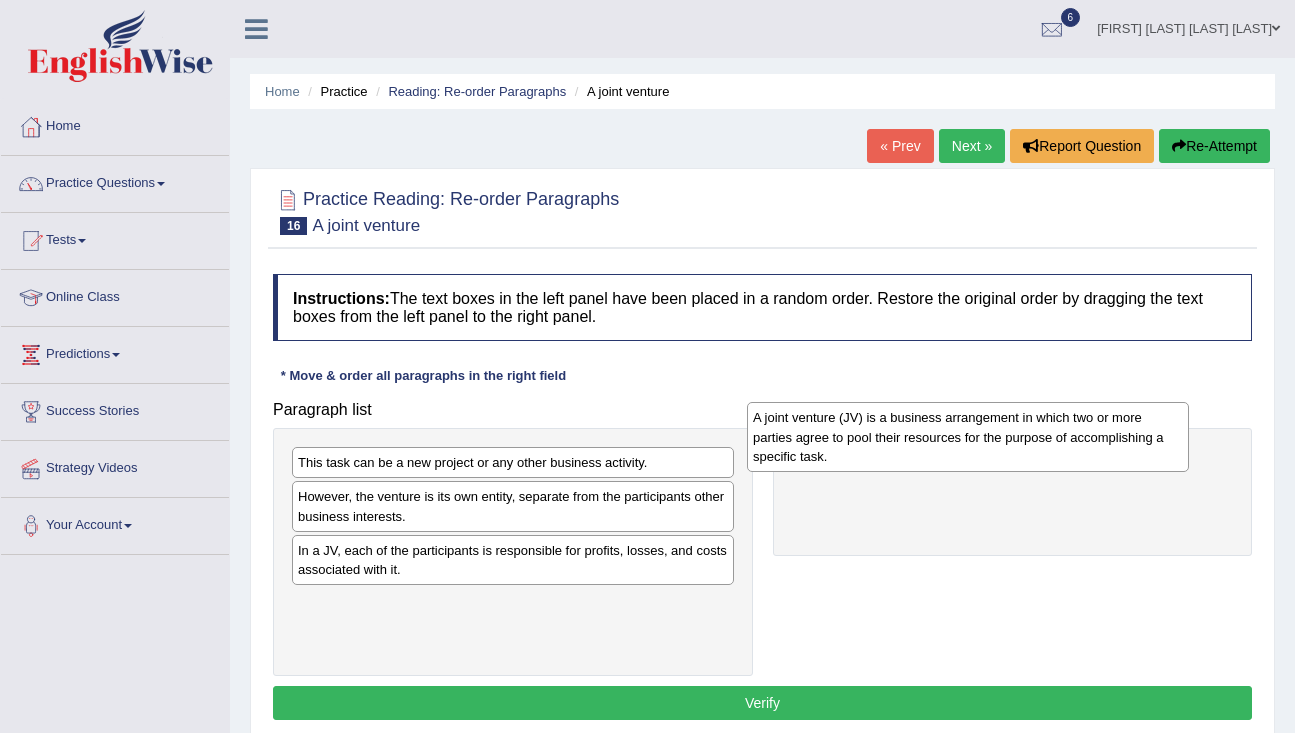 drag, startPoint x: 571, startPoint y: 541, endPoint x: 1038, endPoint y: 469, distance: 472.51773 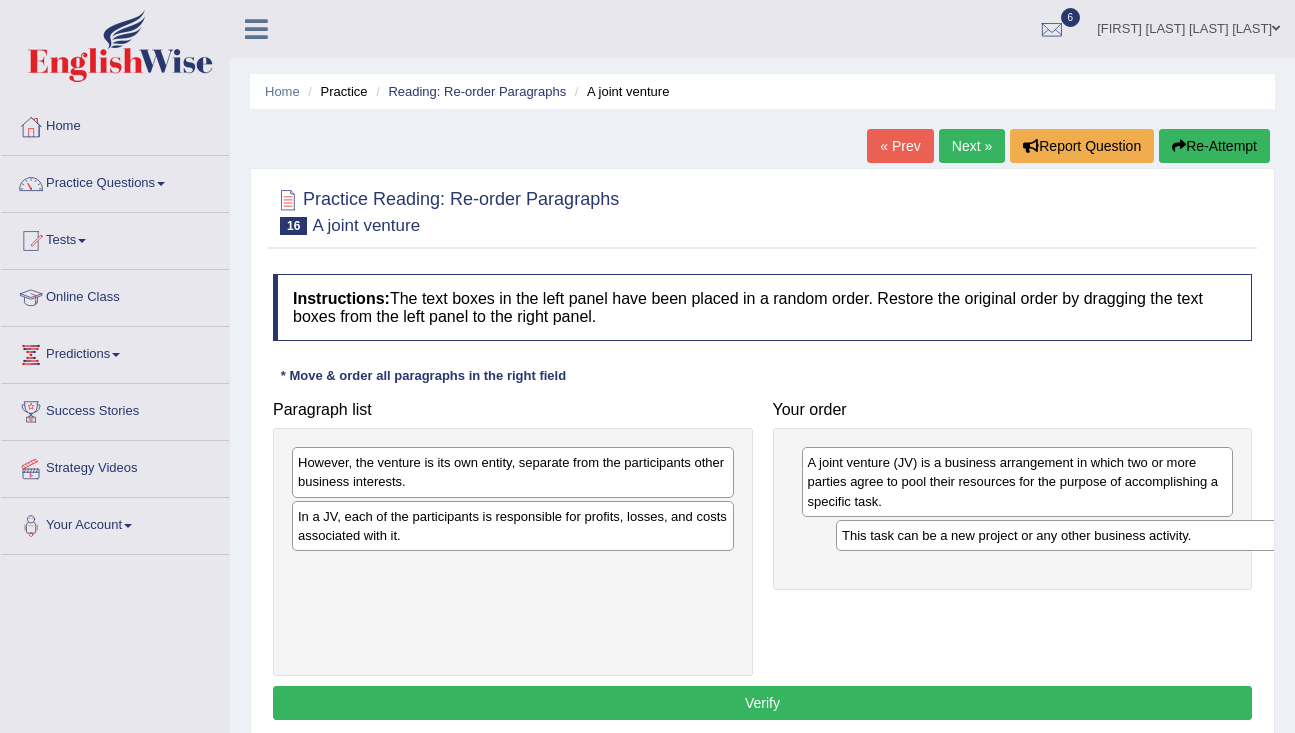 drag, startPoint x: 386, startPoint y: 463, endPoint x: 911, endPoint y: 522, distance: 528.3048 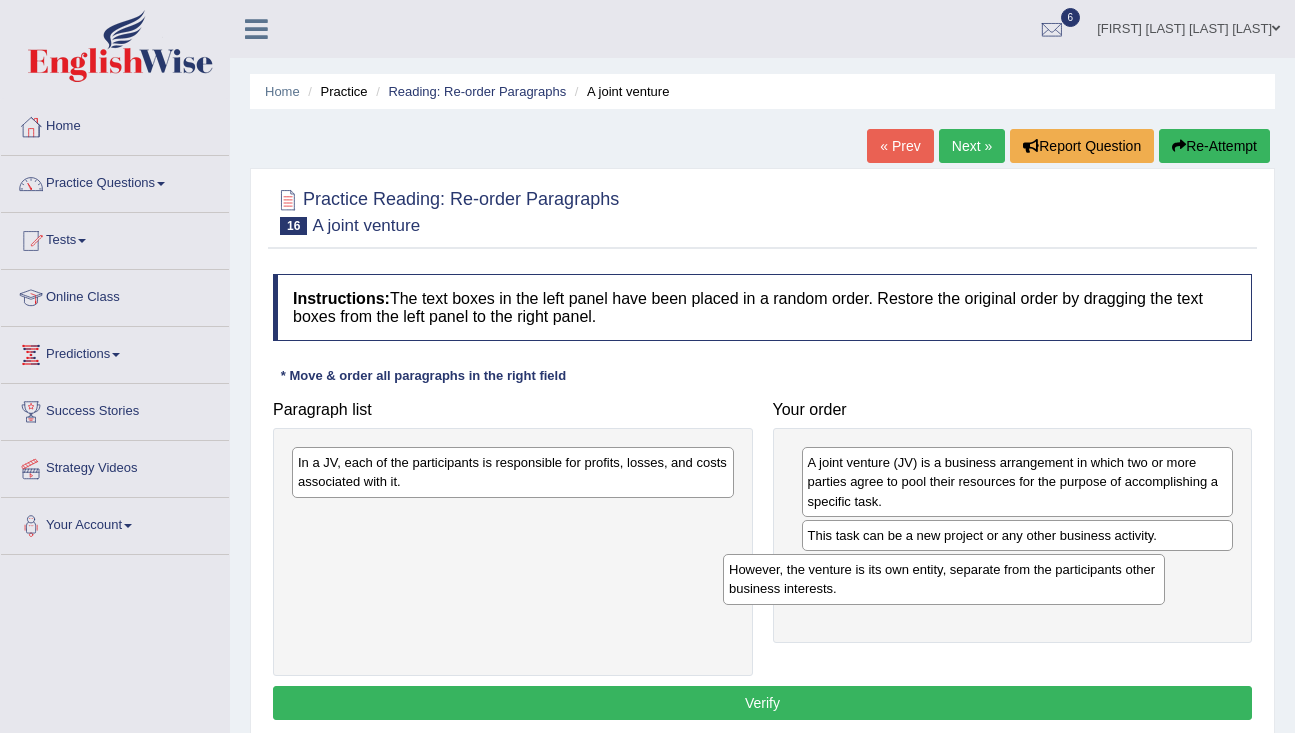 drag, startPoint x: 526, startPoint y: 474, endPoint x: 957, endPoint y: 581, distance: 444.0833 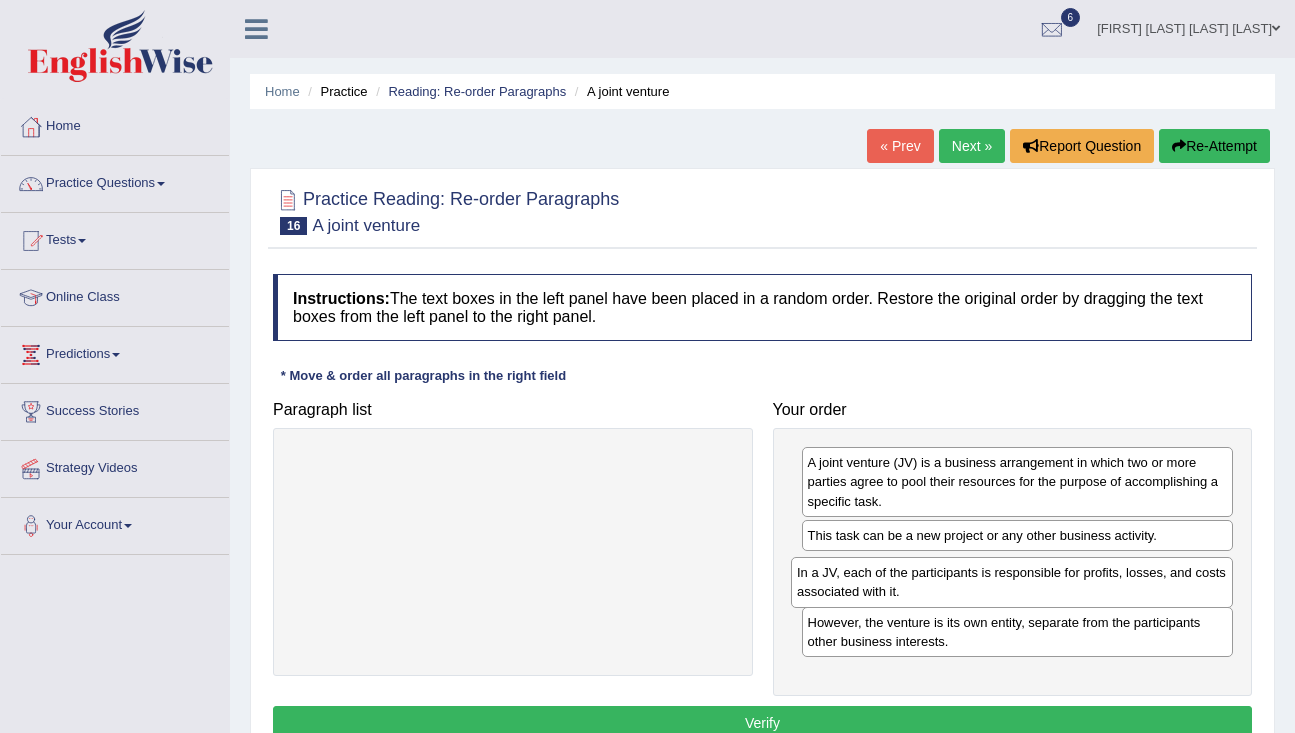 drag, startPoint x: 540, startPoint y: 467, endPoint x: 1039, endPoint y: 574, distance: 510.34302 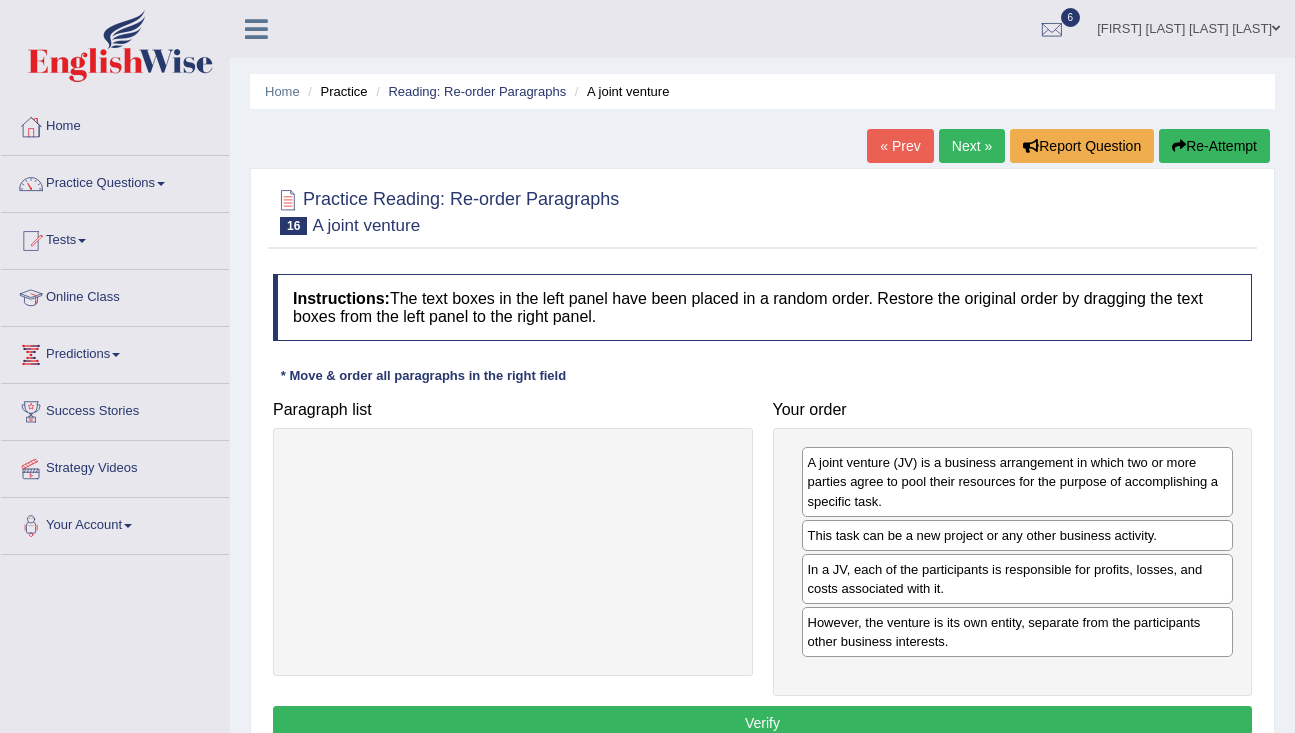 click on "Verify" at bounding box center (762, 723) 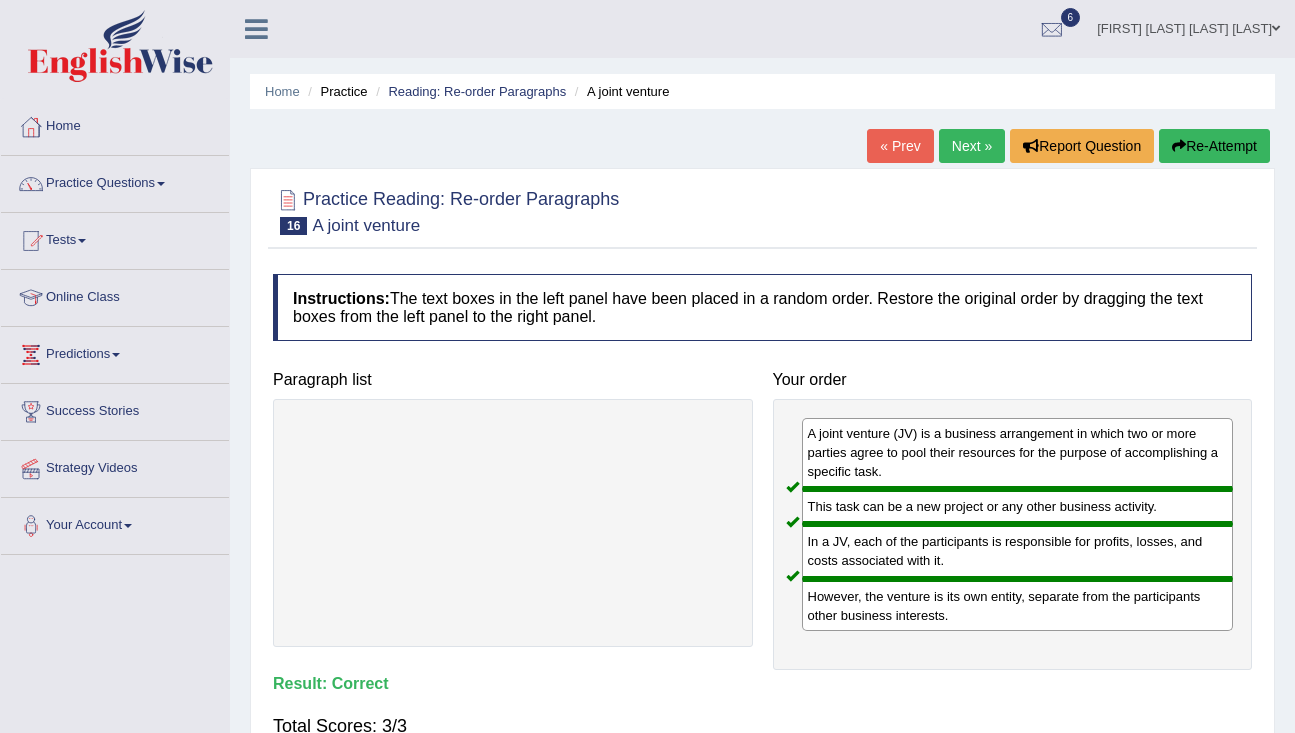 click on "Next »" at bounding box center [972, 146] 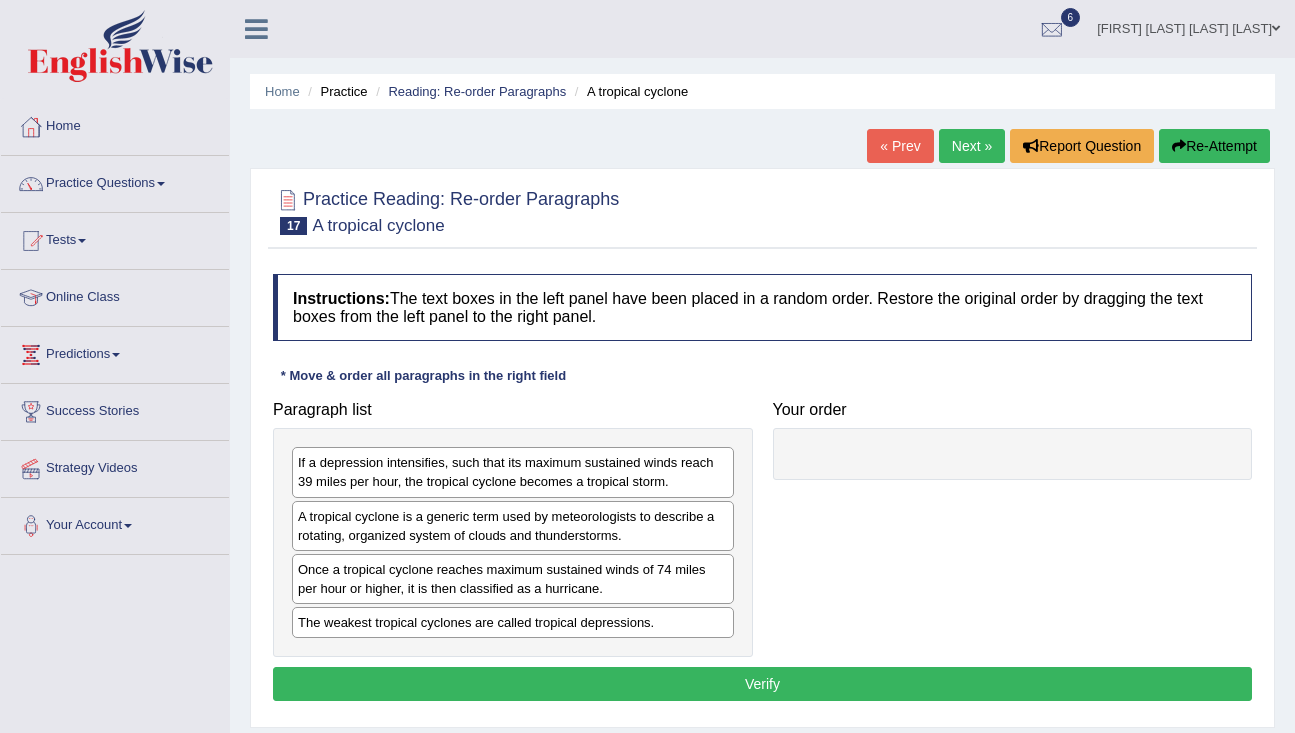 scroll, scrollTop: 0, scrollLeft: 0, axis: both 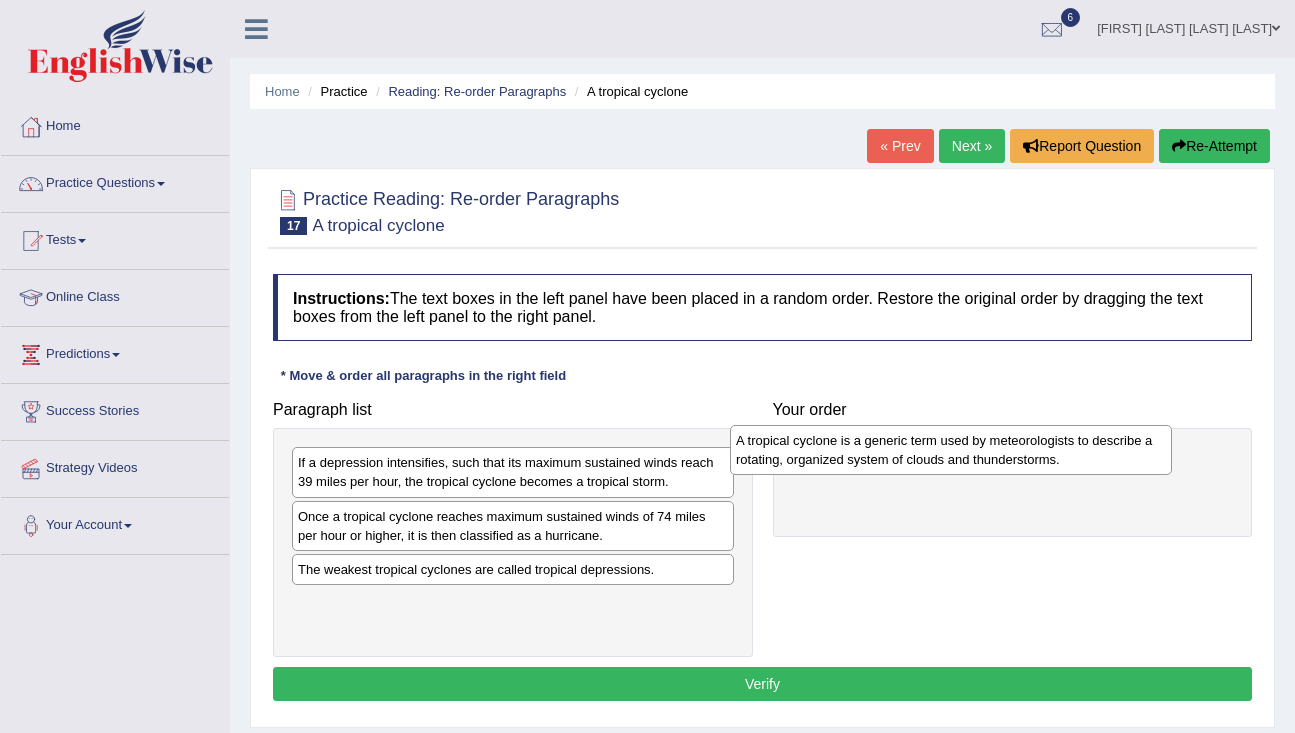 drag, startPoint x: 630, startPoint y: 525, endPoint x: 1068, endPoint y: 447, distance: 444.891 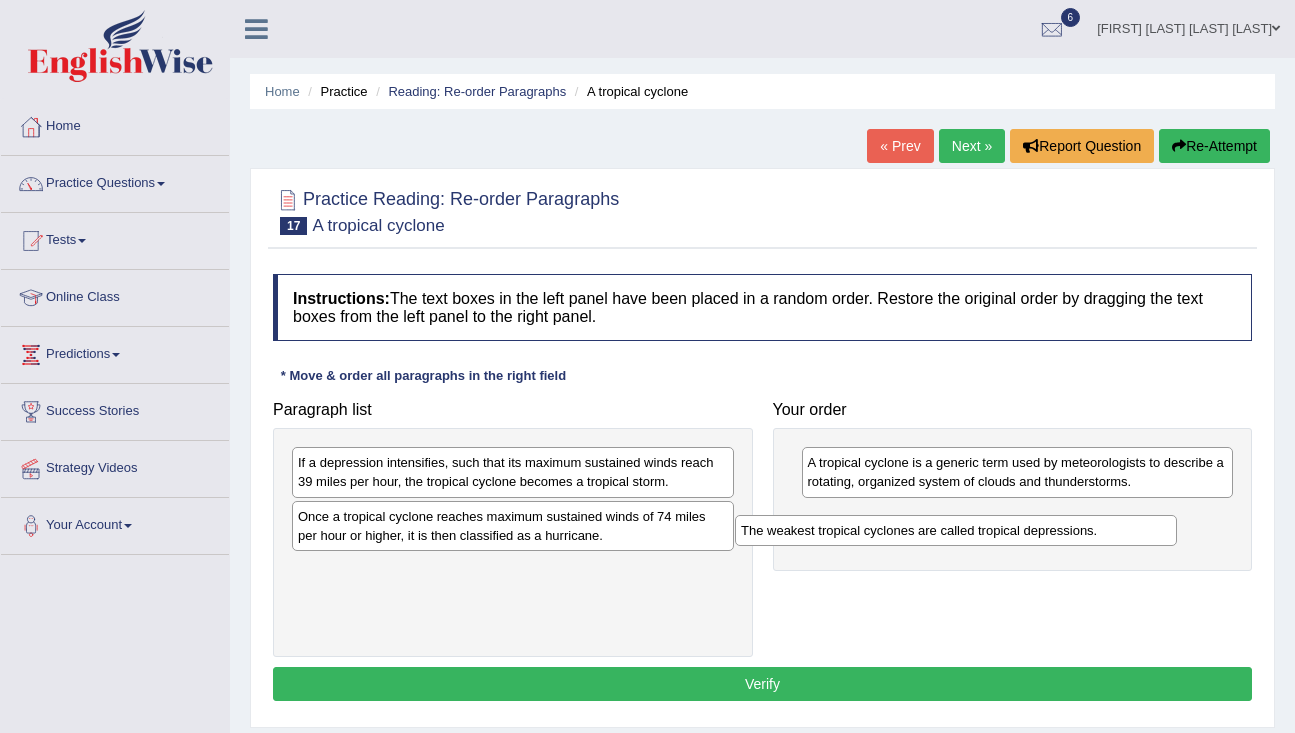 drag, startPoint x: 531, startPoint y: 577, endPoint x: 974, endPoint y: 538, distance: 444.71338 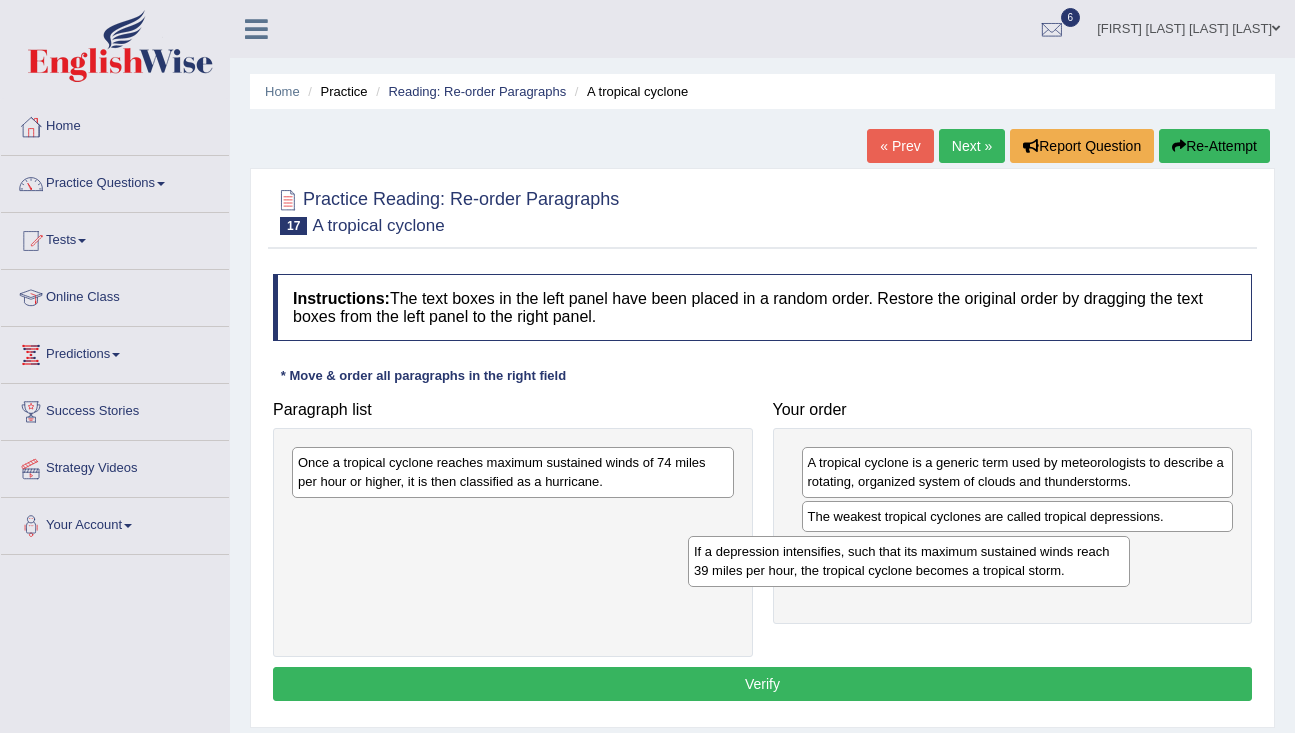 drag, startPoint x: 539, startPoint y: 469, endPoint x: 945, endPoint y: 563, distance: 416.73972 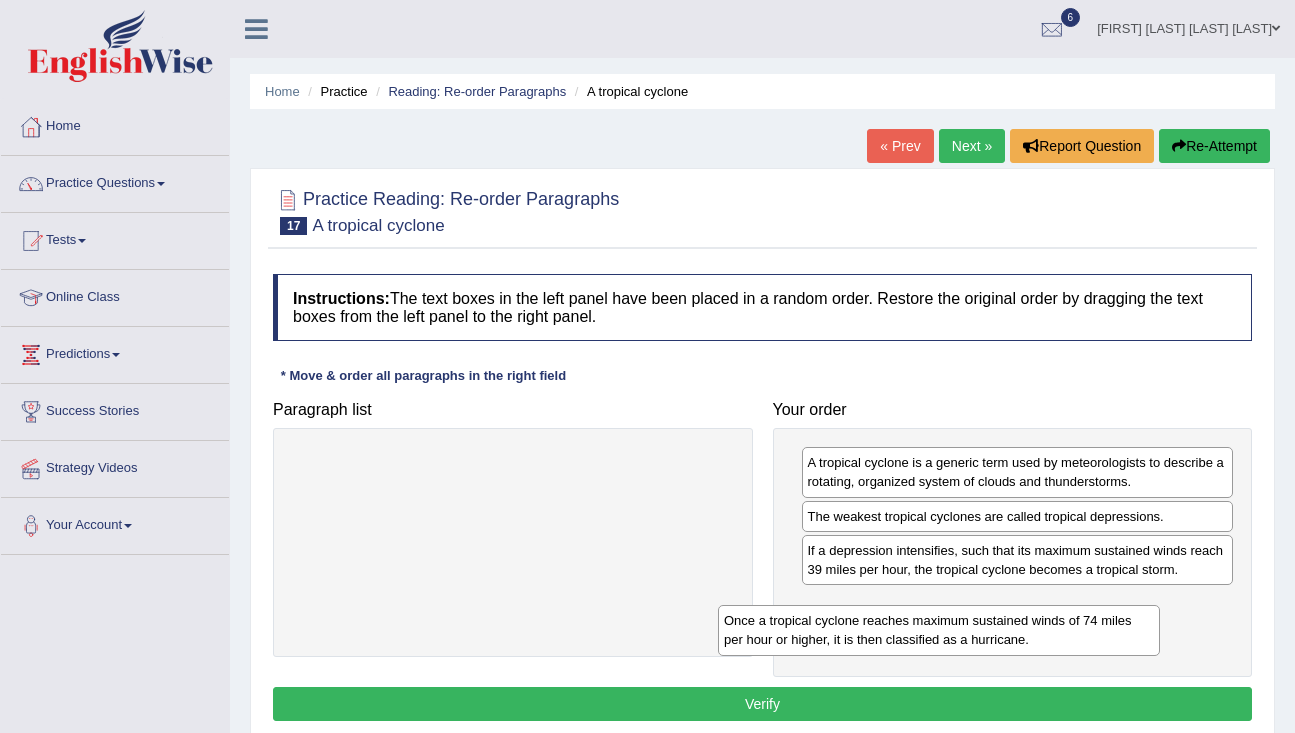 drag, startPoint x: 511, startPoint y: 484, endPoint x: 942, endPoint y: 641, distance: 458.7047 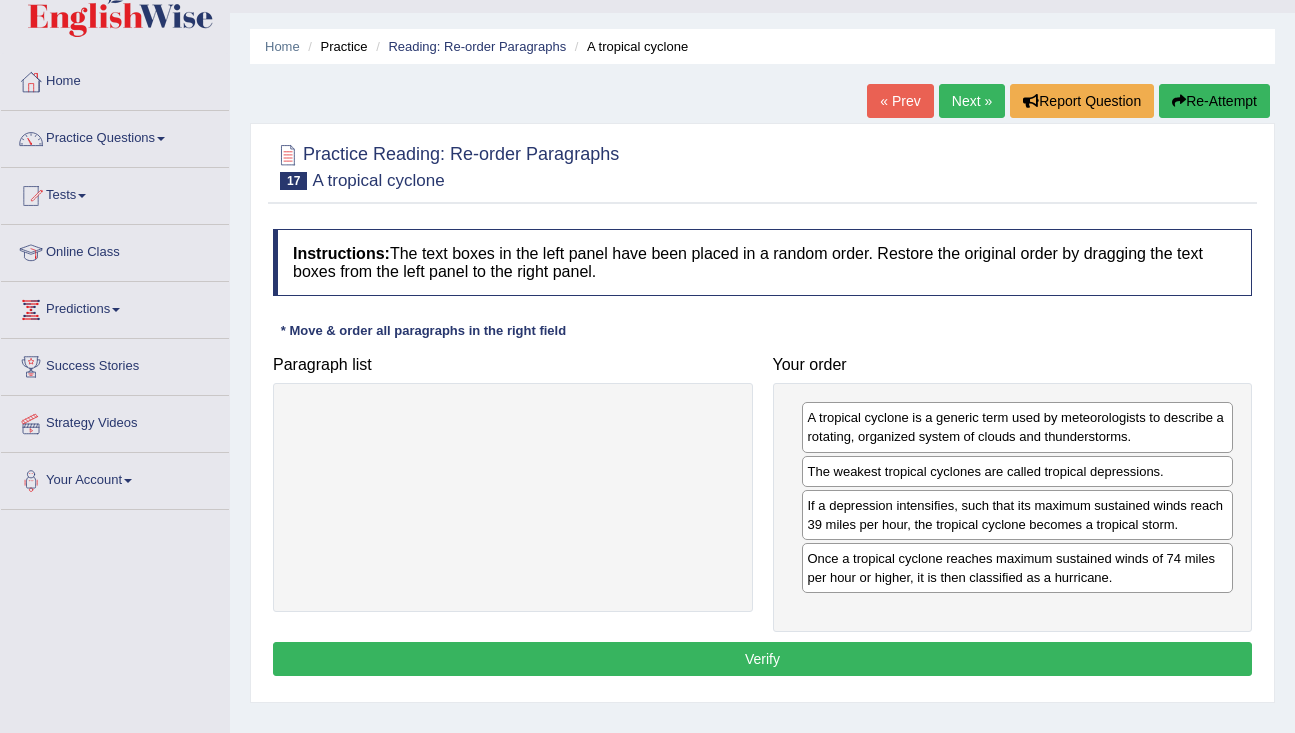 scroll, scrollTop: 47, scrollLeft: 0, axis: vertical 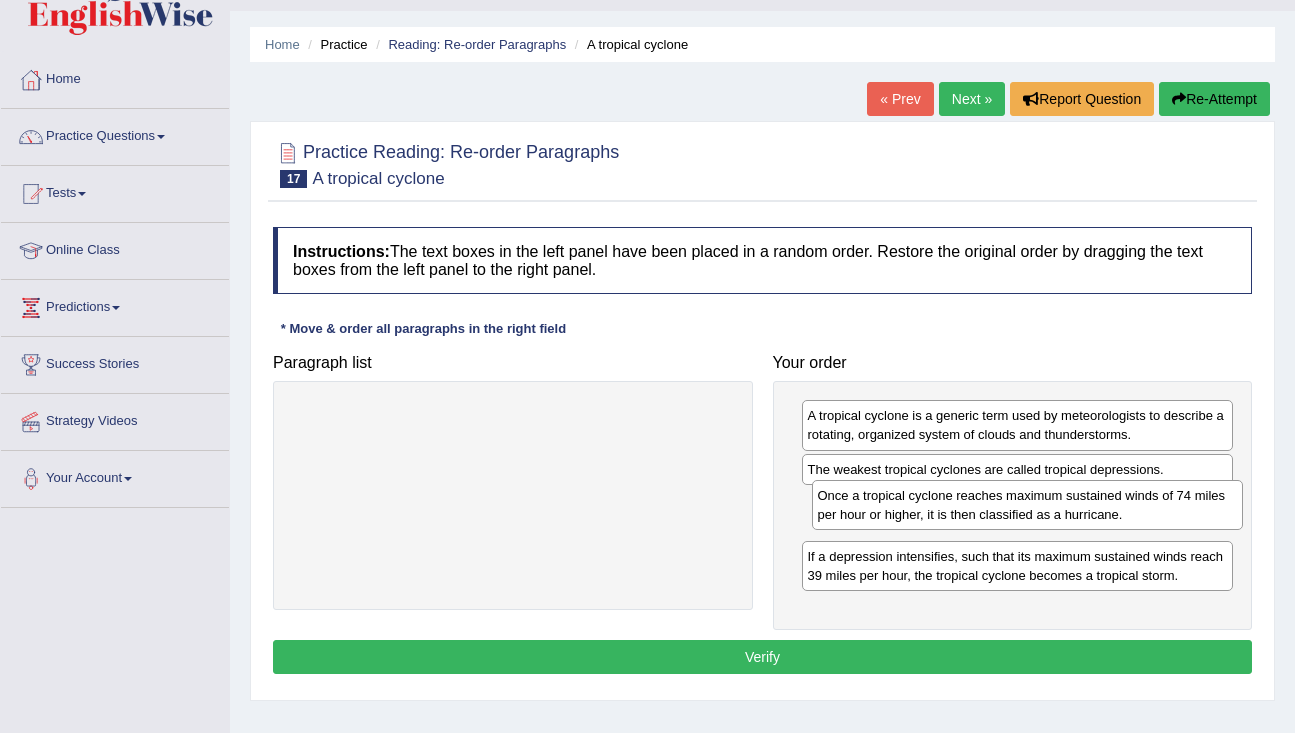 drag, startPoint x: 849, startPoint y: 576, endPoint x: 859, endPoint y: 518, distance: 58.855755 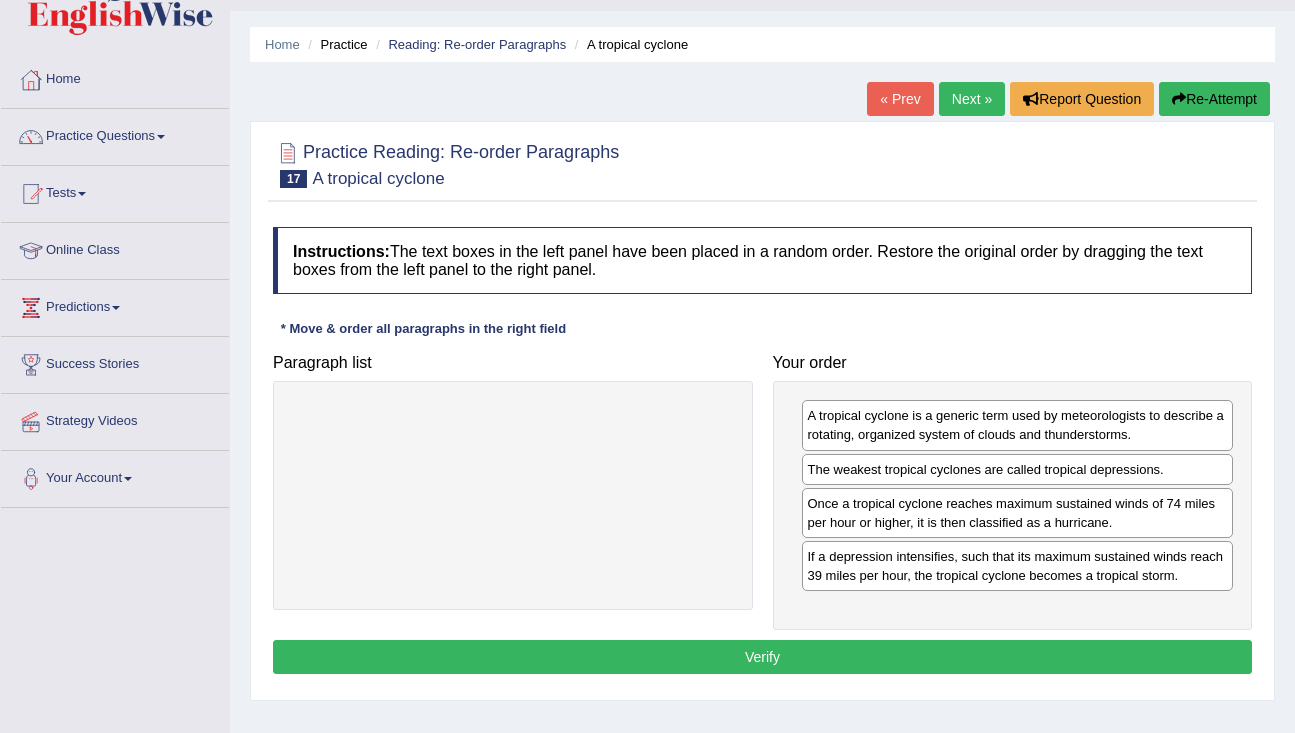 click on "Verify" at bounding box center [762, 657] 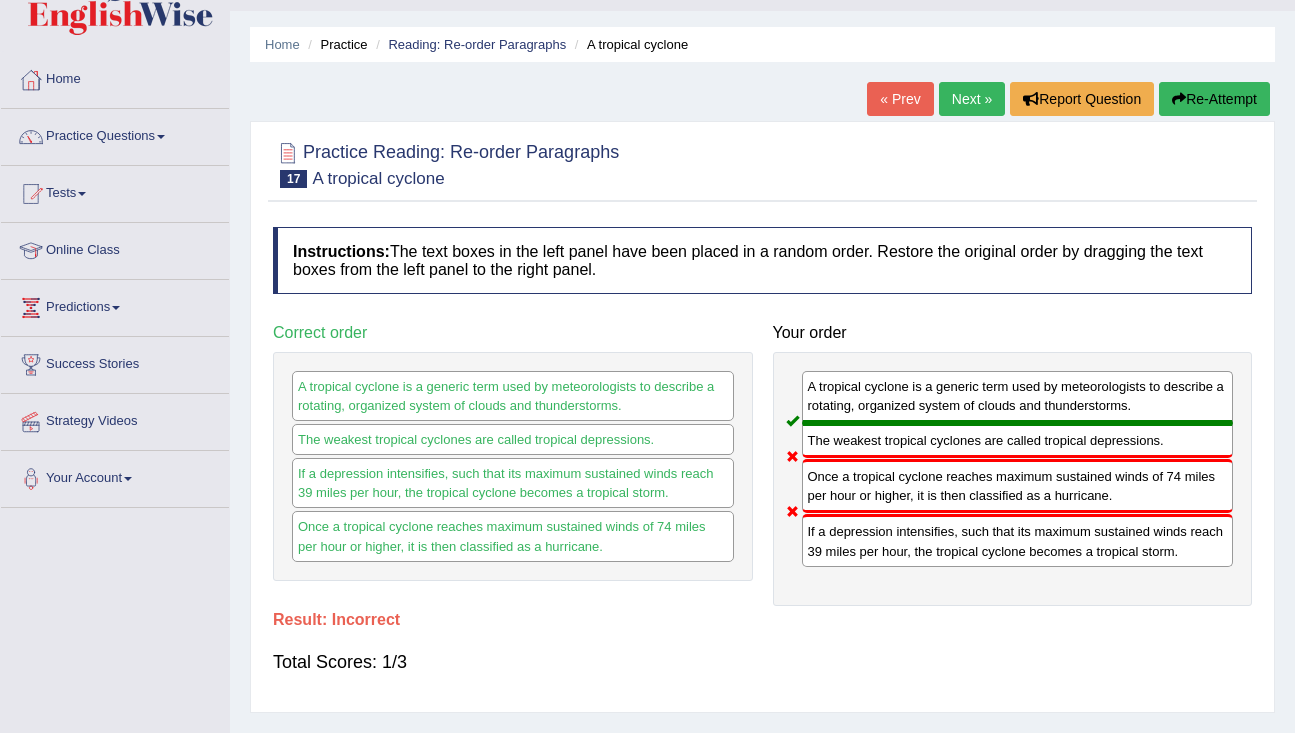 click on "Next »" at bounding box center [972, 99] 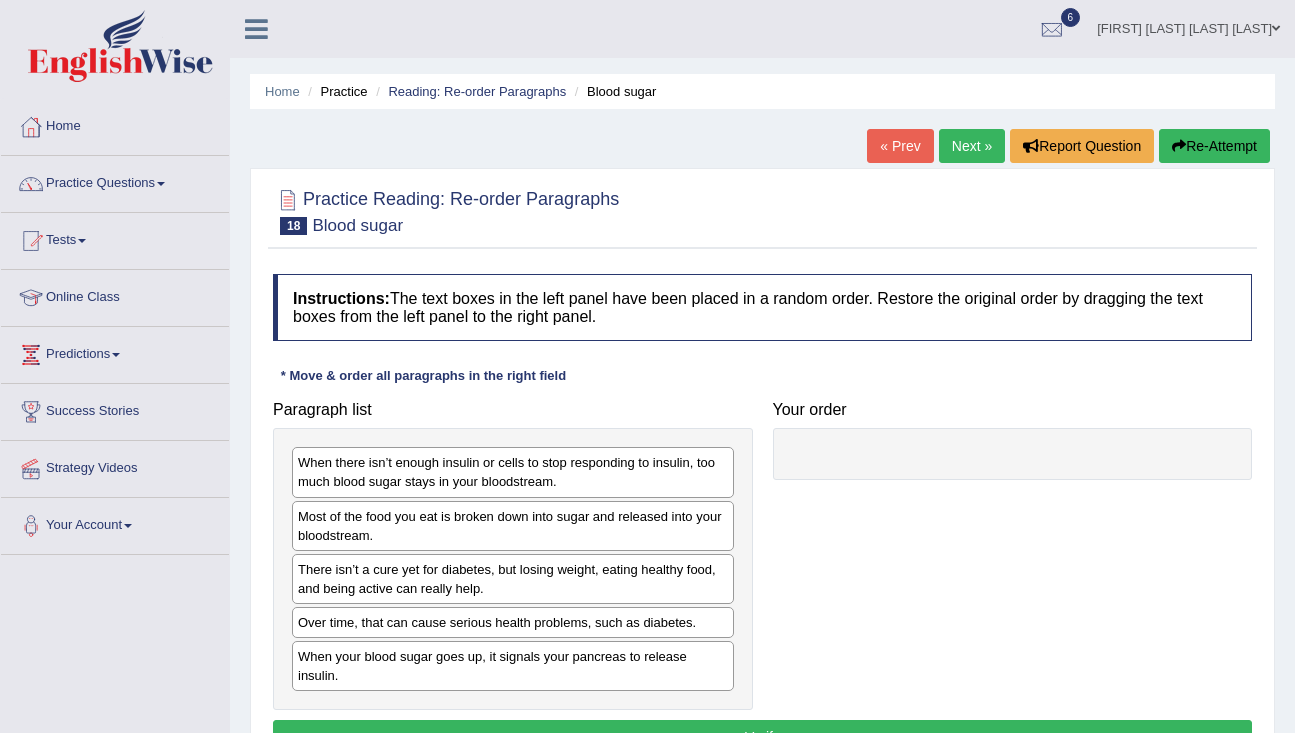 scroll, scrollTop: 0, scrollLeft: 0, axis: both 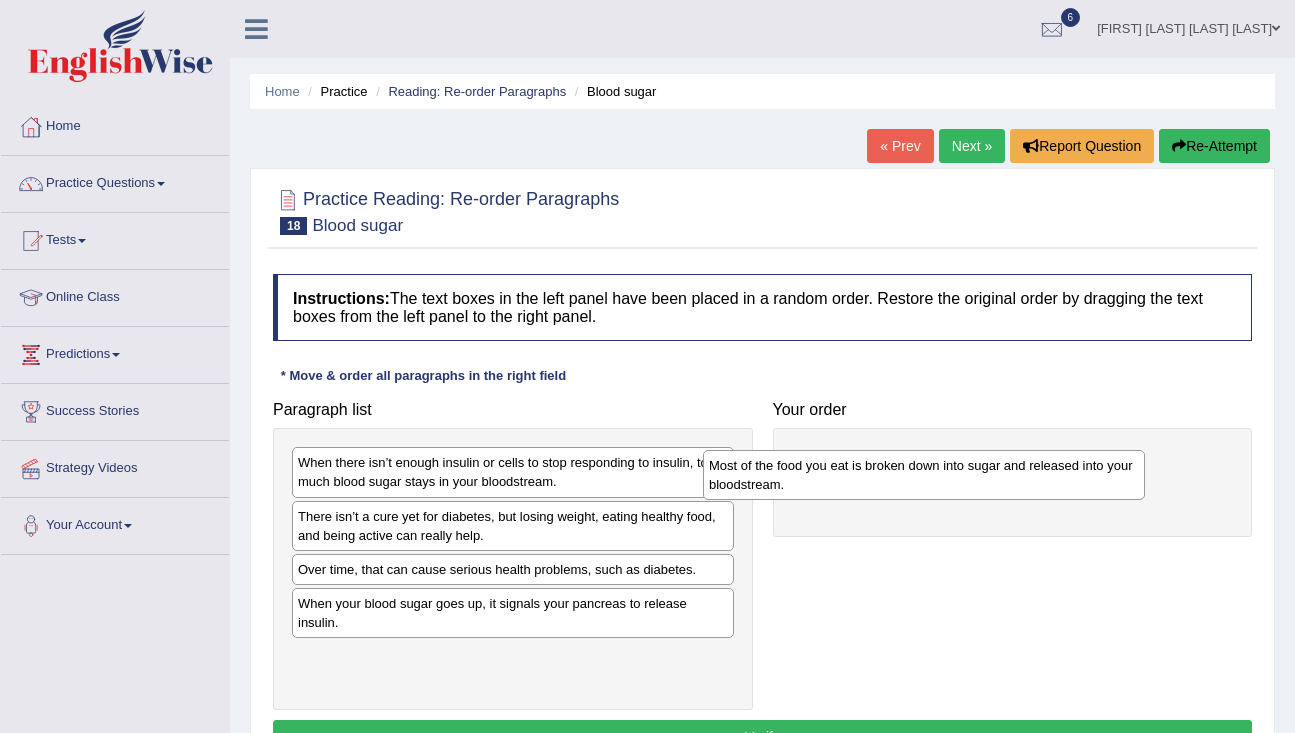 drag, startPoint x: 596, startPoint y: 534, endPoint x: 1004, endPoint y: 479, distance: 411.69043 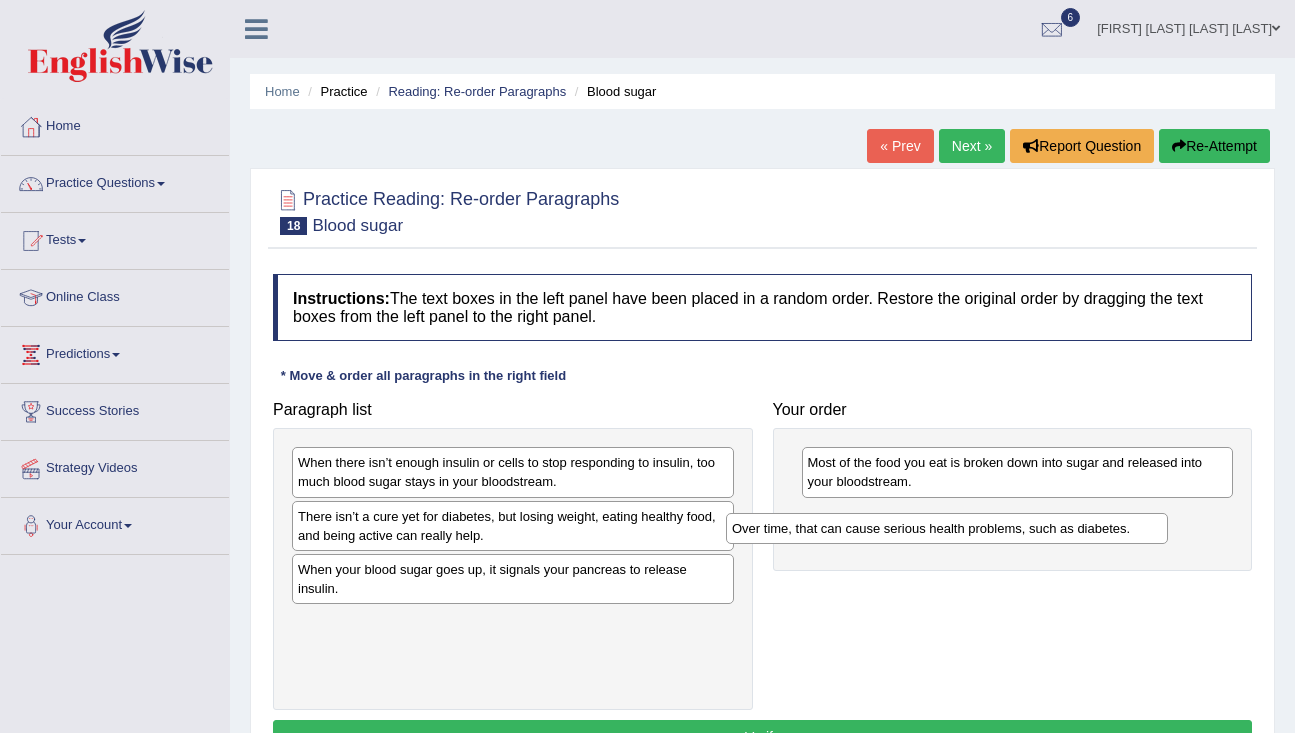 drag, startPoint x: 521, startPoint y: 571, endPoint x: 952, endPoint y: 526, distance: 433.34283 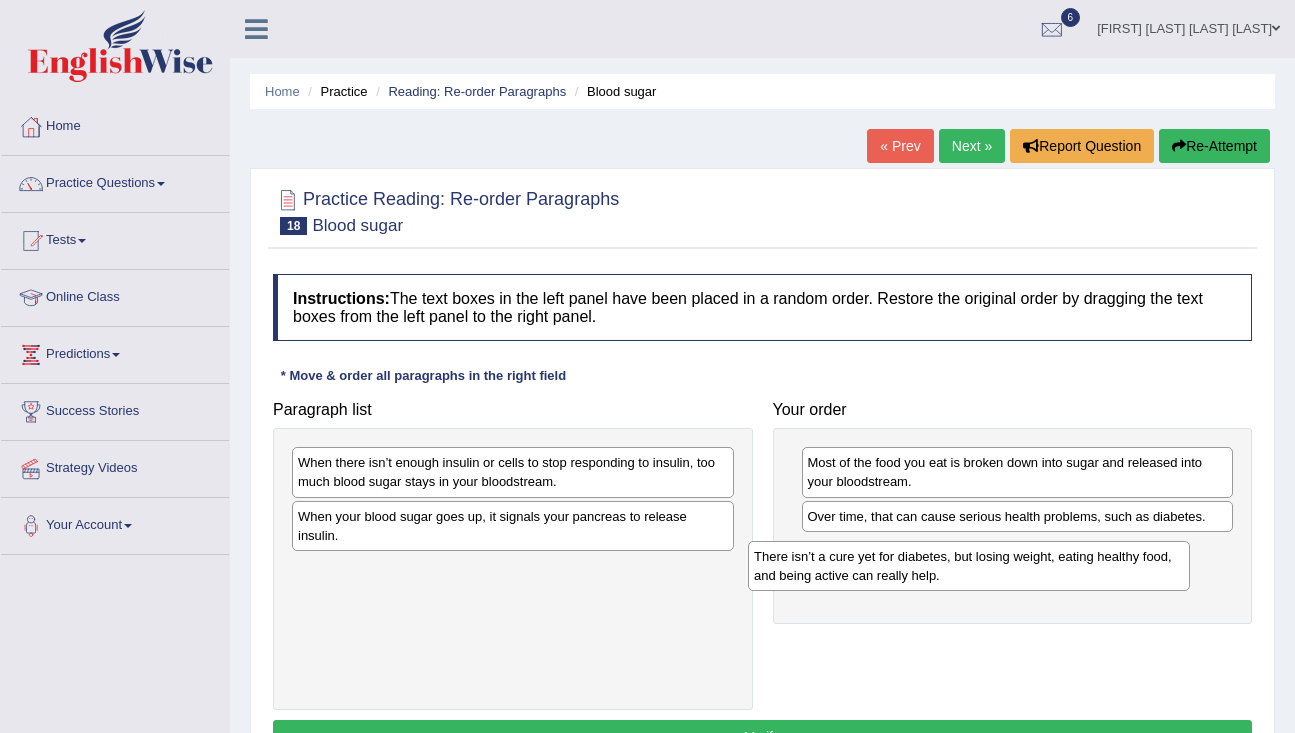 drag, startPoint x: 559, startPoint y: 533, endPoint x: 1014, endPoint y: 570, distance: 456.50192 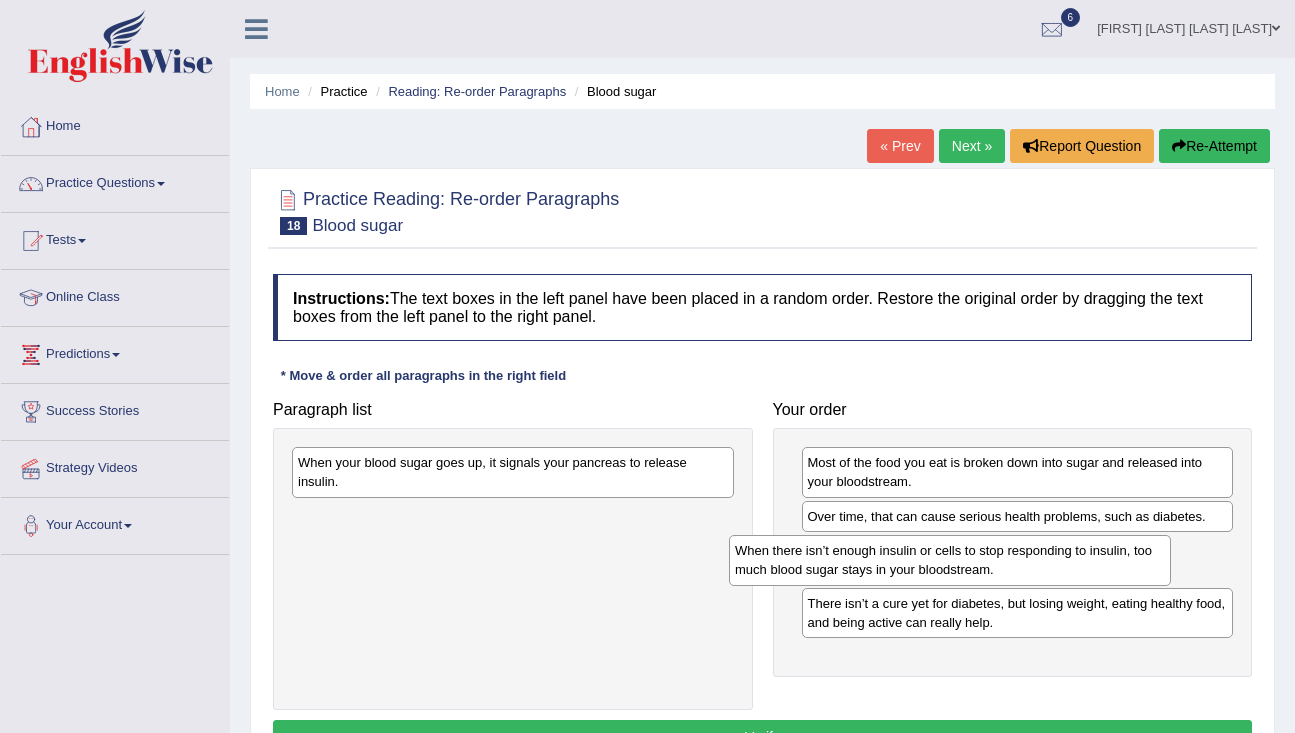 drag, startPoint x: 525, startPoint y: 475, endPoint x: 977, endPoint y: 561, distance: 460.10867 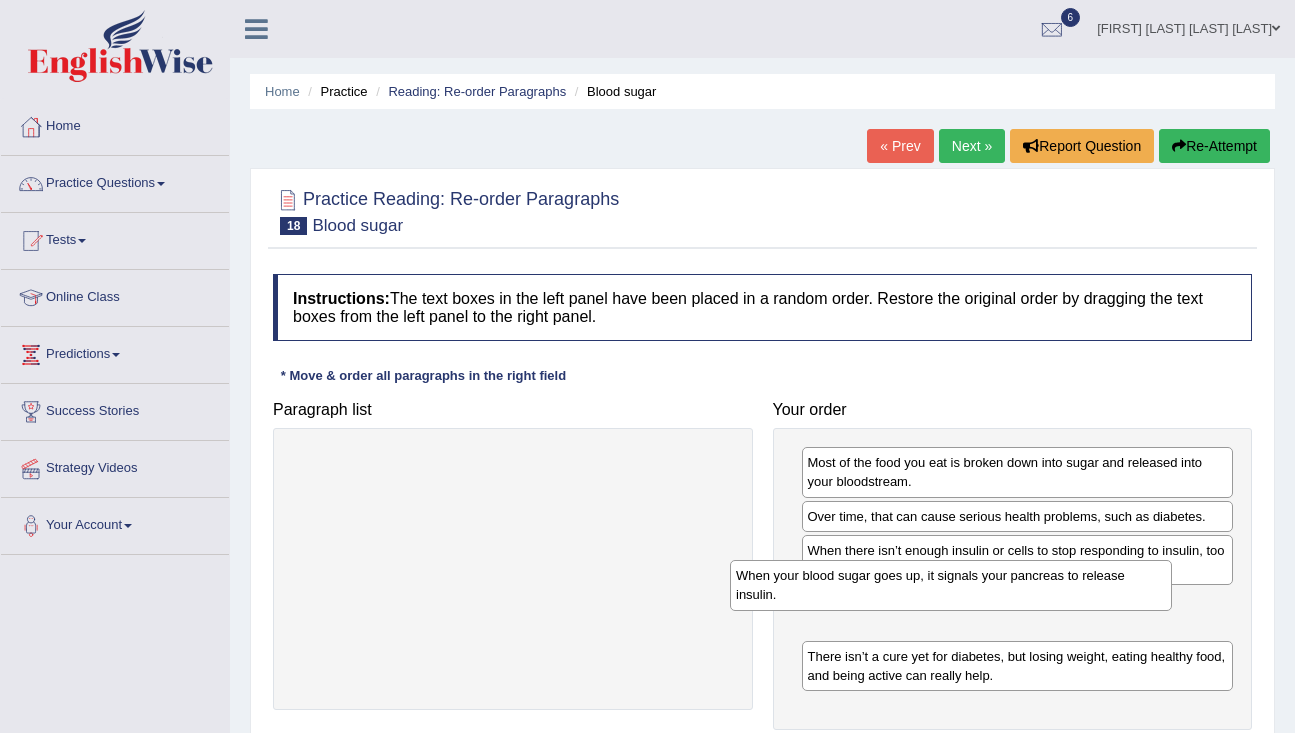drag, startPoint x: 563, startPoint y: 479, endPoint x: 1023, endPoint y: 616, distance: 479.9677 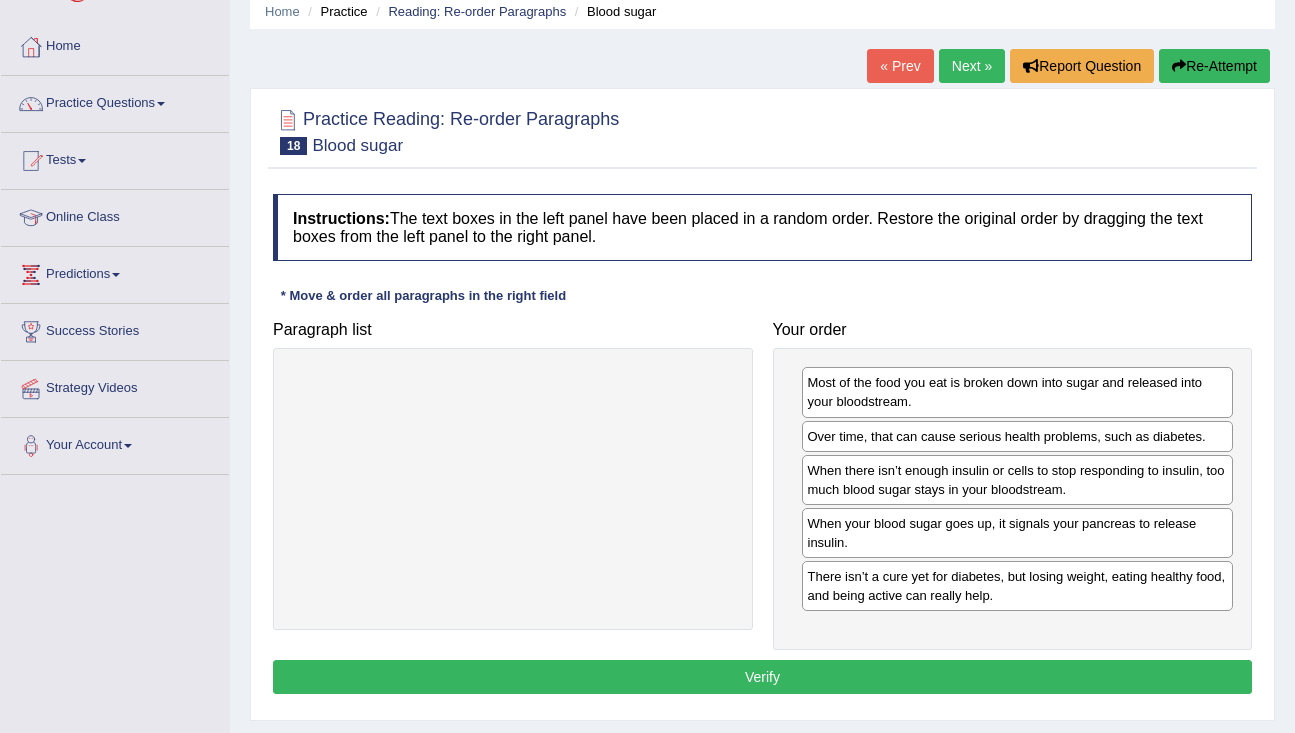 scroll, scrollTop: 85, scrollLeft: 0, axis: vertical 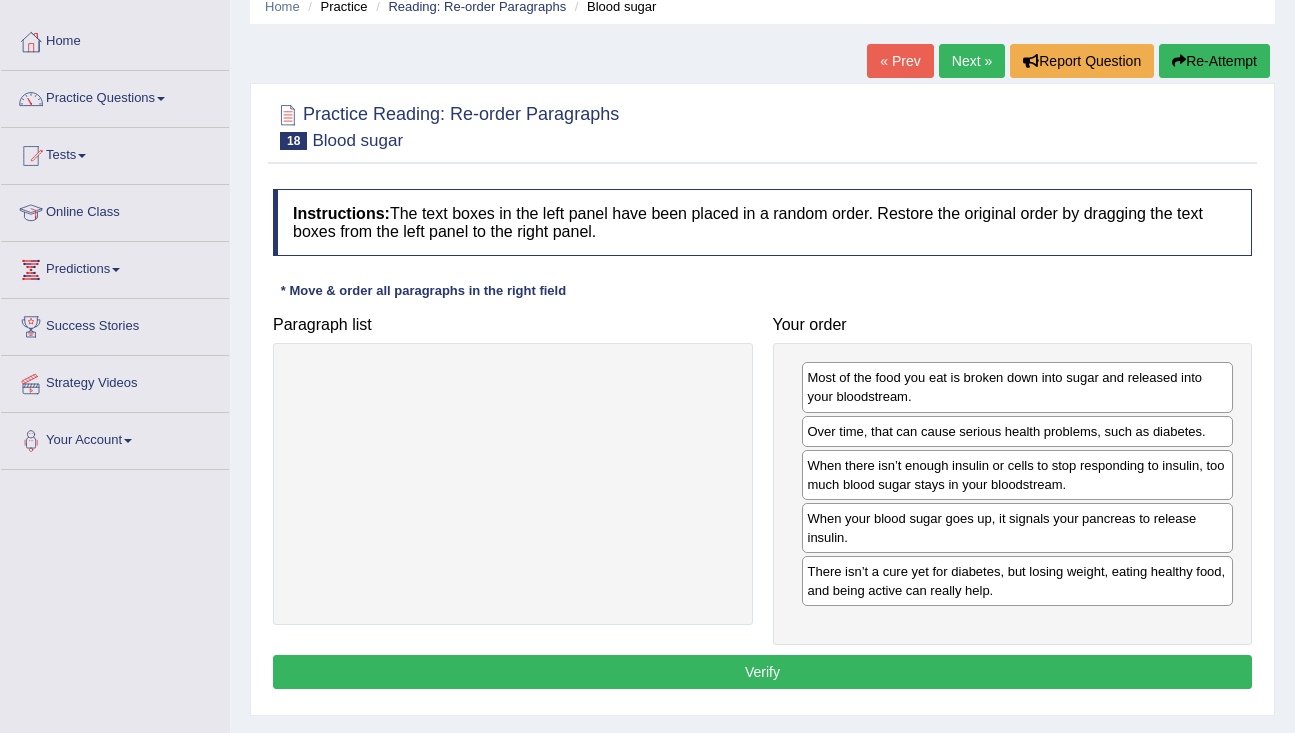 click on "Verify" at bounding box center (762, 672) 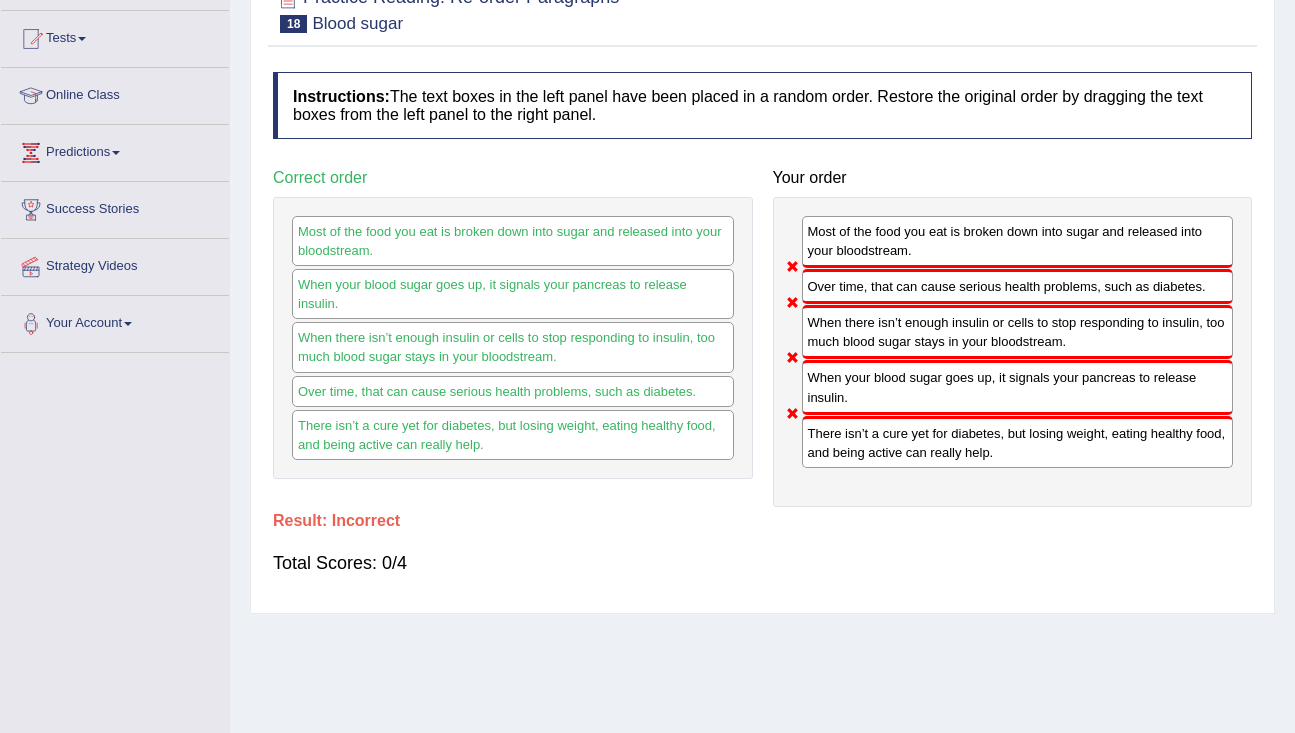 scroll, scrollTop: 0, scrollLeft: 0, axis: both 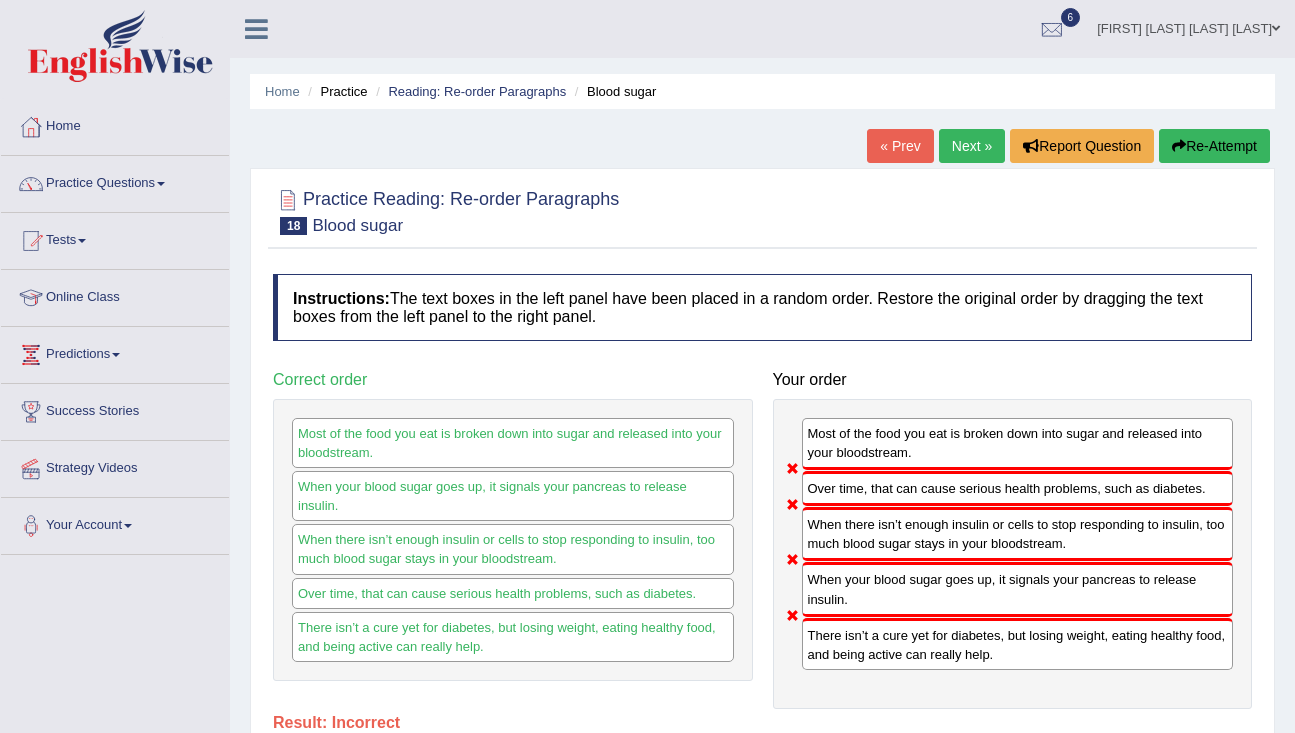 click on "Next »" at bounding box center (972, 146) 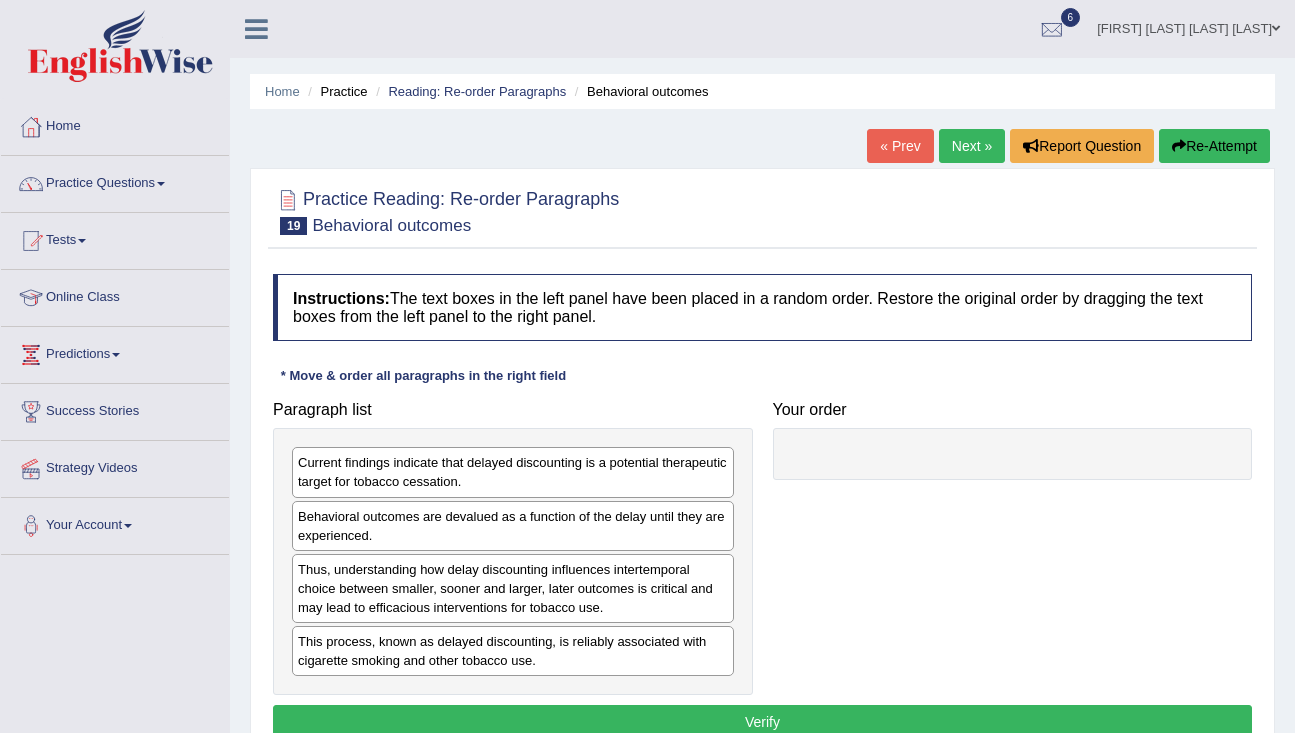 scroll, scrollTop: 0, scrollLeft: 0, axis: both 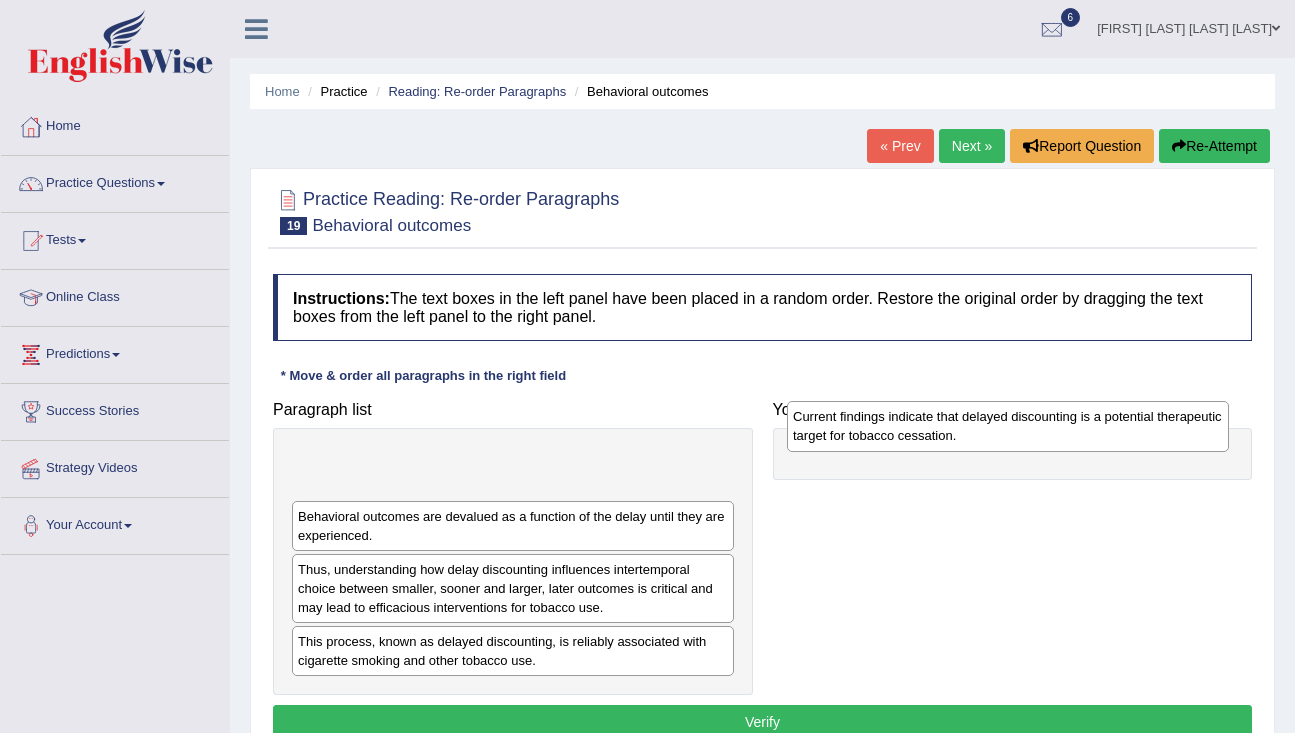 drag, startPoint x: 367, startPoint y: 463, endPoint x: 1014, endPoint y: 468, distance: 647.01935 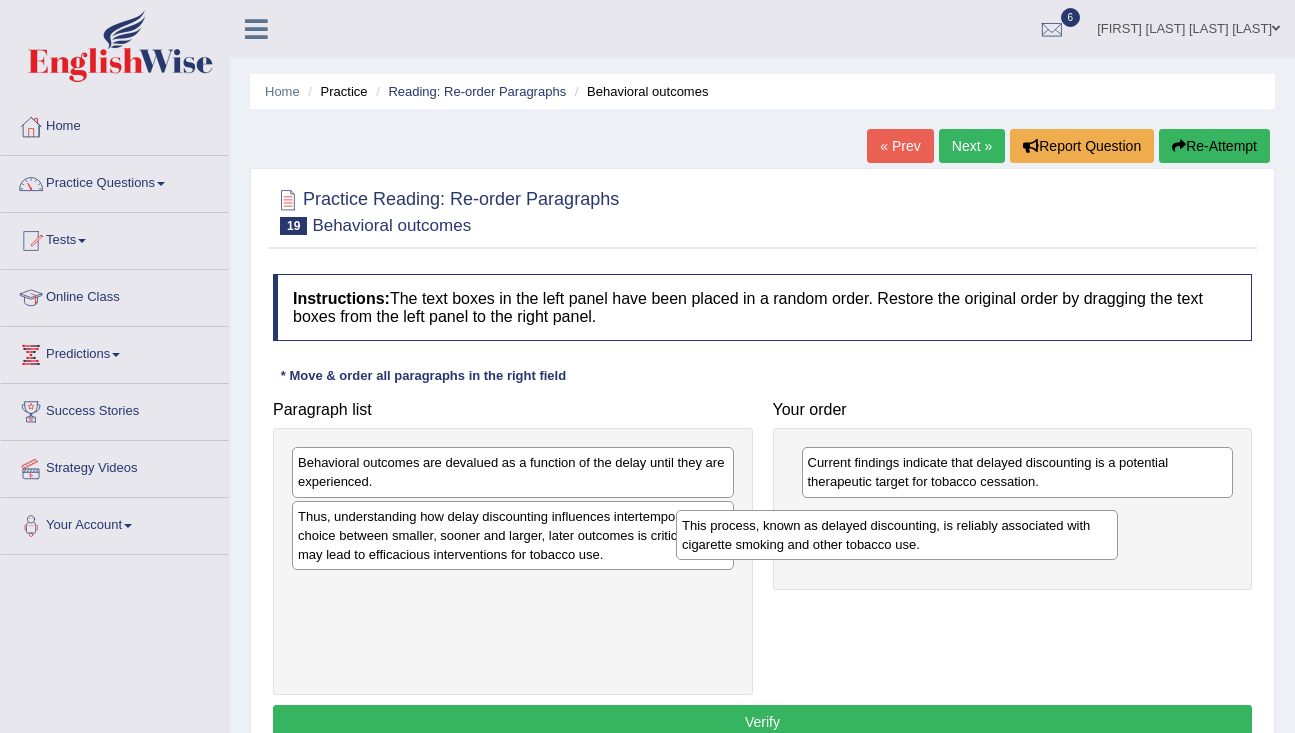 drag, startPoint x: 673, startPoint y: 604, endPoint x: 1063, endPoint y: 538, distance: 395.5452 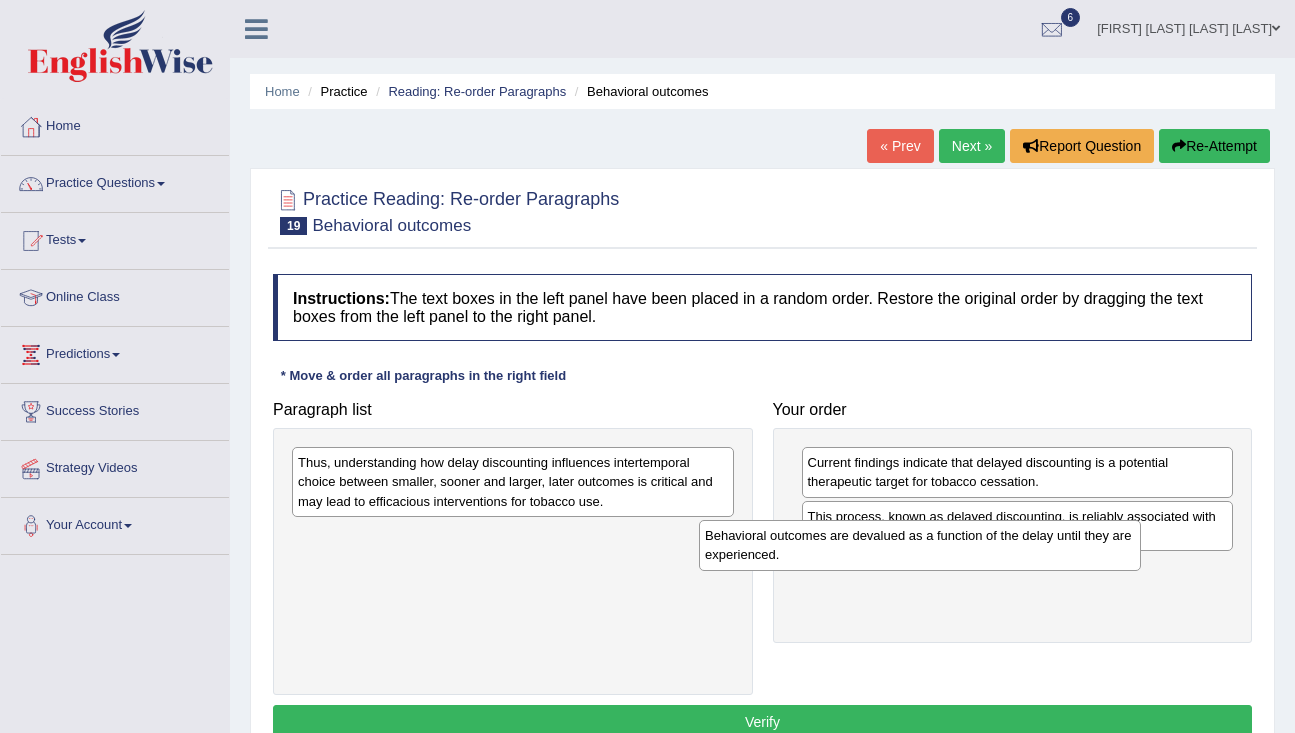 drag, startPoint x: 580, startPoint y: 481, endPoint x: 998, endPoint y: 558, distance: 425.03293 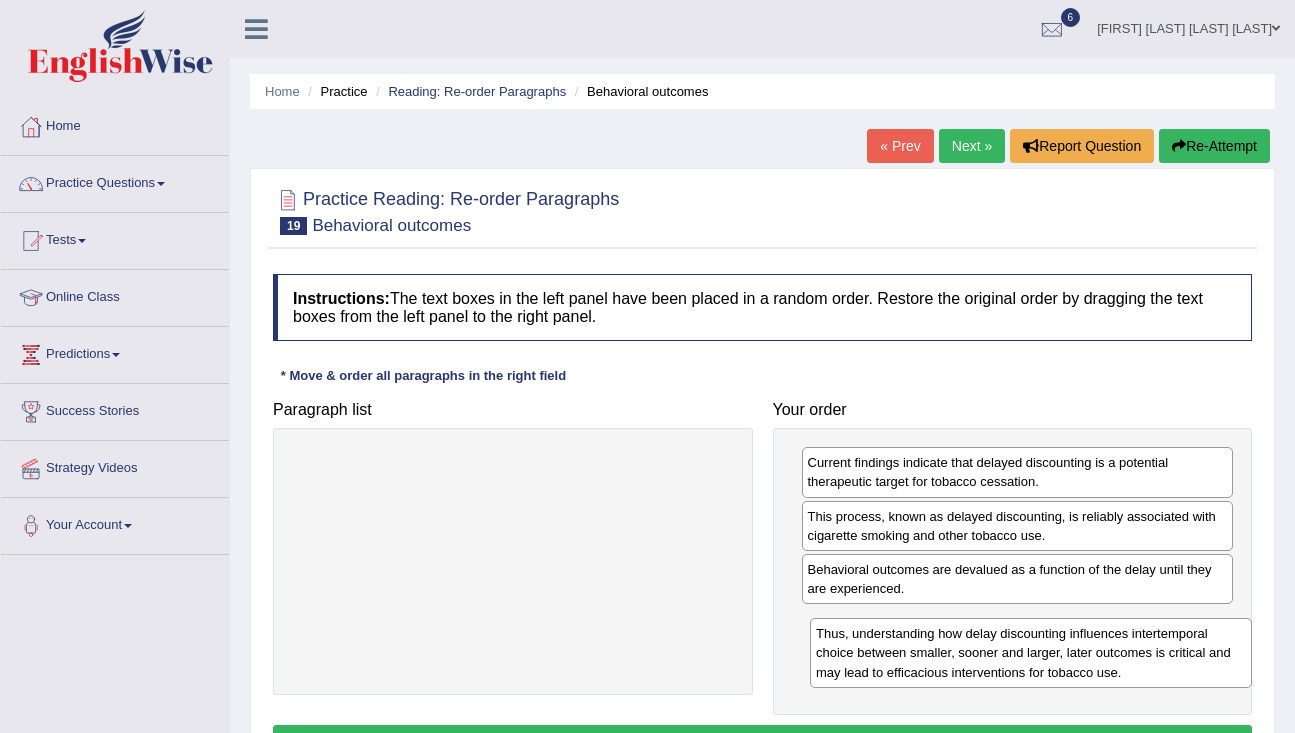 drag, startPoint x: 482, startPoint y: 482, endPoint x: 999, endPoint y: 652, distance: 544.2325 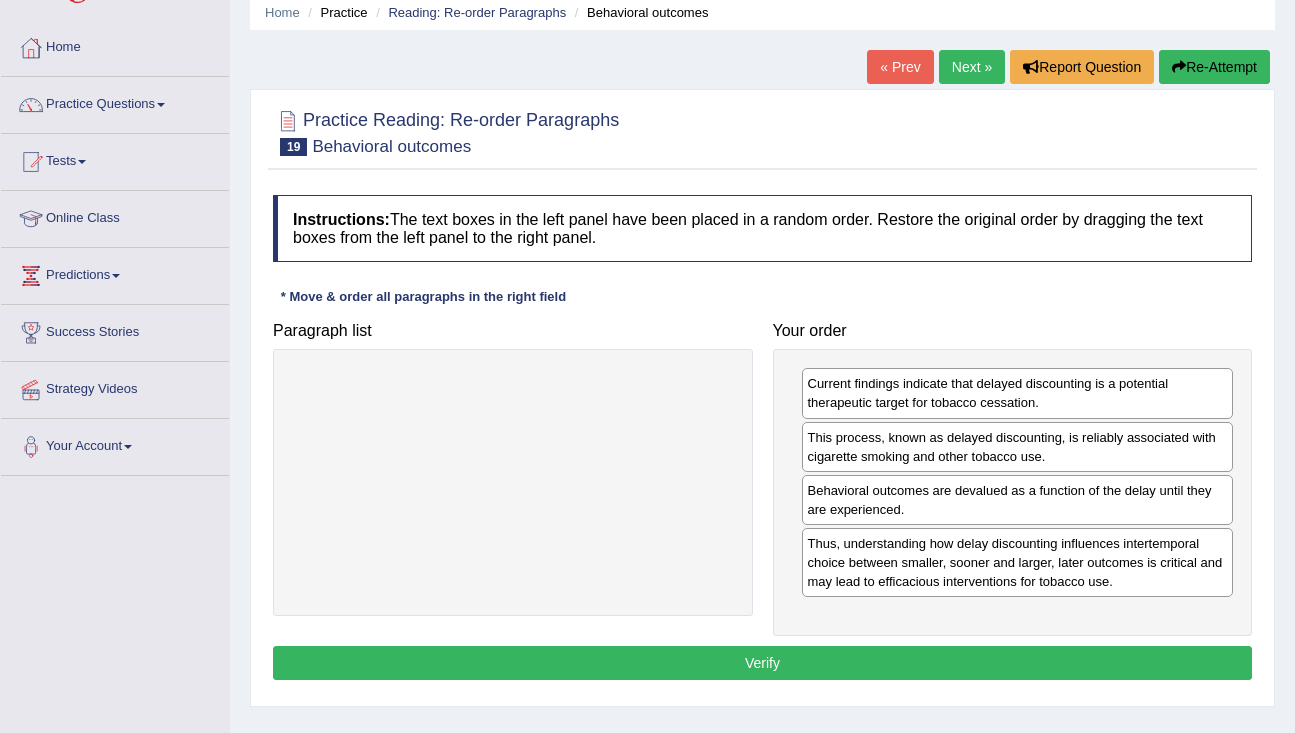 scroll, scrollTop: 85, scrollLeft: 0, axis: vertical 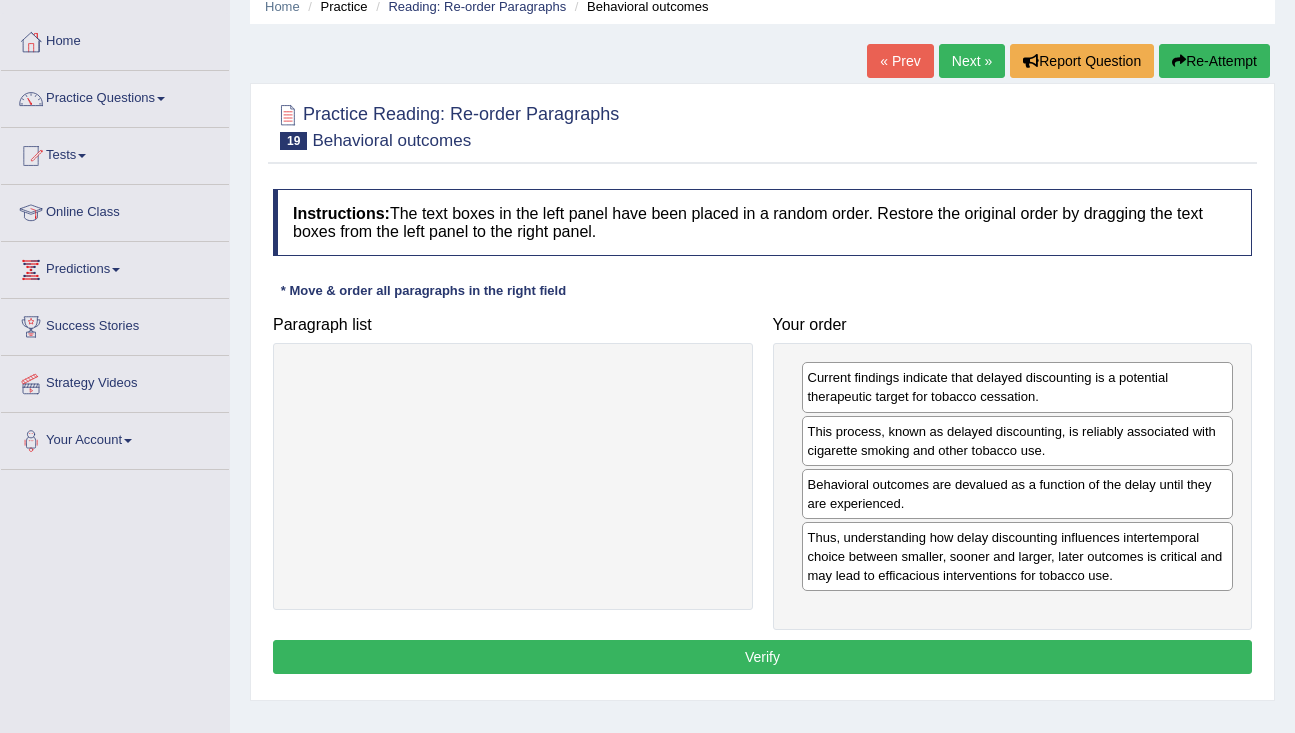 click on "Verify" at bounding box center [762, 657] 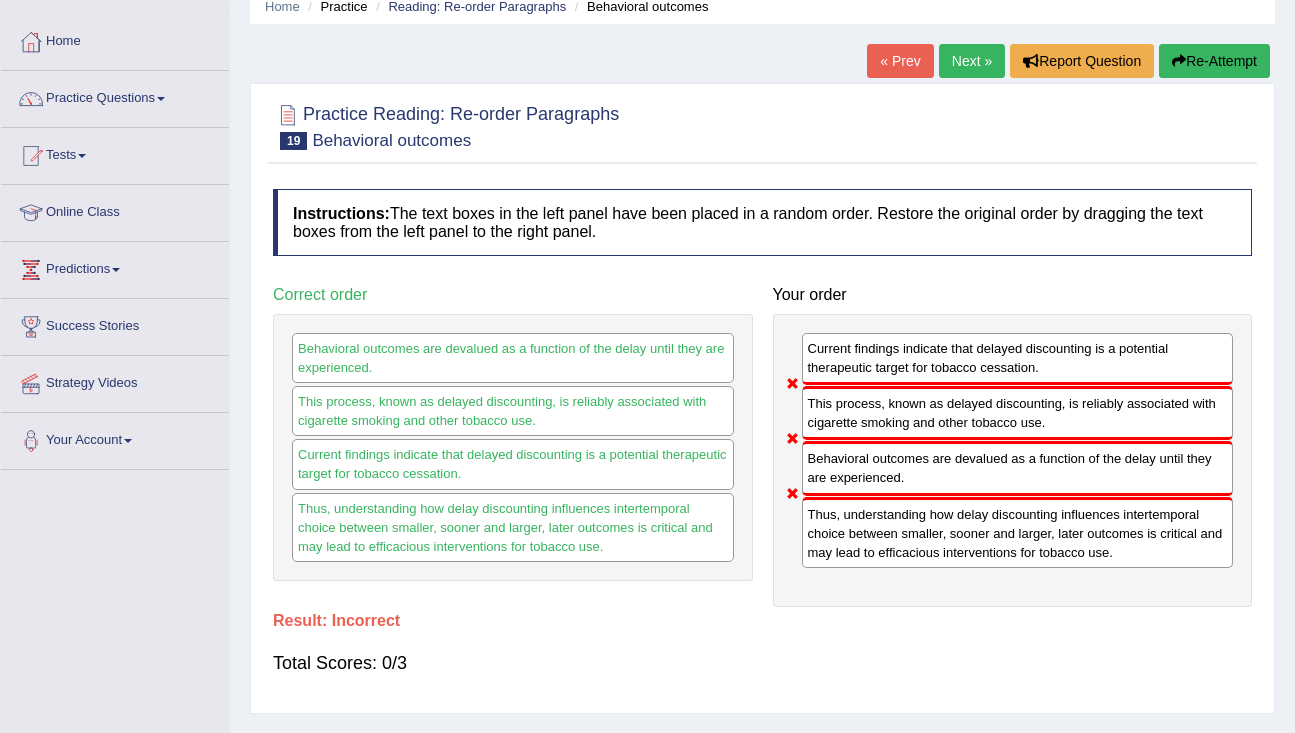 click on "Next »" at bounding box center (972, 61) 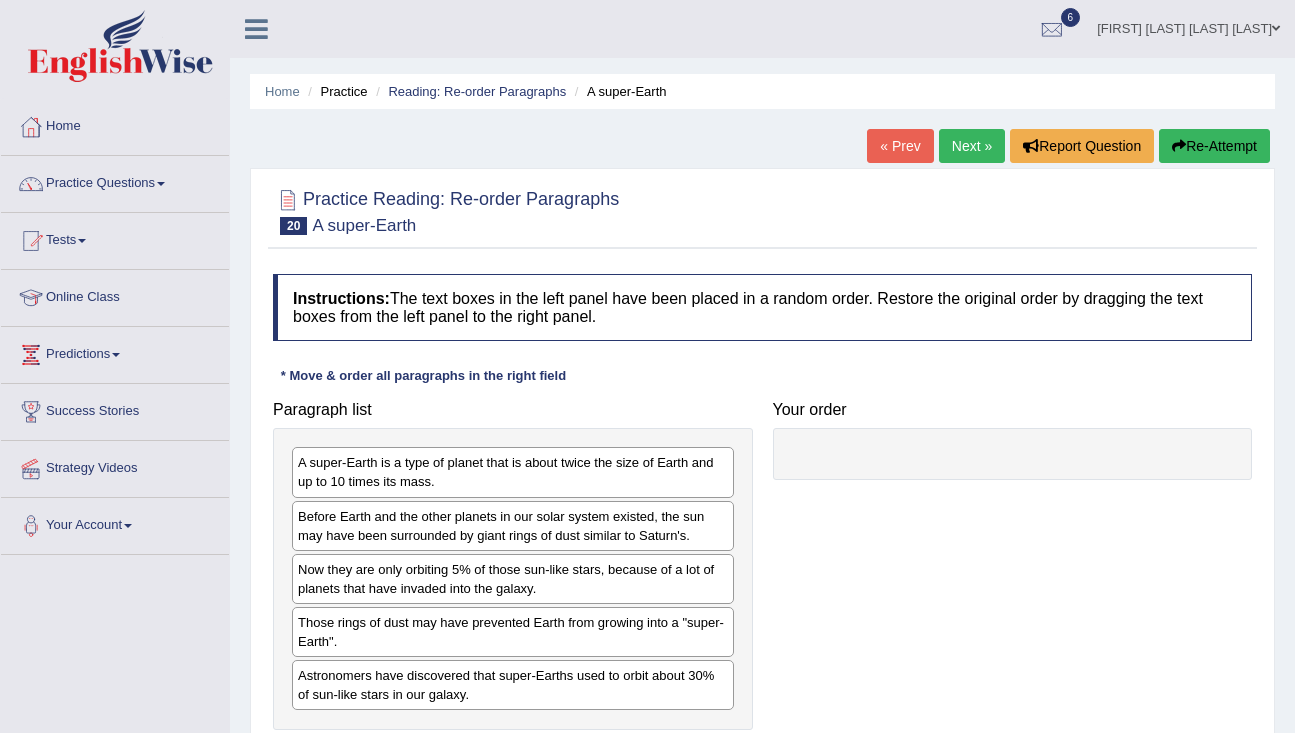 scroll, scrollTop: 0, scrollLeft: 0, axis: both 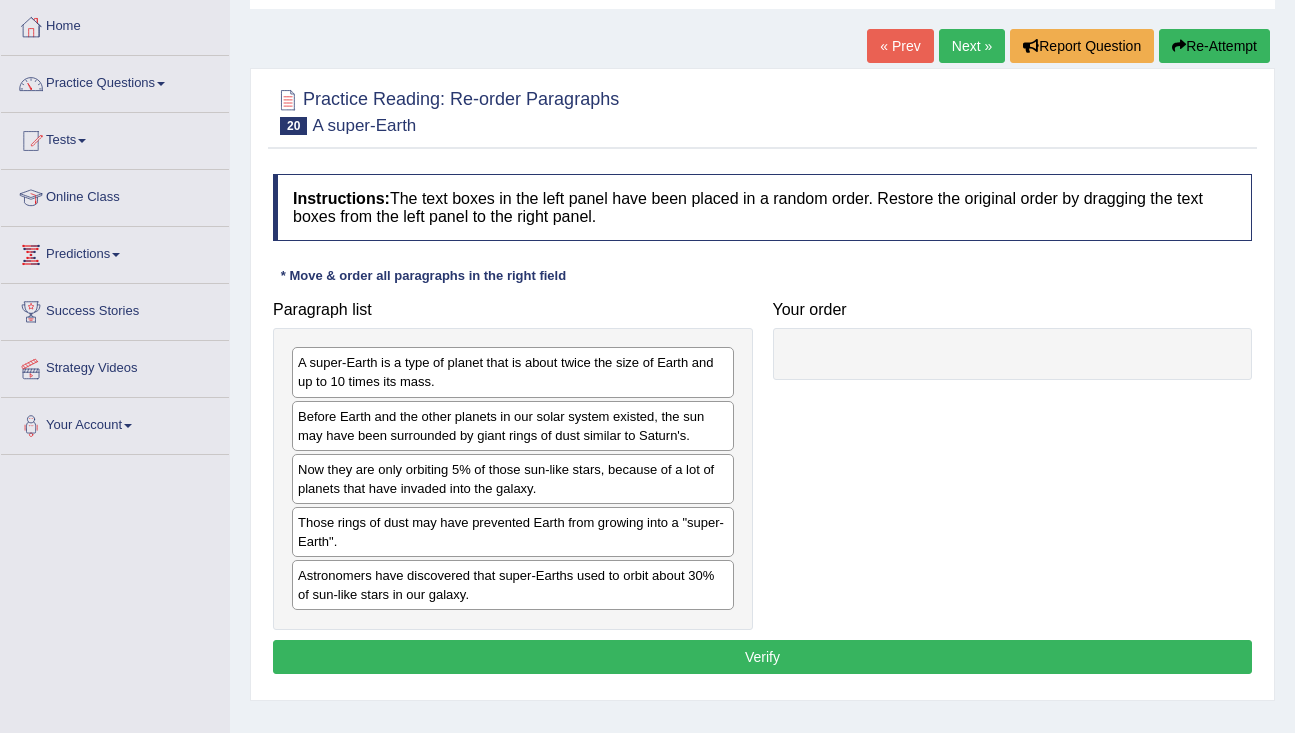 drag, startPoint x: 741, startPoint y: 479, endPoint x: 760, endPoint y: 473, distance: 19.924858 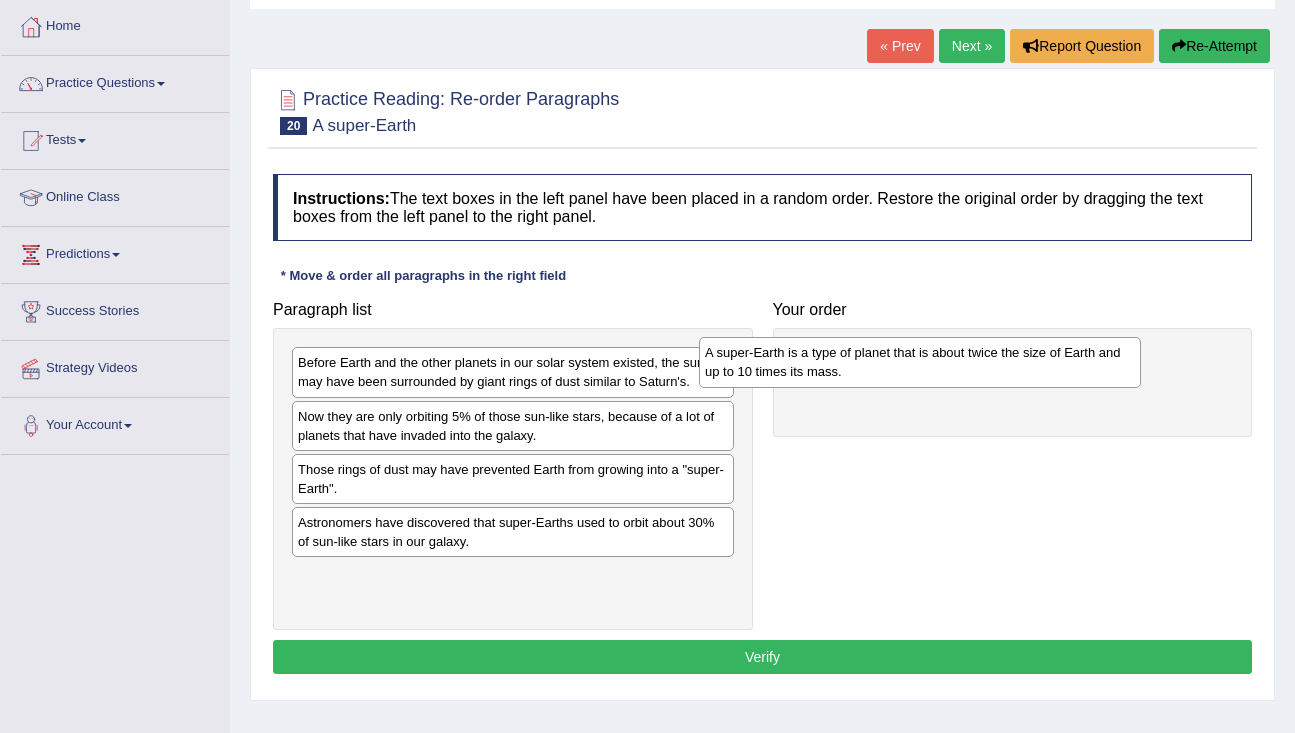 drag, startPoint x: 579, startPoint y: 378, endPoint x: 982, endPoint y: 356, distance: 403.60004 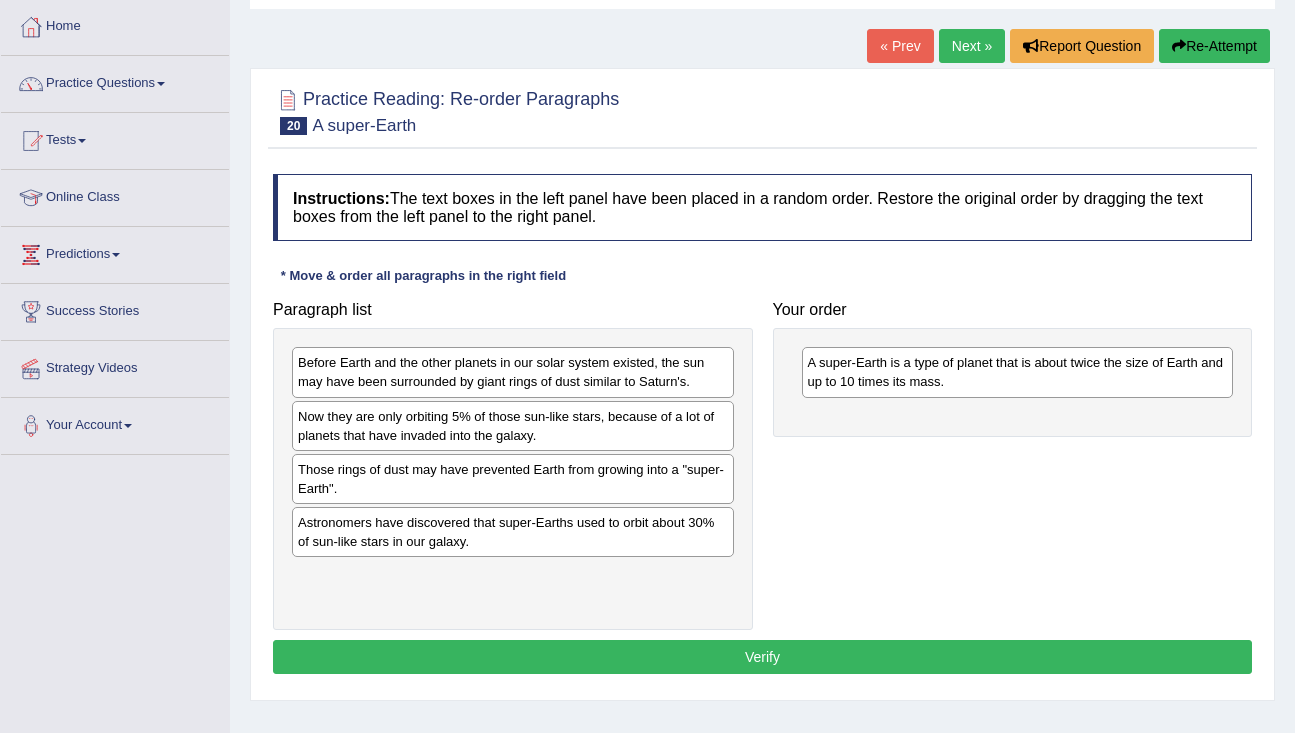 click on "Astronomers have discovered that super-Earths used to orbit about 30% of sun-like stars in our galaxy." at bounding box center (513, 532) 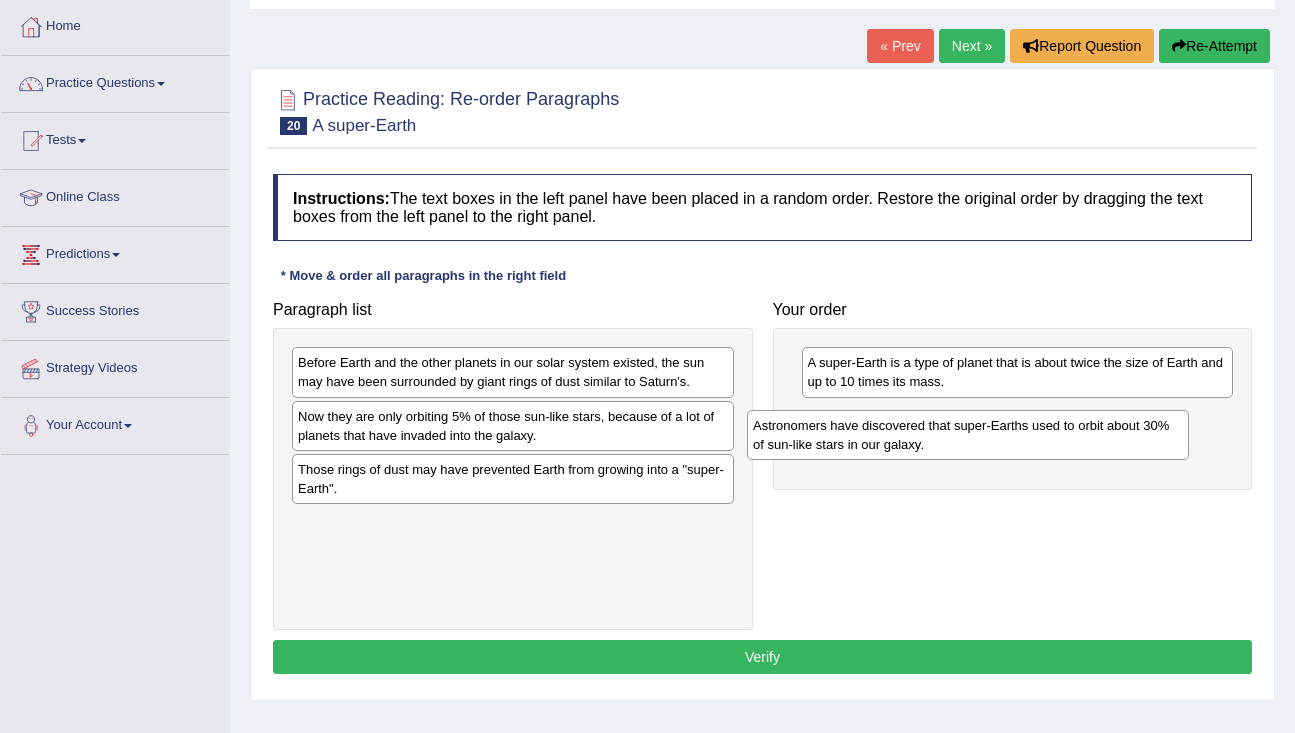drag, startPoint x: 516, startPoint y: 542, endPoint x: 974, endPoint y: 437, distance: 469.8819 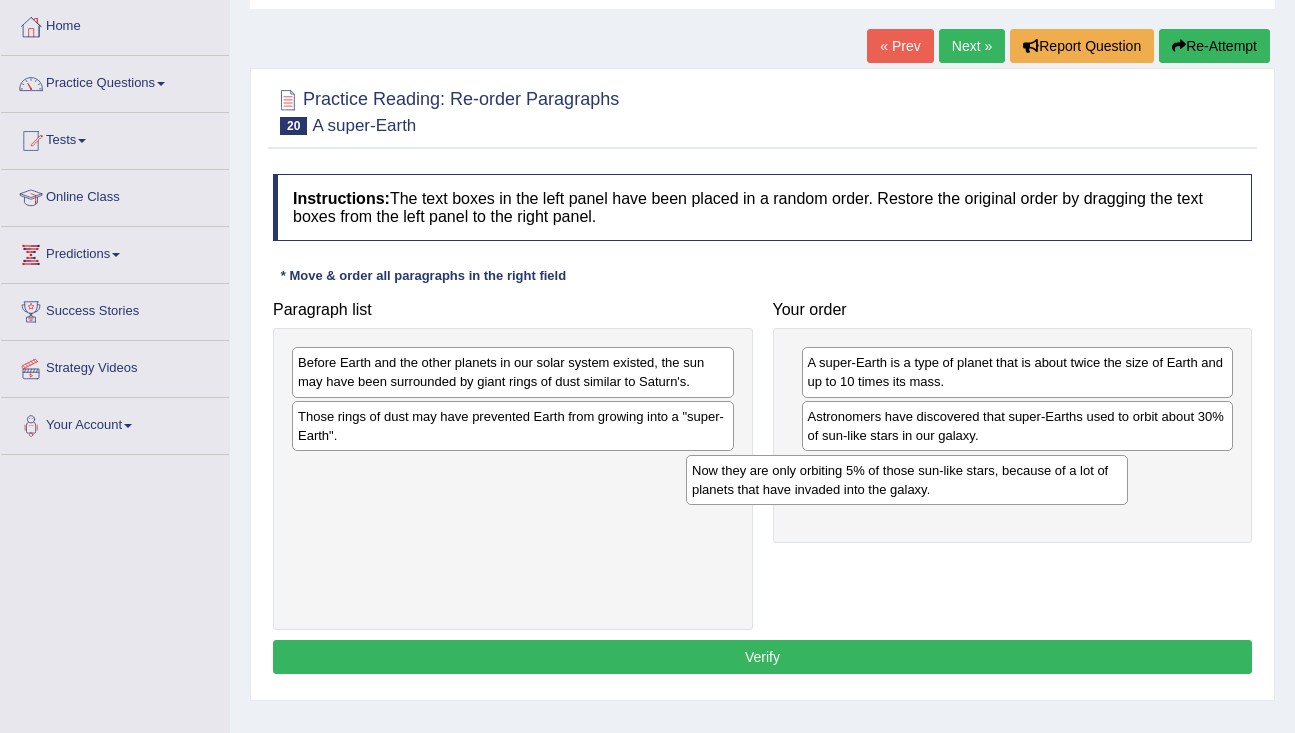 drag, startPoint x: 621, startPoint y: 441, endPoint x: 1017, endPoint y: 492, distance: 399.2706 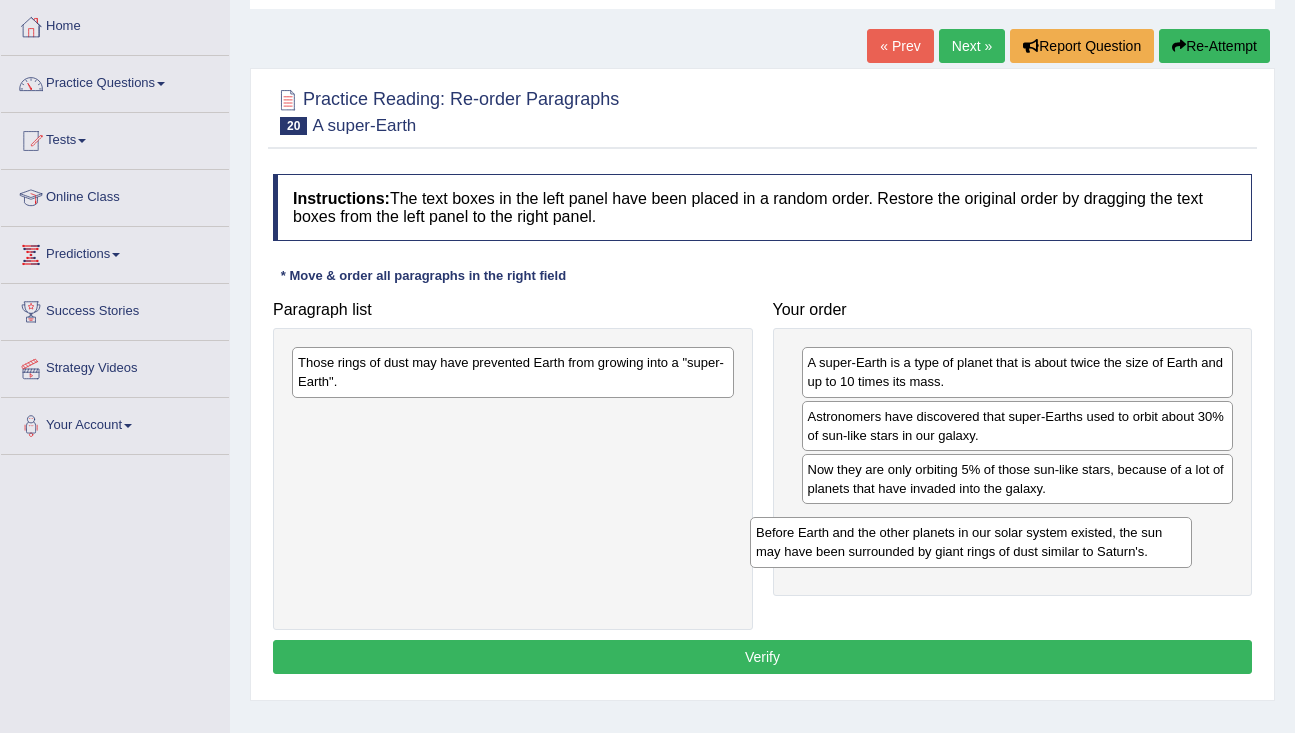 drag, startPoint x: 564, startPoint y: 371, endPoint x: 1022, endPoint y: 541, distance: 488.5325 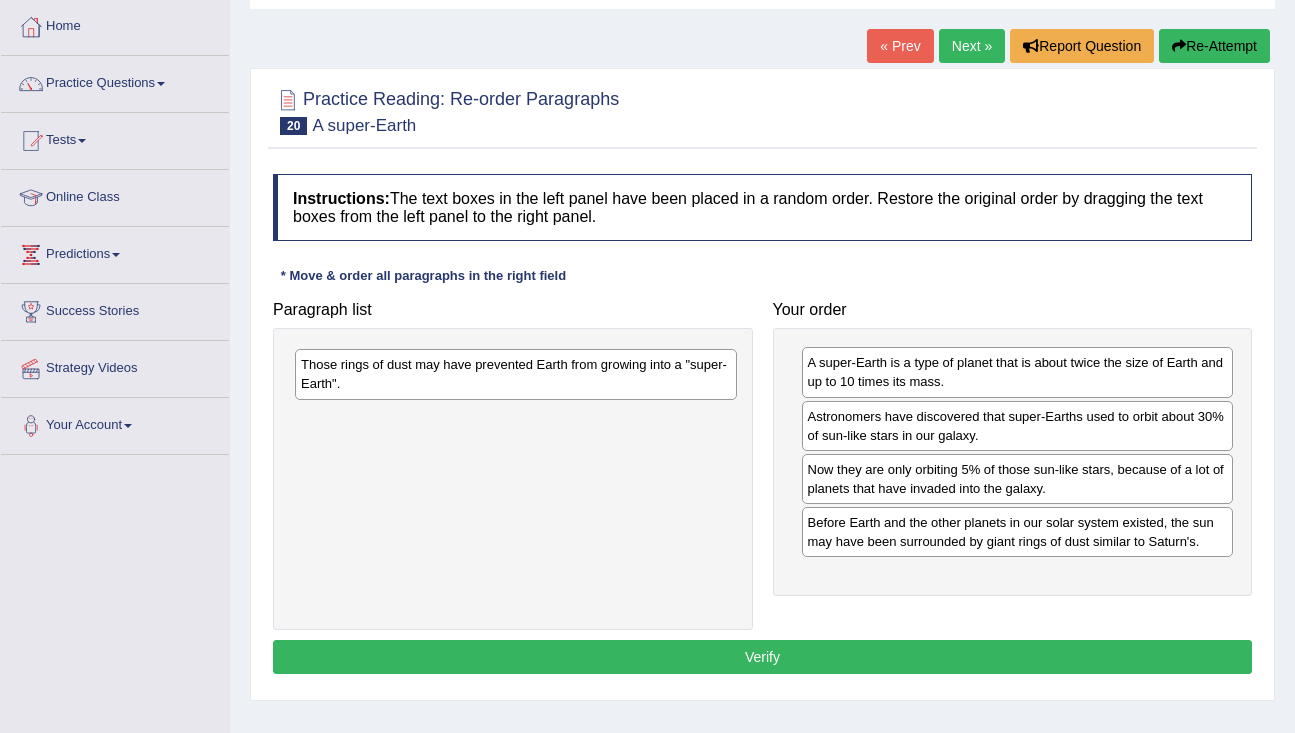 click on "Those rings of dust may have prevented Earth from growing into a "super-Earth"." at bounding box center (516, 374) 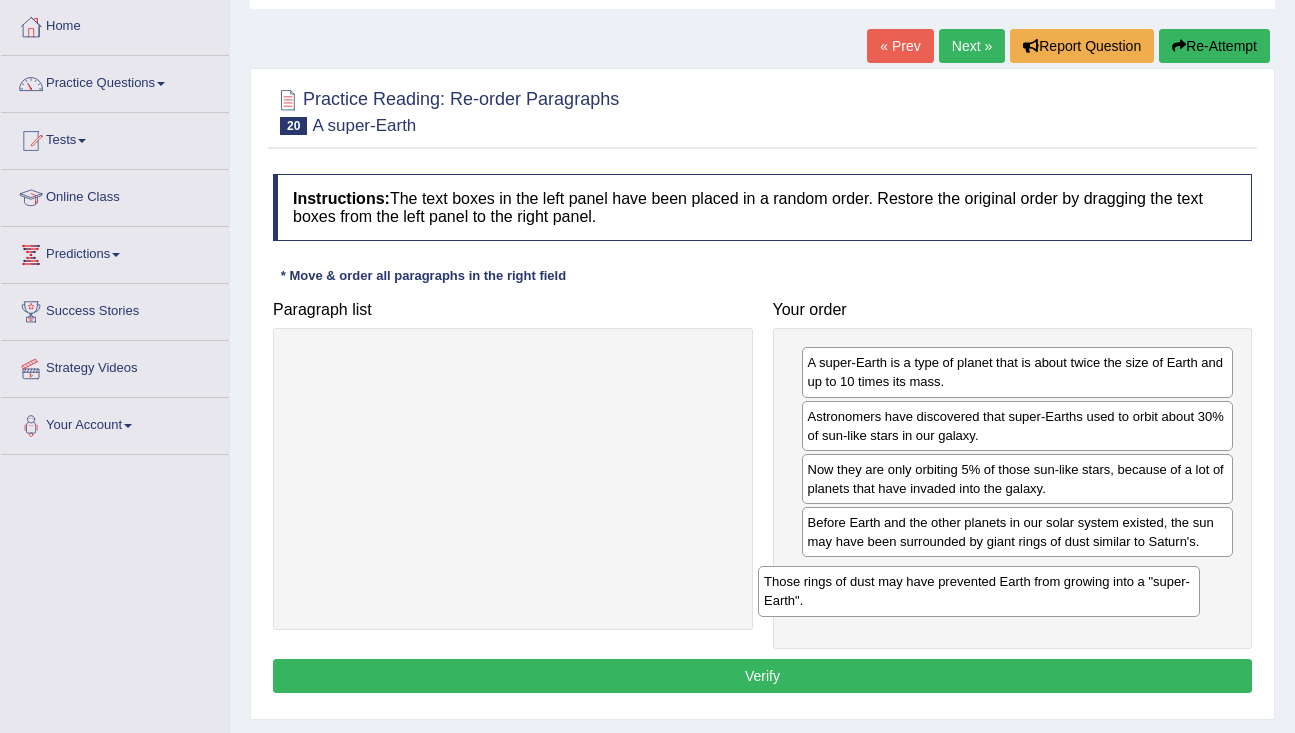 drag, startPoint x: 606, startPoint y: 381, endPoint x: 1072, endPoint y: 600, distance: 514.89514 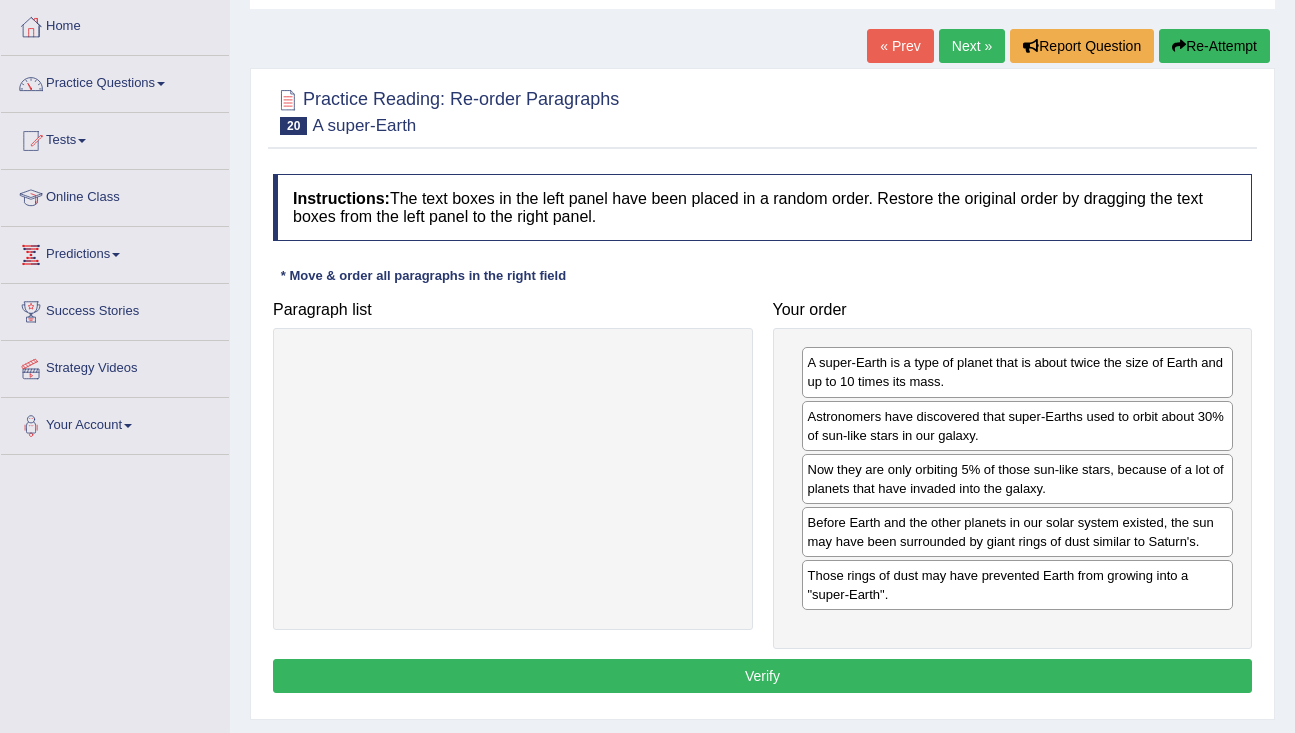 click on "Verify" at bounding box center [762, 676] 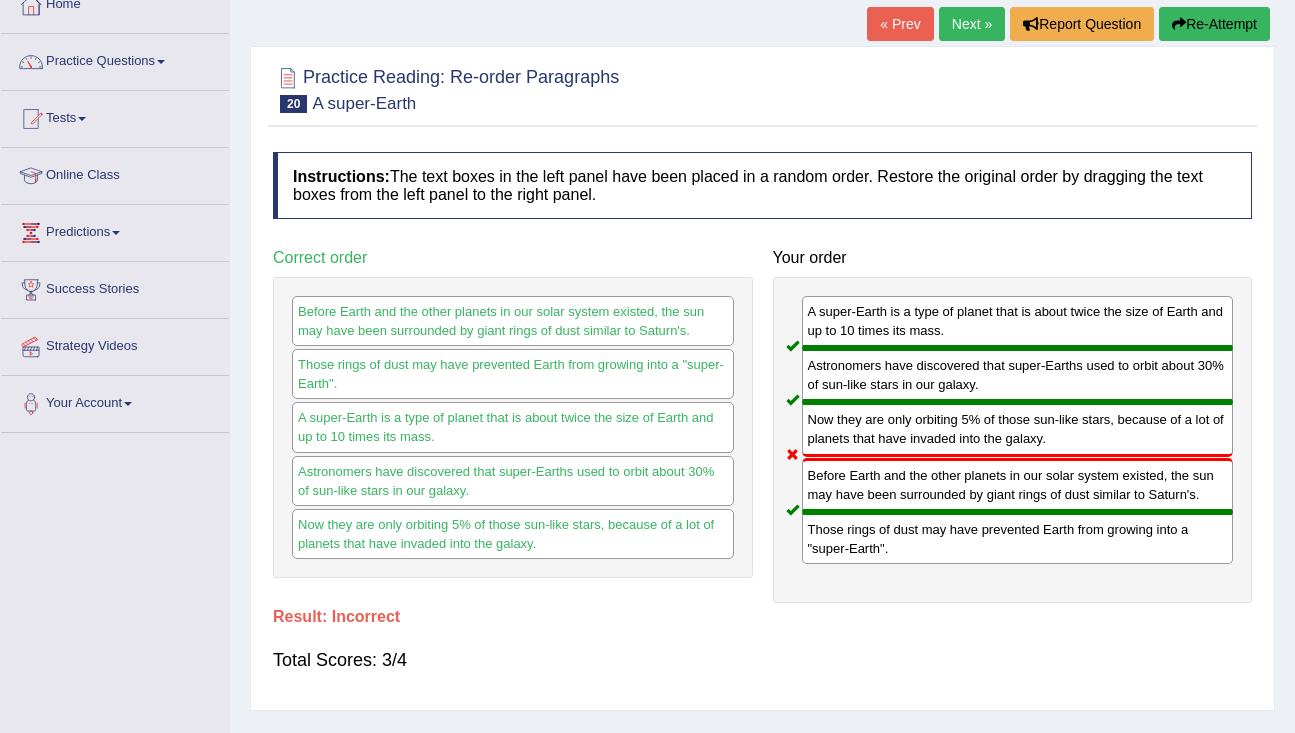 scroll, scrollTop: 0, scrollLeft: 0, axis: both 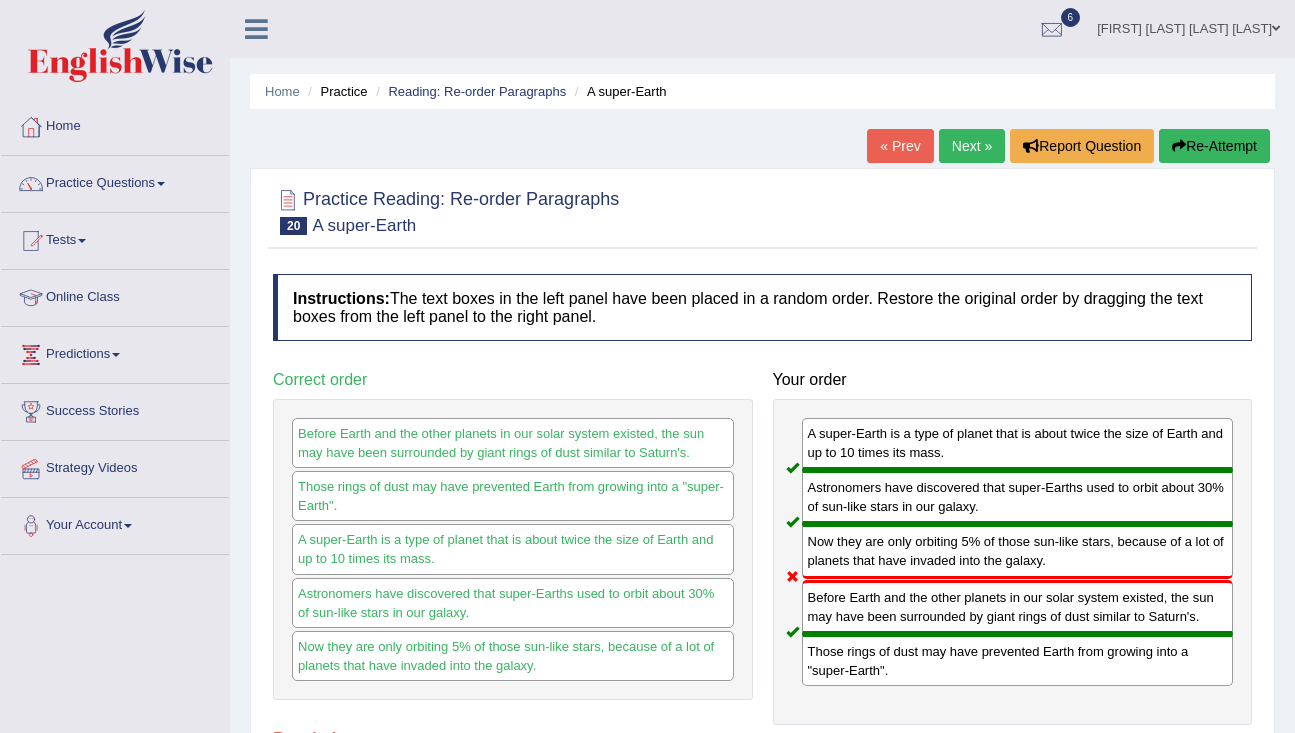click on "Next »" at bounding box center [972, 146] 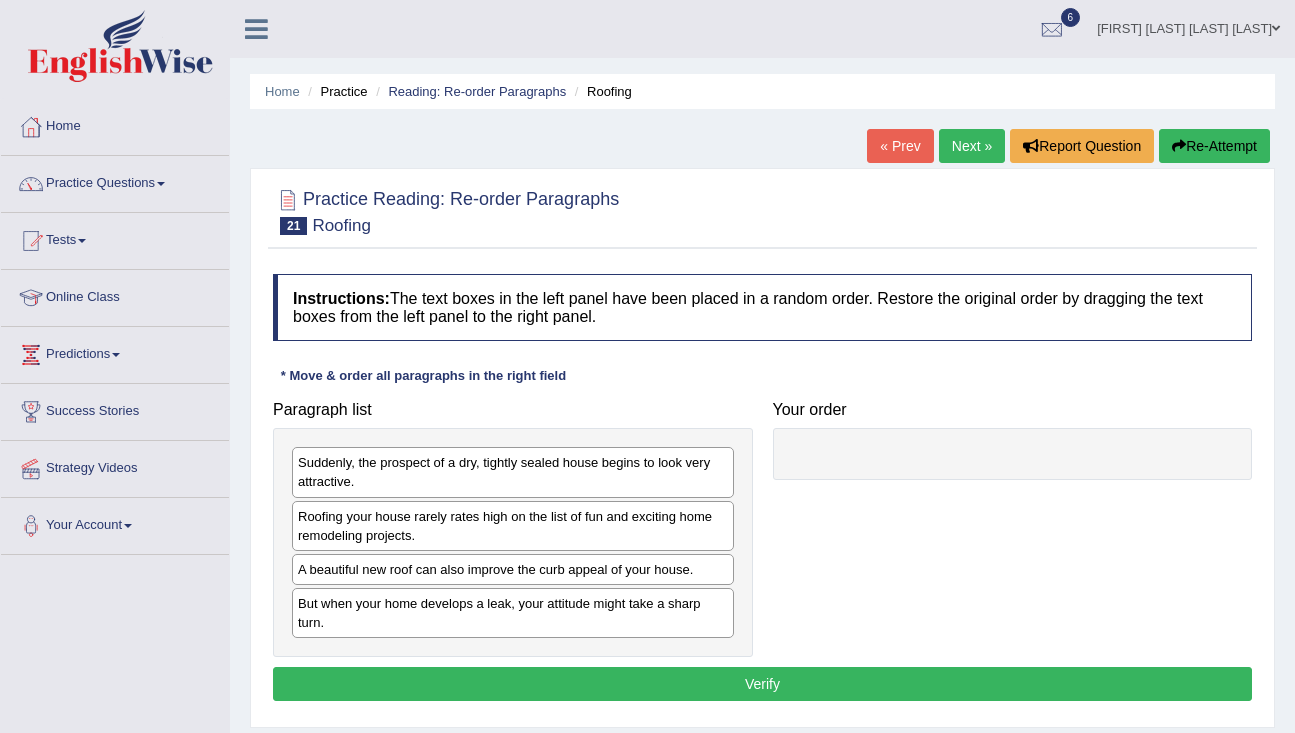 scroll, scrollTop: 0, scrollLeft: 0, axis: both 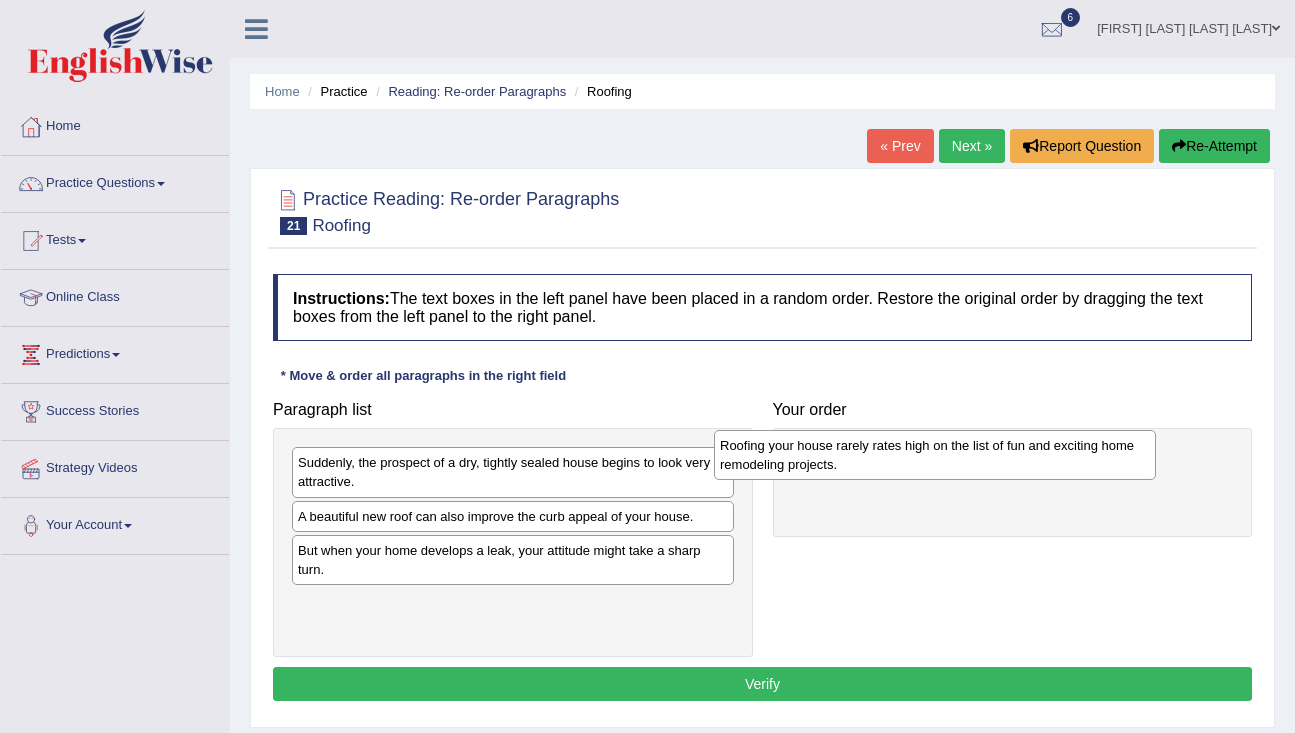 drag, startPoint x: 538, startPoint y: 542, endPoint x: 960, endPoint y: 468, distance: 428.43903 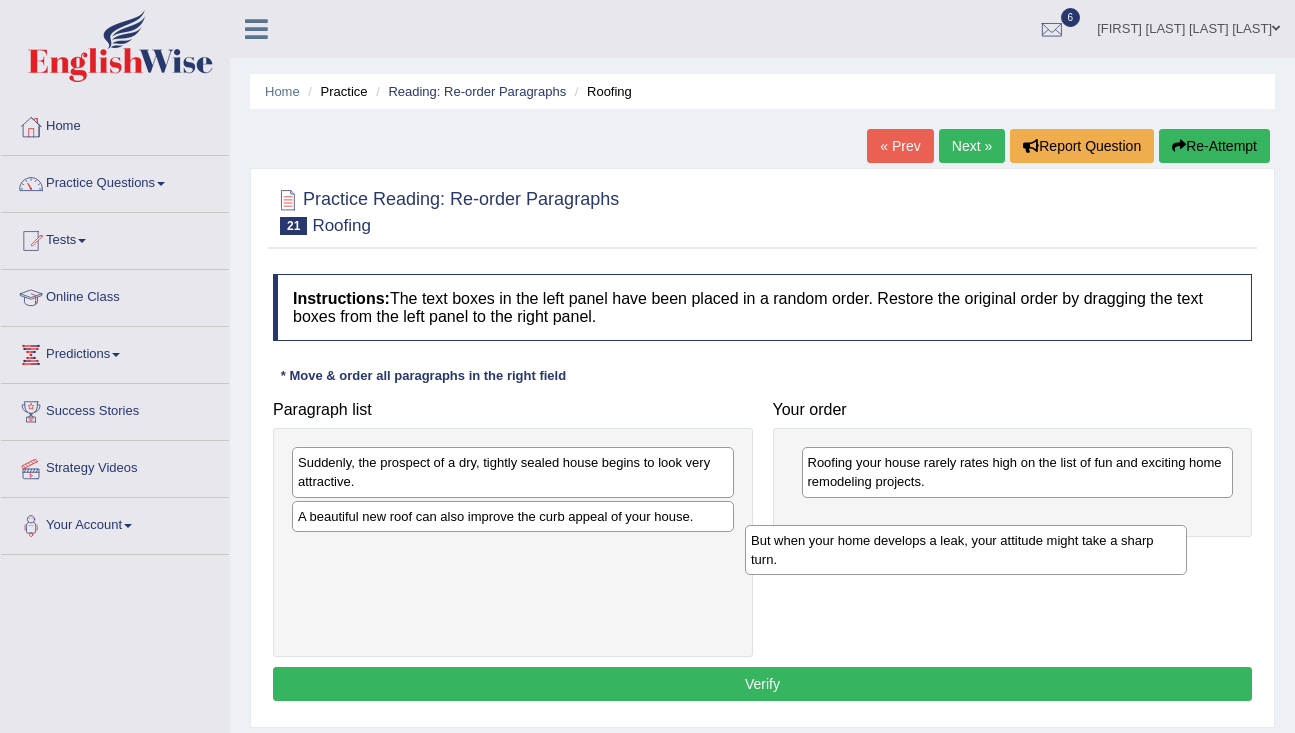 drag, startPoint x: 582, startPoint y: 575, endPoint x: 1054, endPoint y: 546, distance: 472.89005 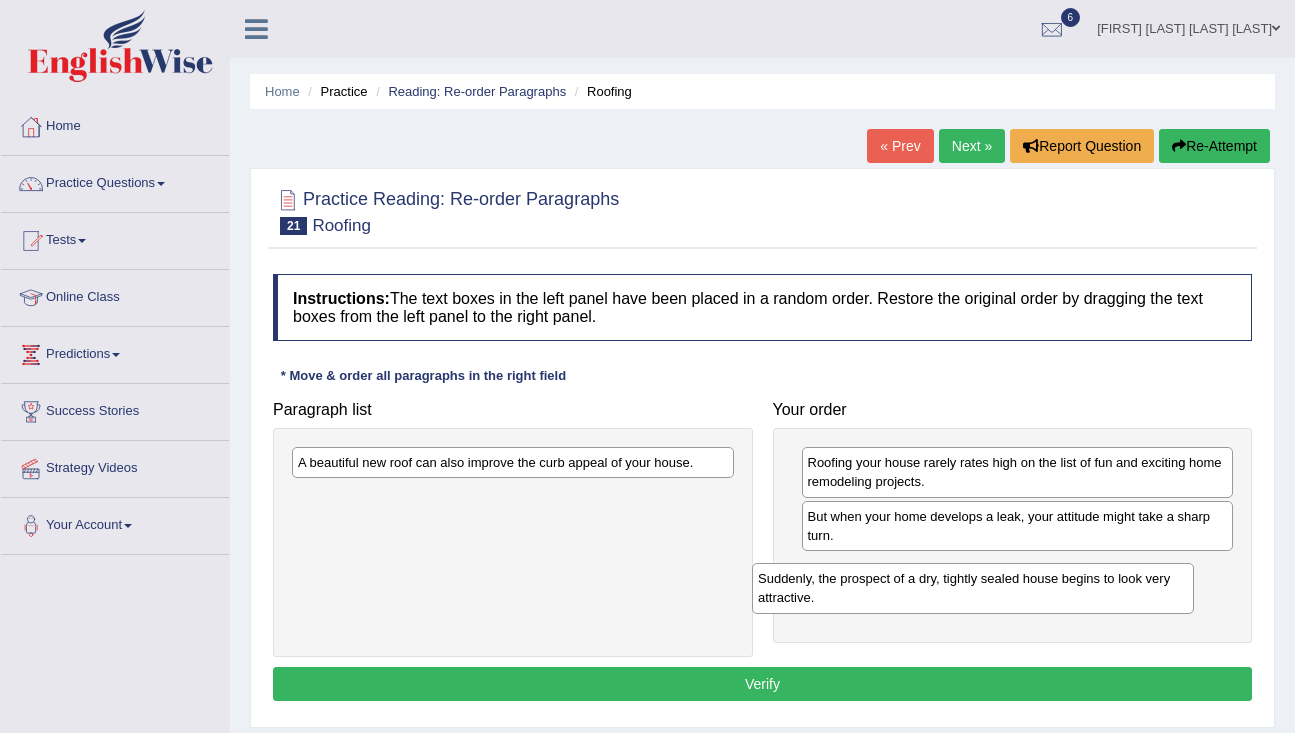 drag, startPoint x: 451, startPoint y: 480, endPoint x: 911, endPoint y: 596, distance: 474.40067 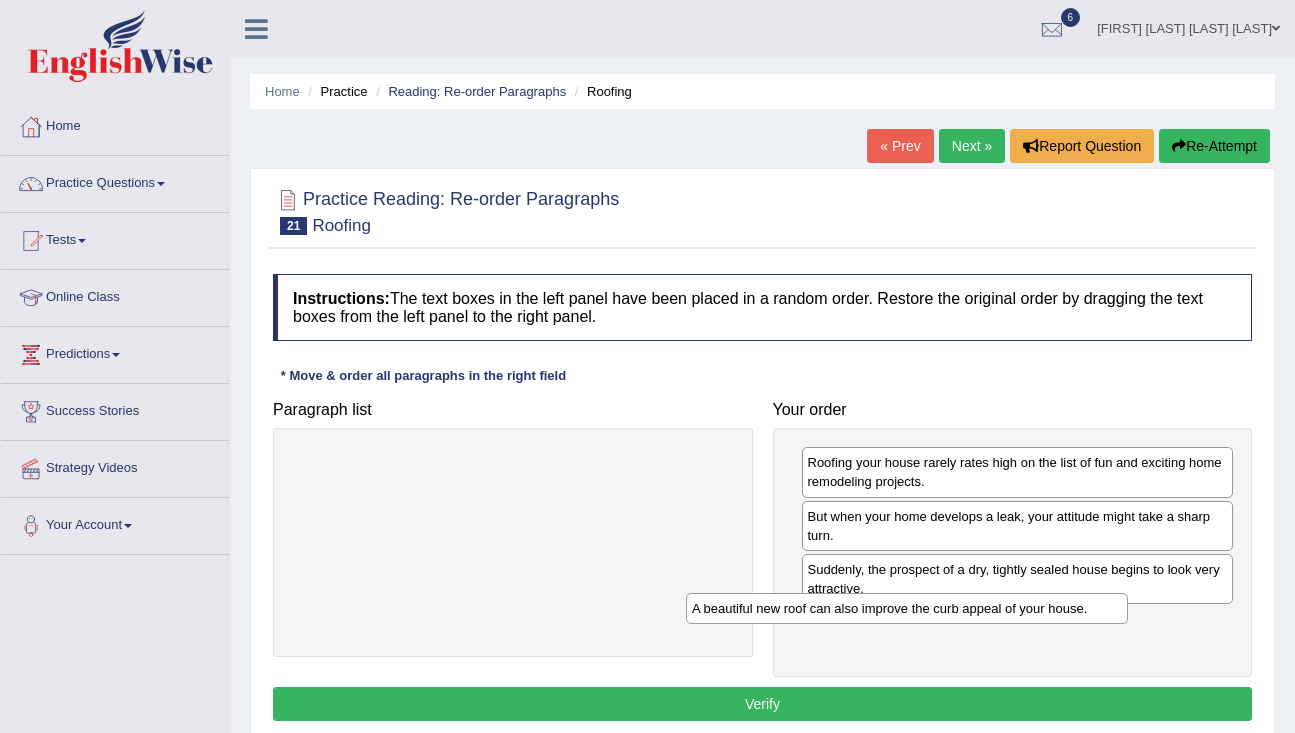 drag, startPoint x: 494, startPoint y: 478, endPoint x: 902, endPoint y: 637, distance: 437.88696 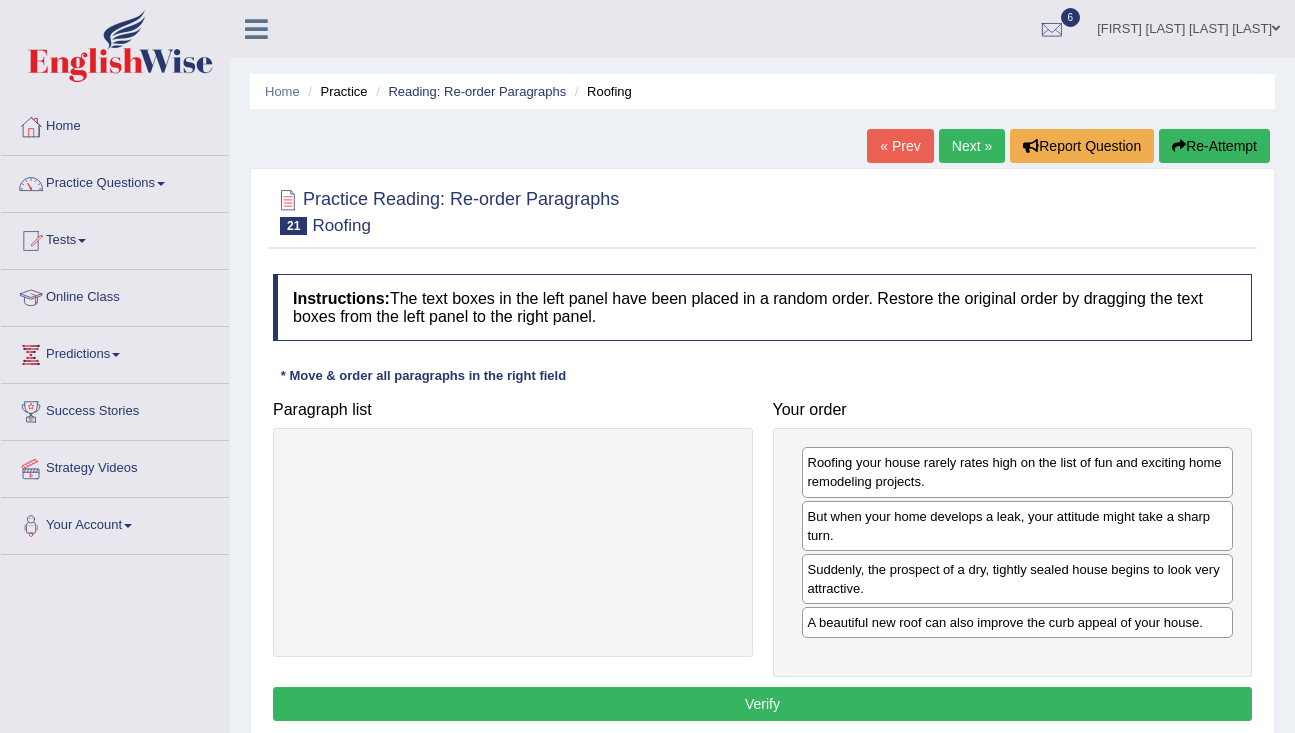 click on "Verify" at bounding box center (762, 704) 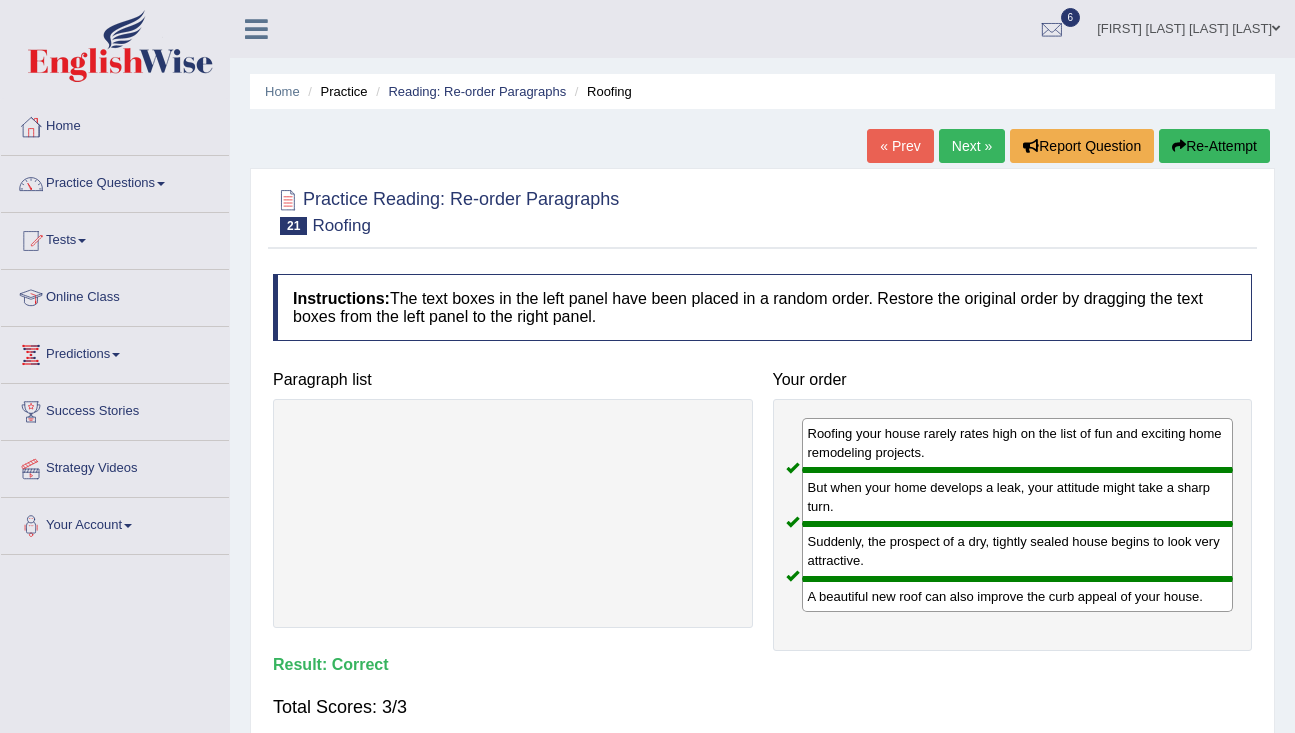 click on "Next »" at bounding box center (972, 146) 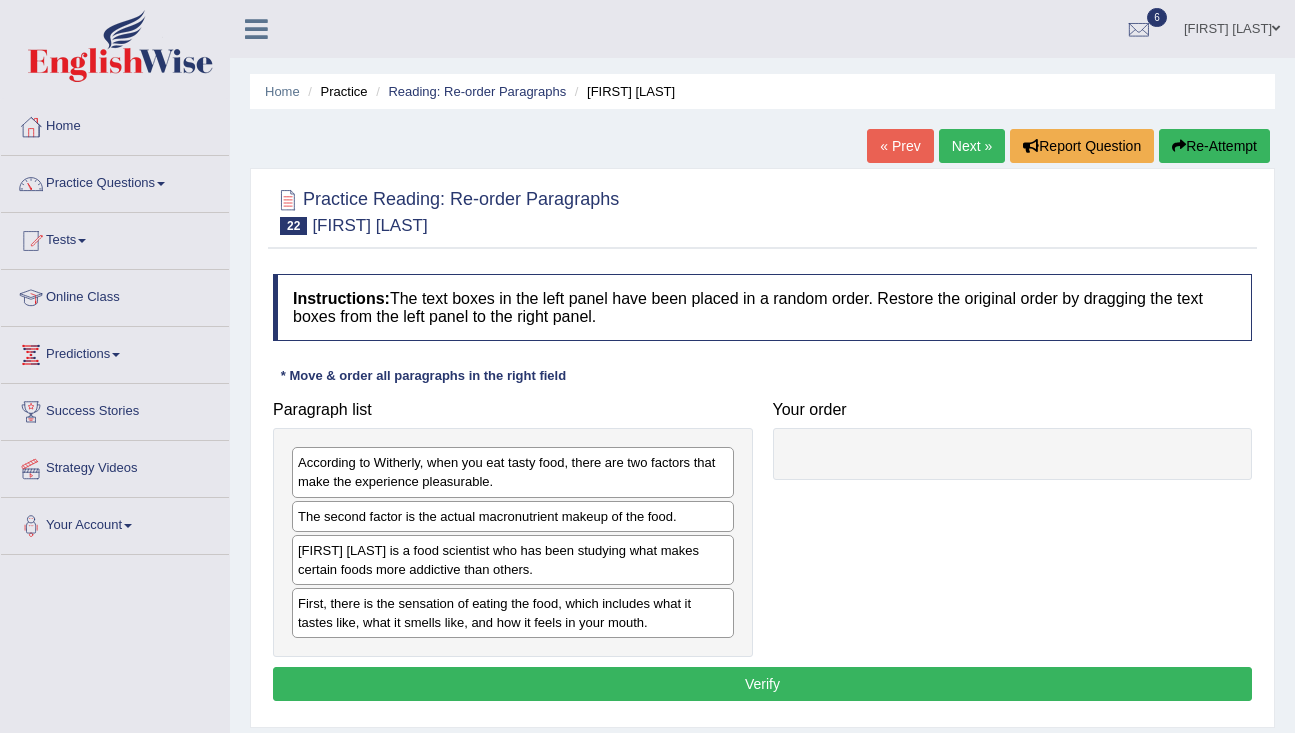 scroll, scrollTop: 0, scrollLeft: 0, axis: both 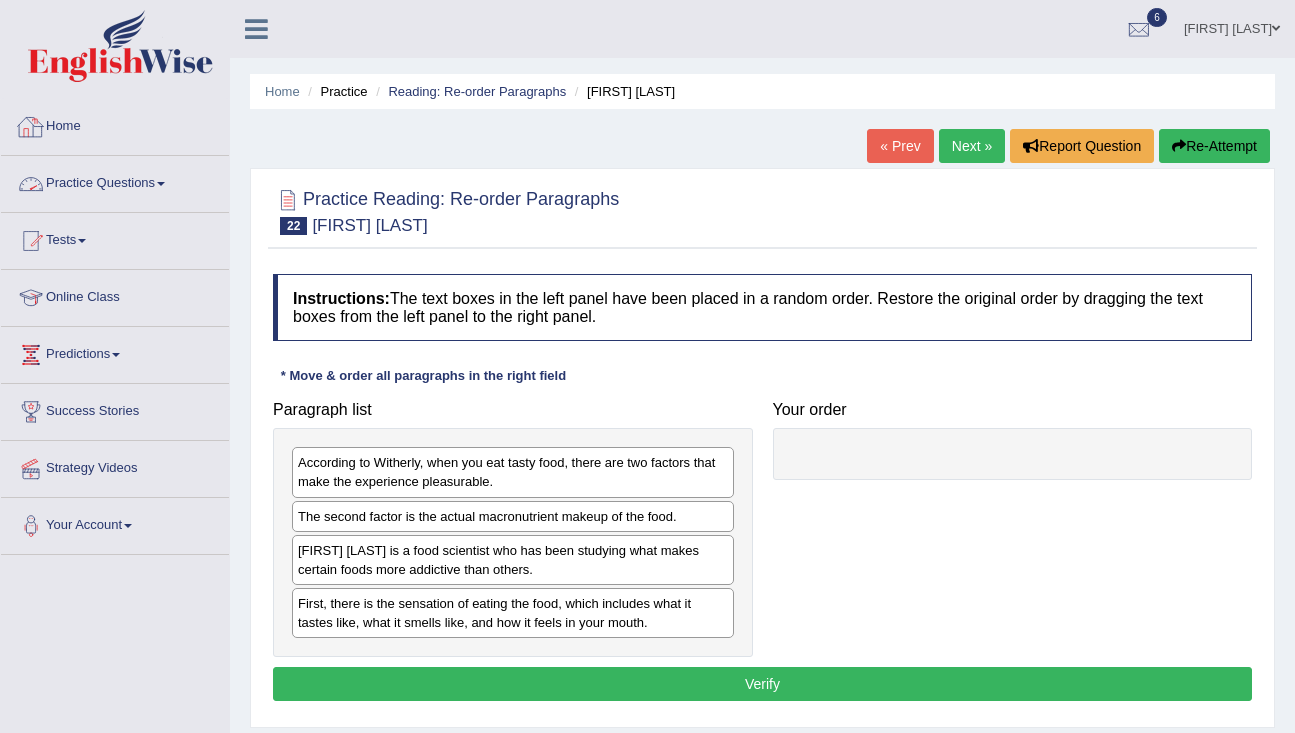 click on "Practice Questions" at bounding box center [115, 181] 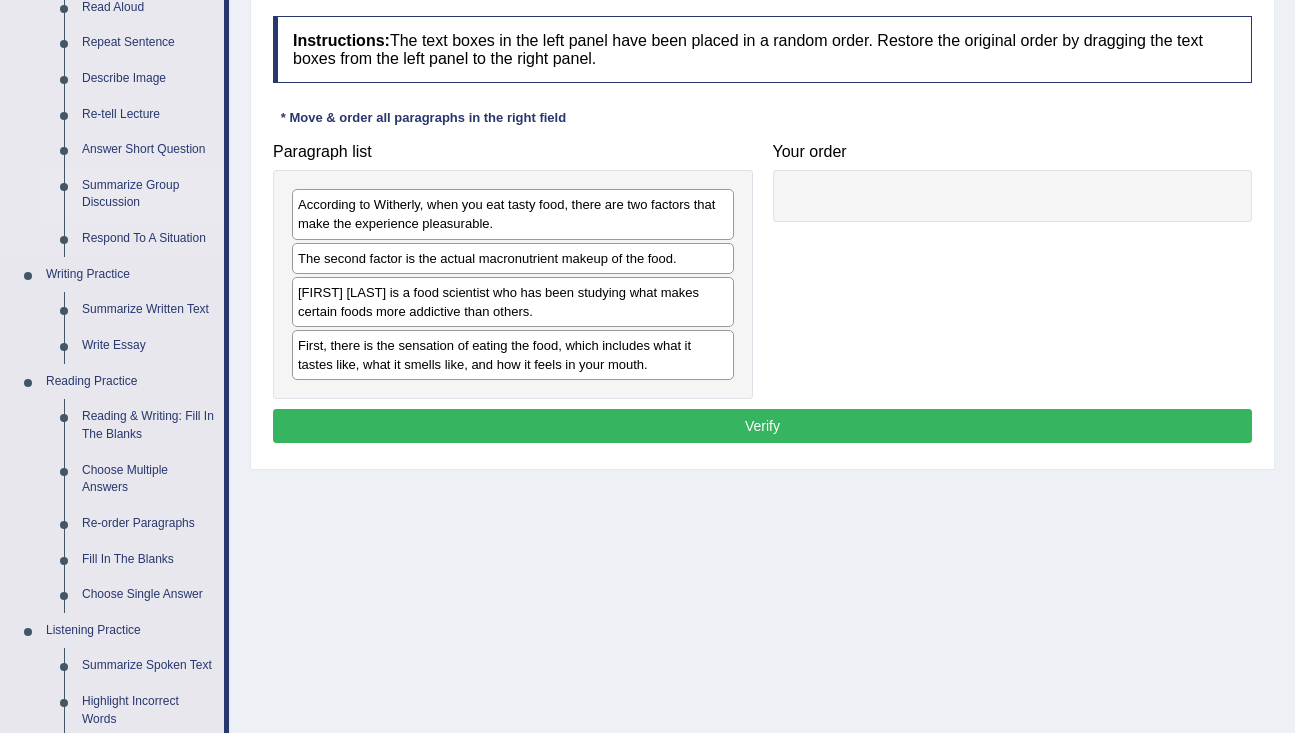 scroll, scrollTop: 273, scrollLeft: 0, axis: vertical 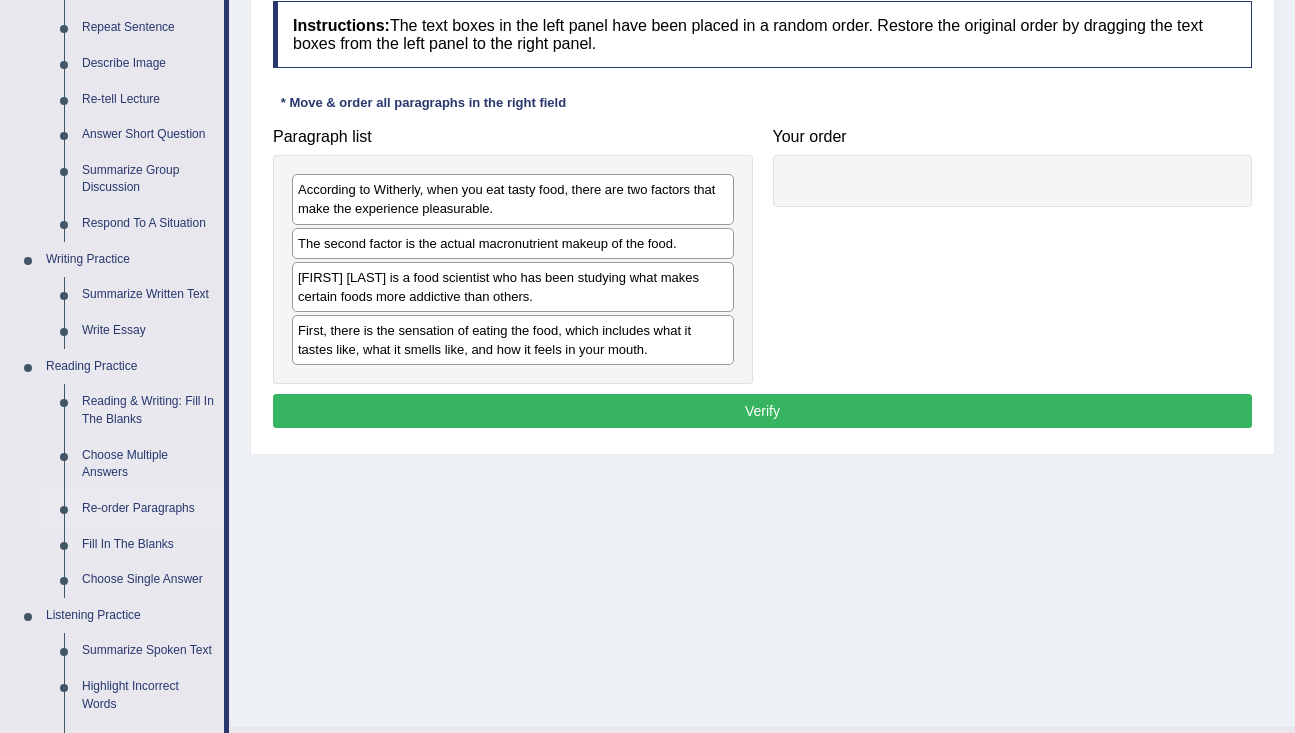 click on "Re-order Paragraphs" at bounding box center [148, 509] 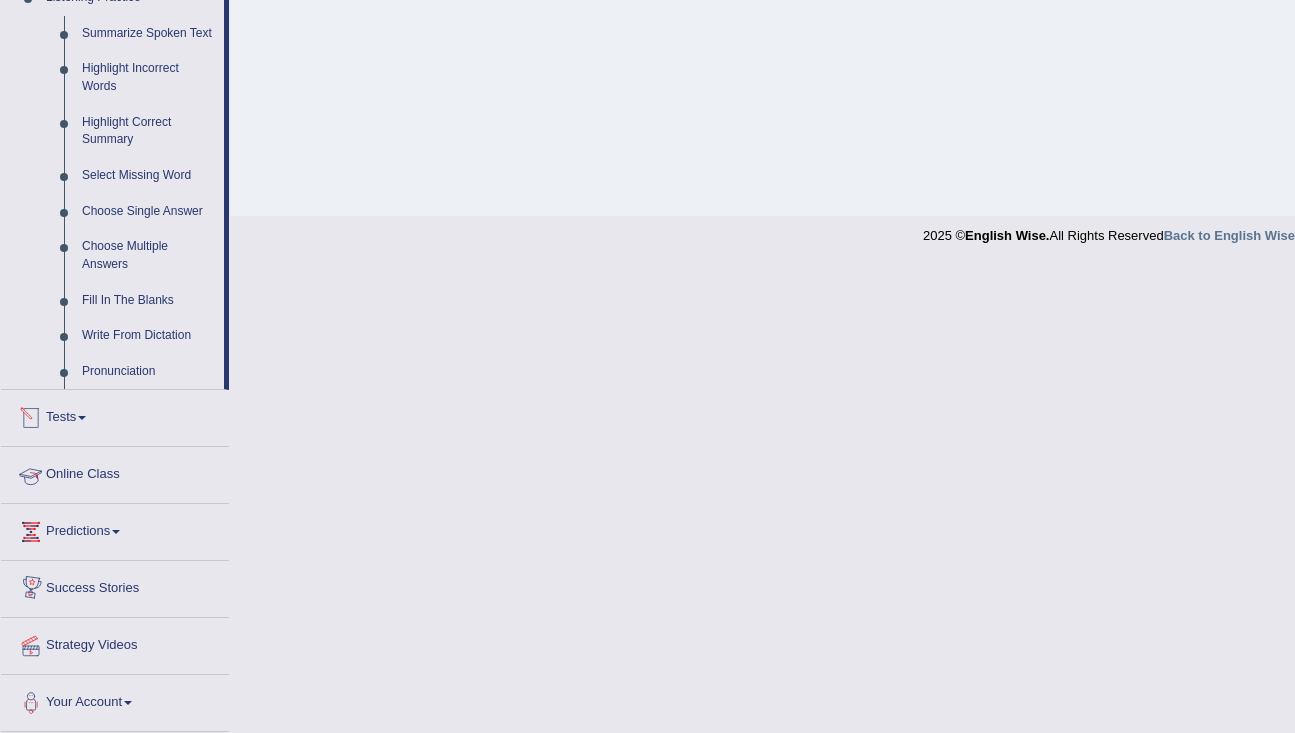 scroll, scrollTop: 787, scrollLeft: 0, axis: vertical 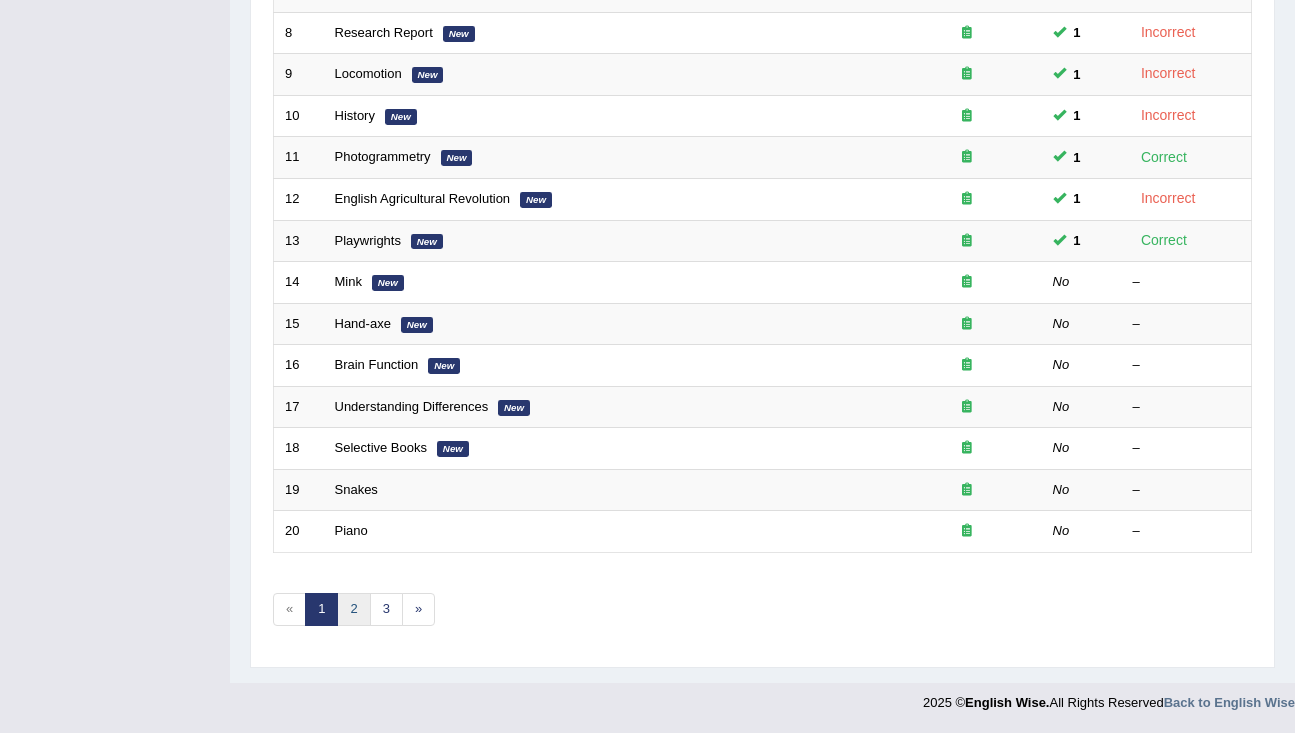 click on "2" at bounding box center [353, 609] 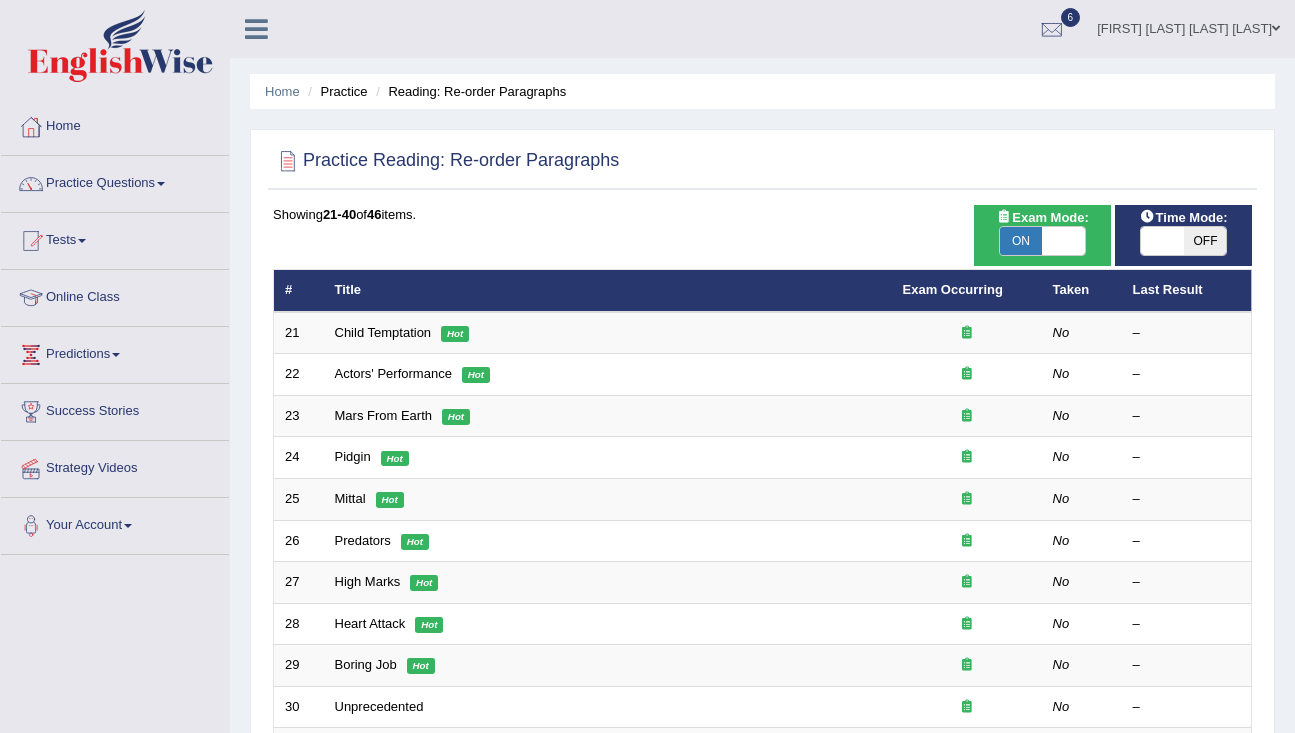 scroll, scrollTop: 0, scrollLeft: 0, axis: both 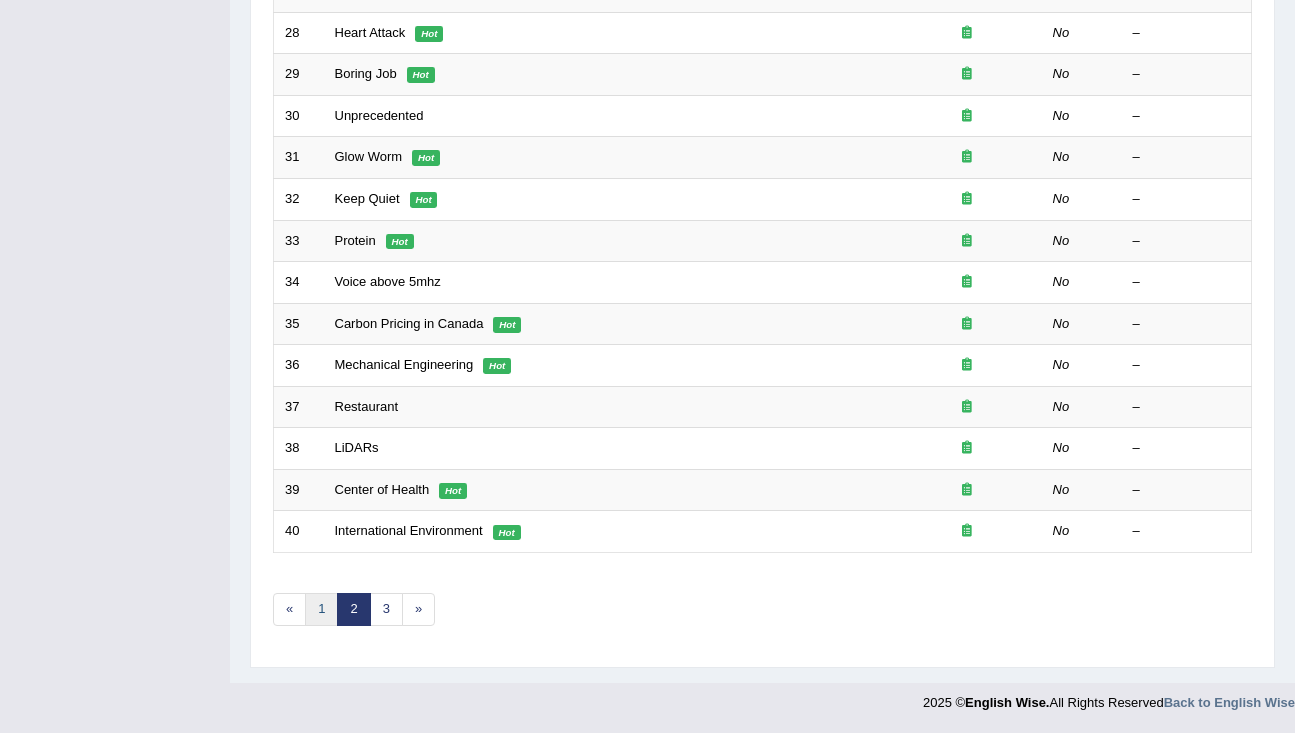 click on "1" at bounding box center [321, 609] 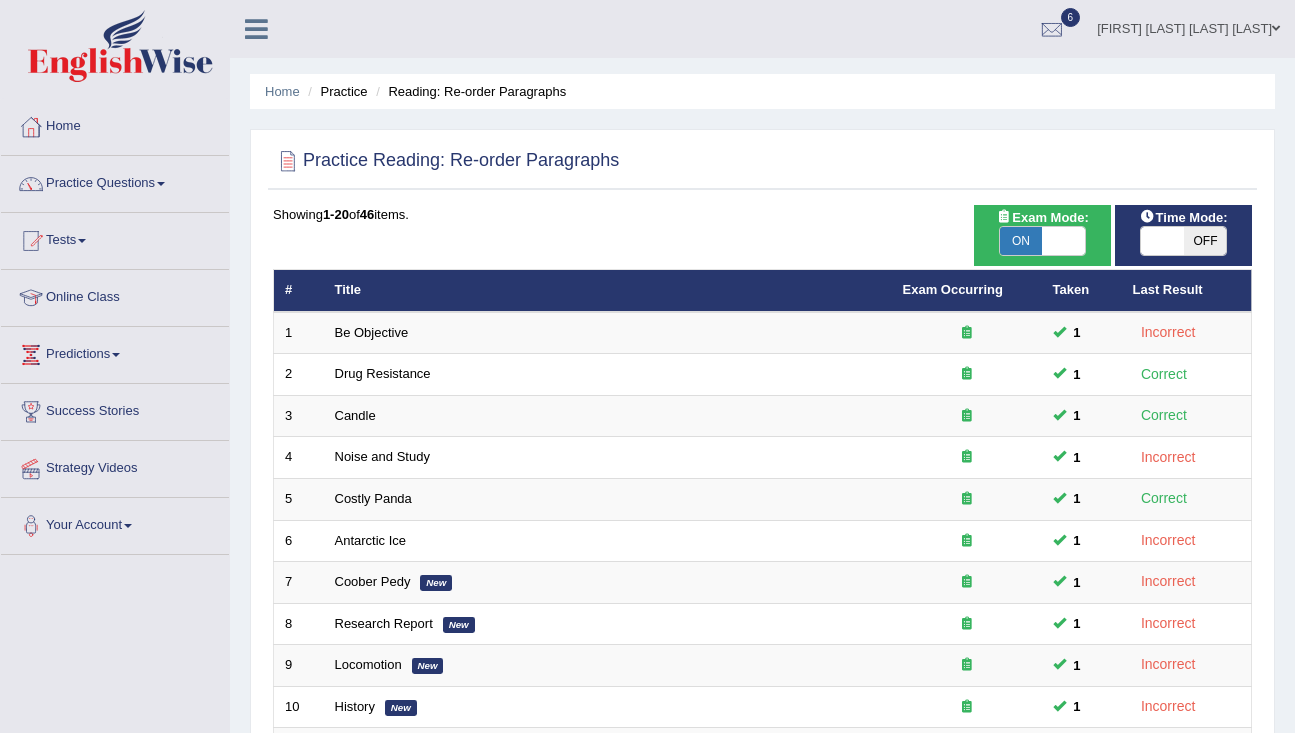 scroll, scrollTop: 0, scrollLeft: 0, axis: both 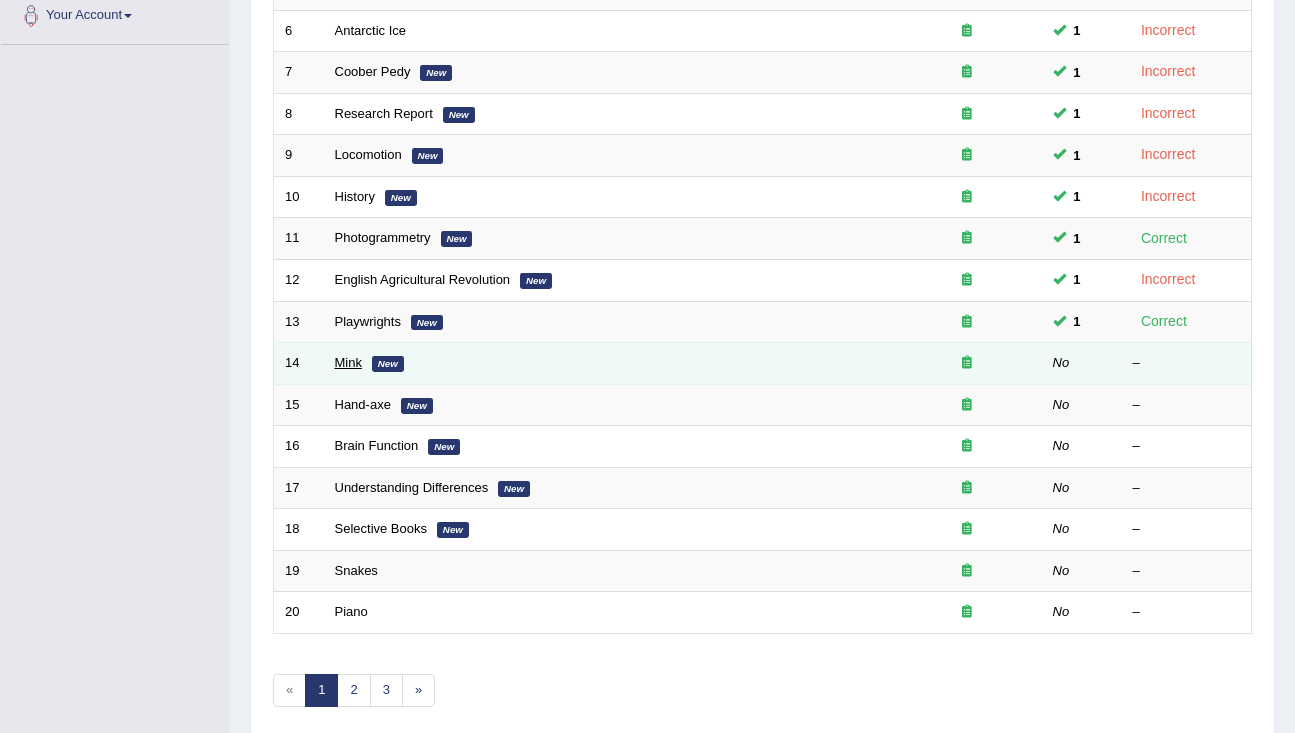 click on "Mink" at bounding box center (348, 362) 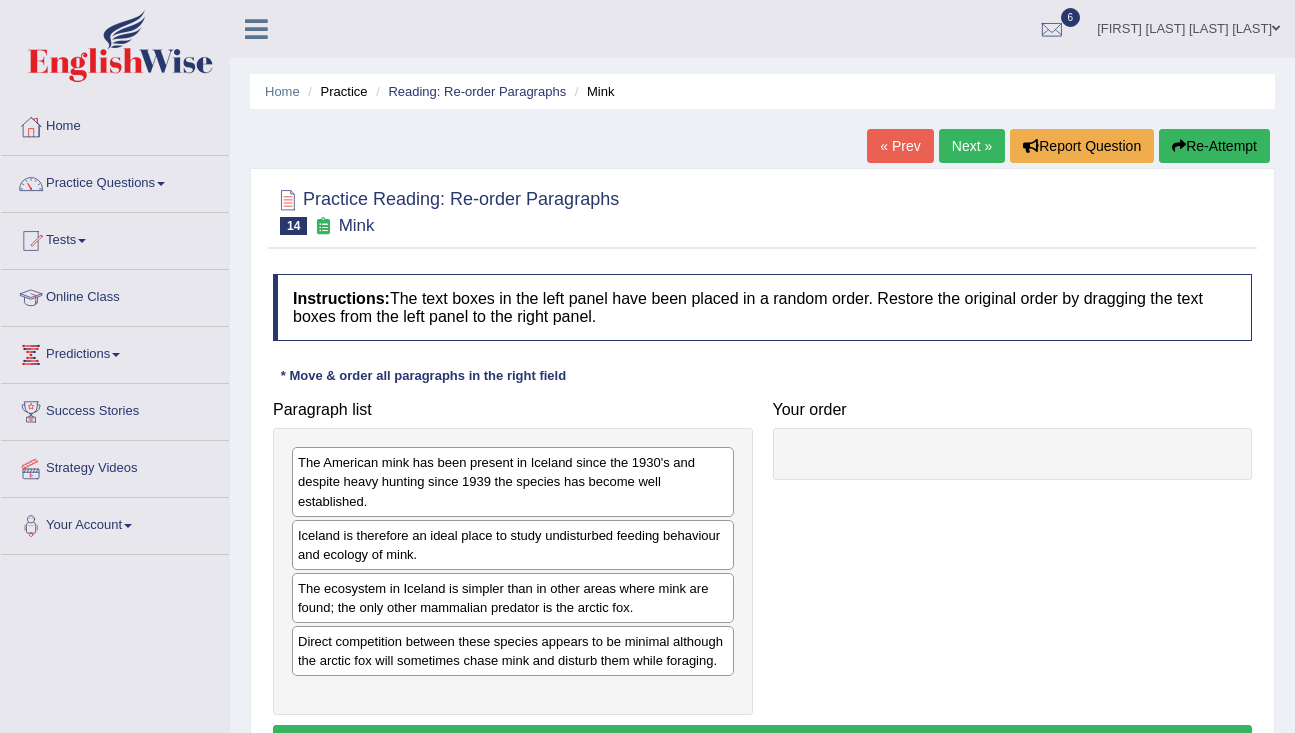 scroll, scrollTop: 0, scrollLeft: 0, axis: both 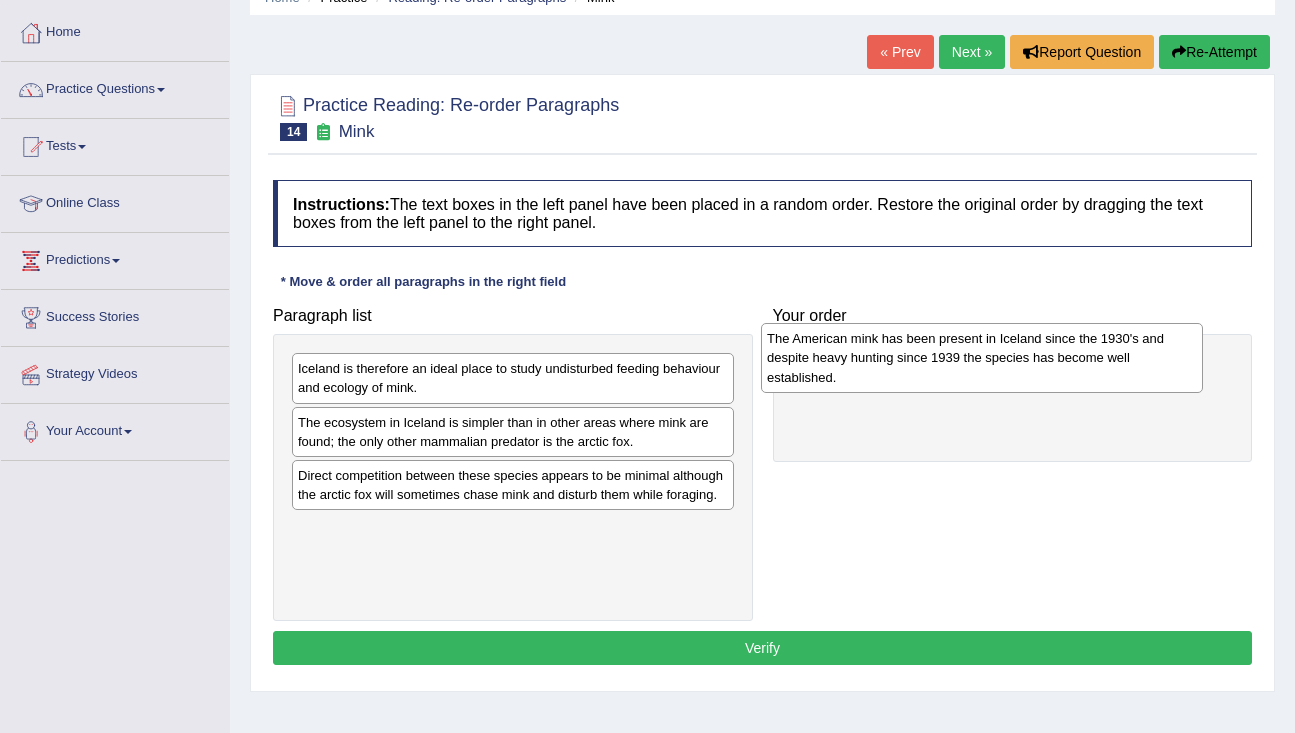 drag, startPoint x: 486, startPoint y: 396, endPoint x: 956, endPoint y: 368, distance: 470.8333 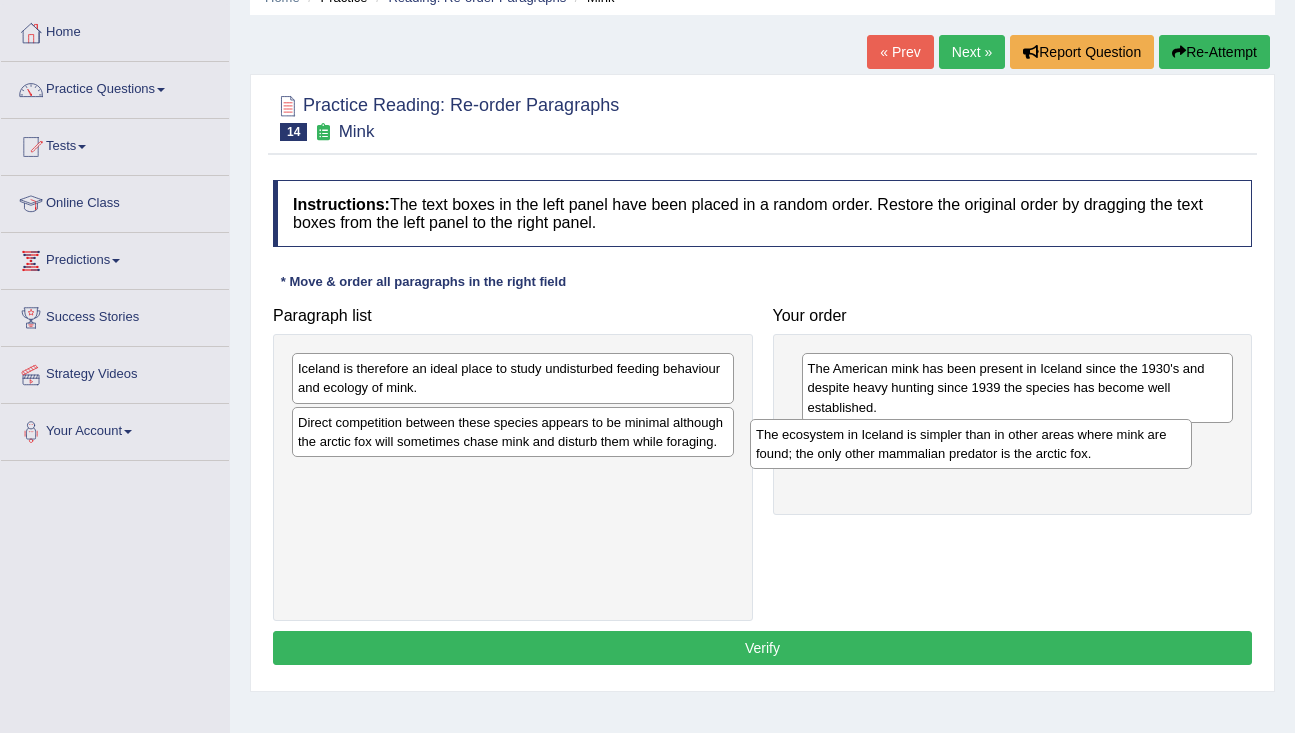 drag, startPoint x: 477, startPoint y: 433, endPoint x: 935, endPoint y: 445, distance: 458.15717 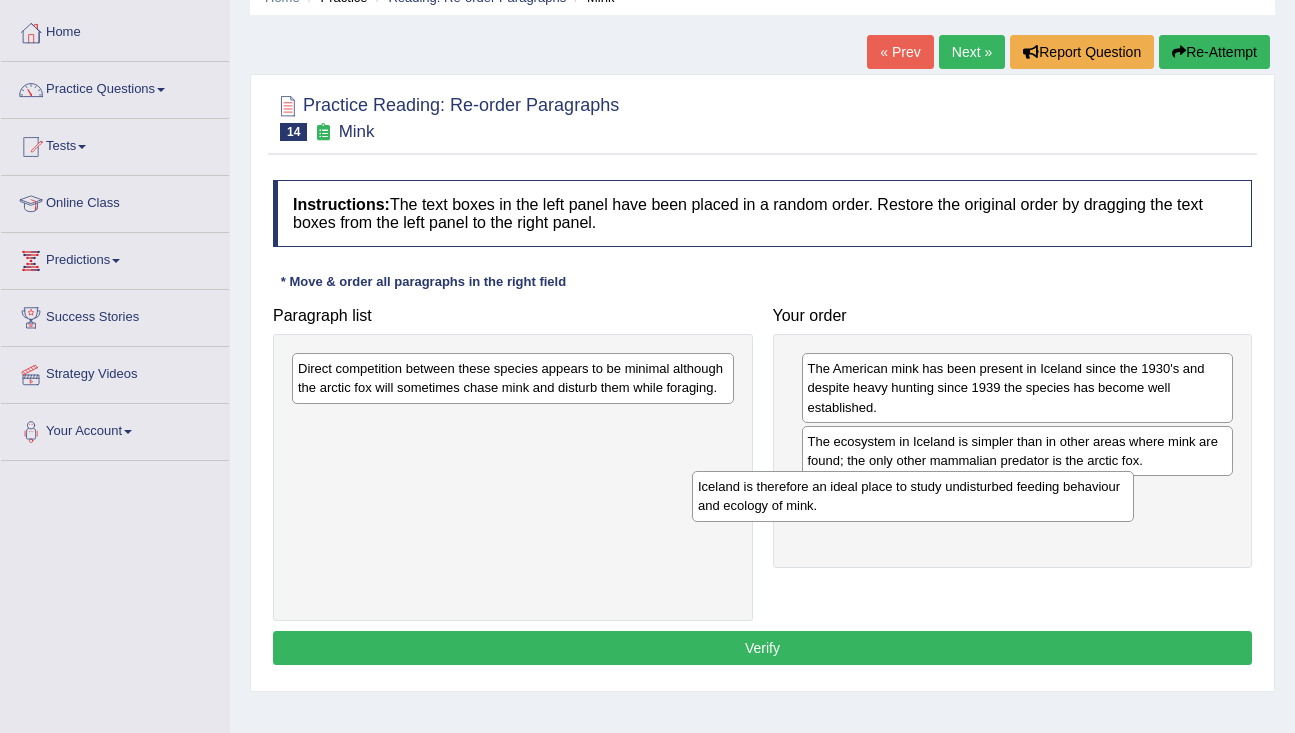 drag, startPoint x: 591, startPoint y: 379, endPoint x: 993, endPoint y: 497, distance: 418.96063 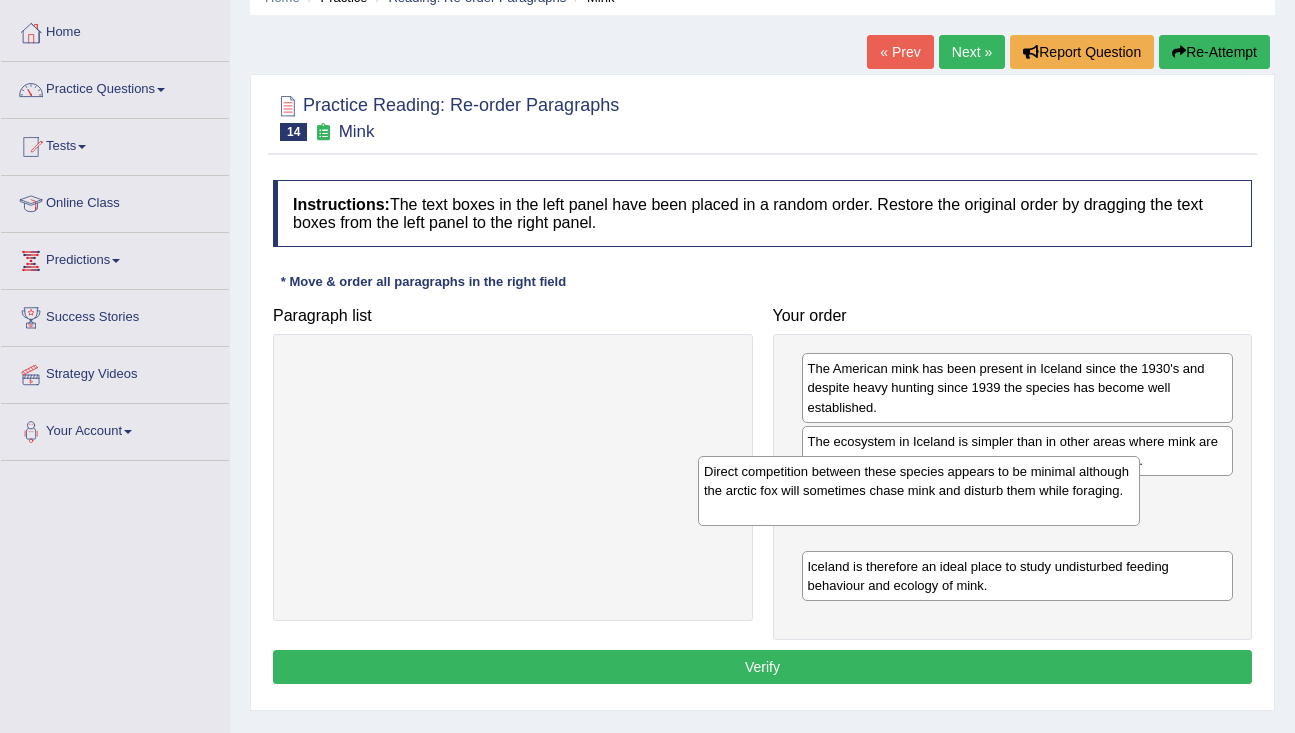 drag, startPoint x: 536, startPoint y: 395, endPoint x: 987, endPoint y: 512, distance: 465.92917 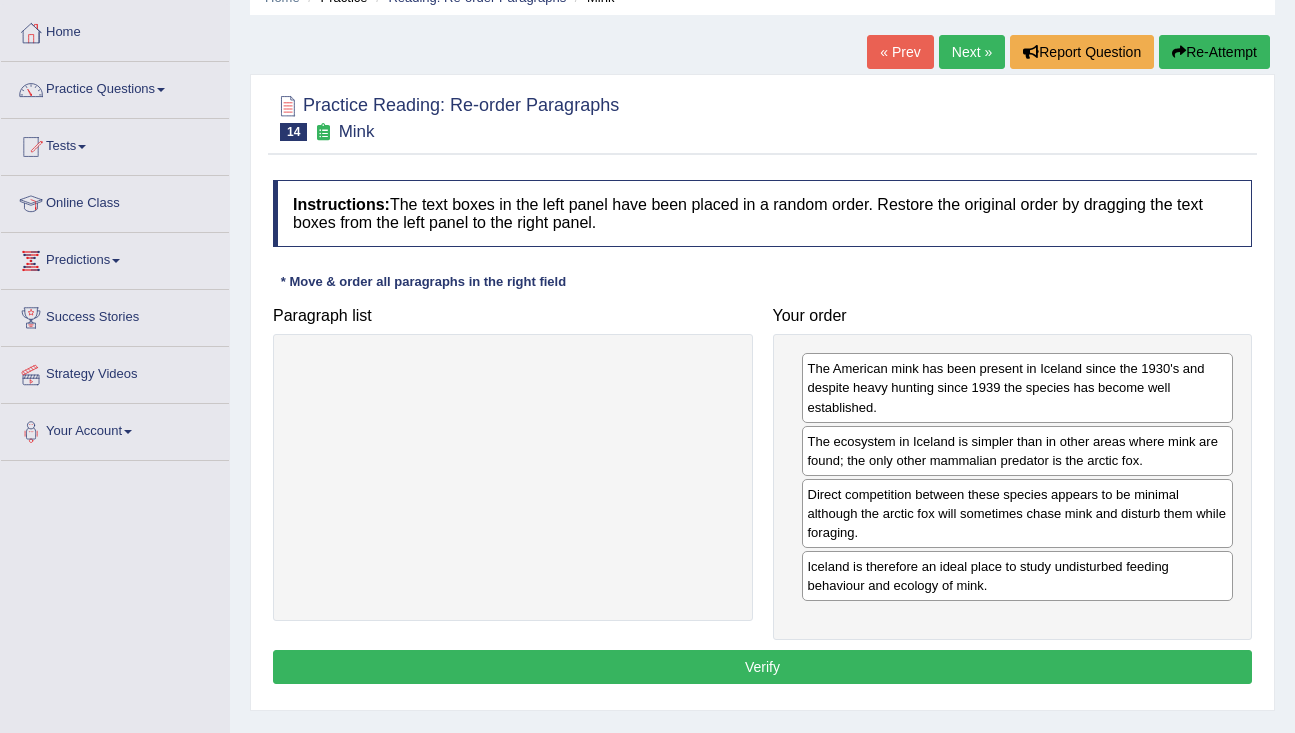 click on "Verify" at bounding box center (762, 667) 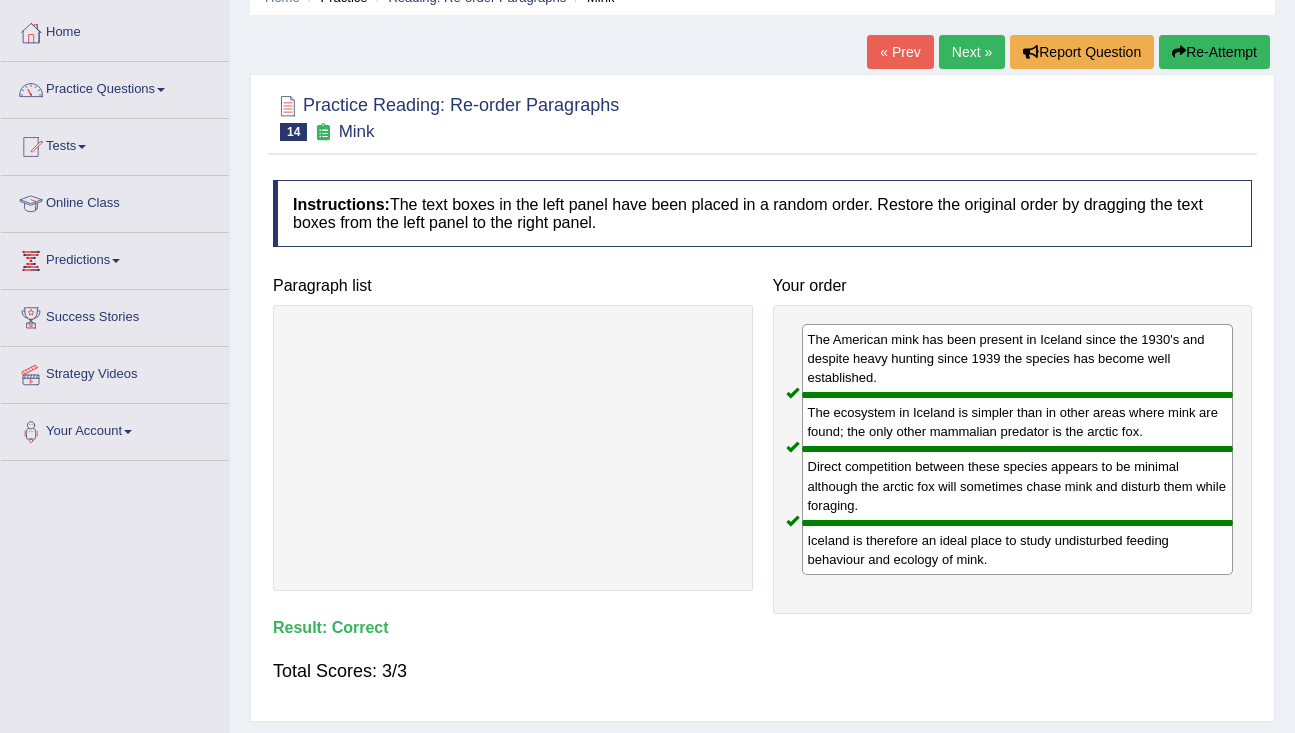 click on "Next »" at bounding box center [972, 52] 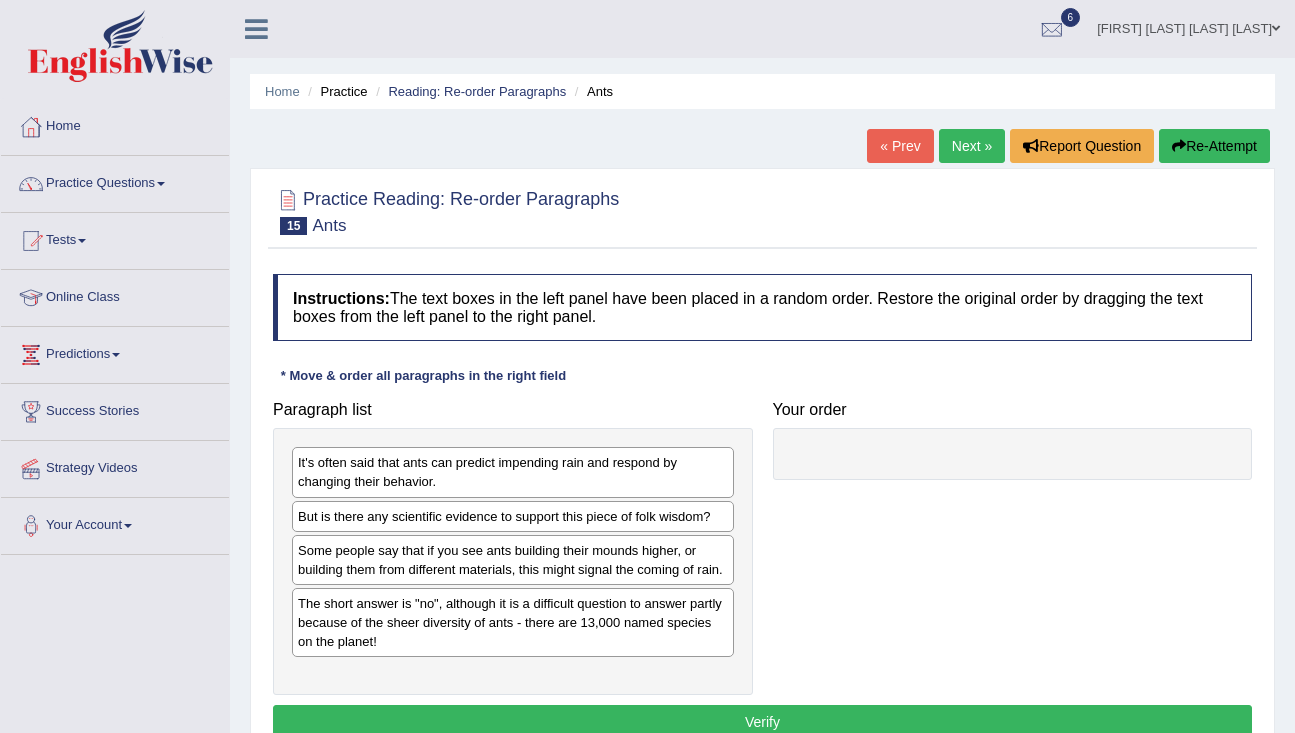 scroll, scrollTop: 0, scrollLeft: 0, axis: both 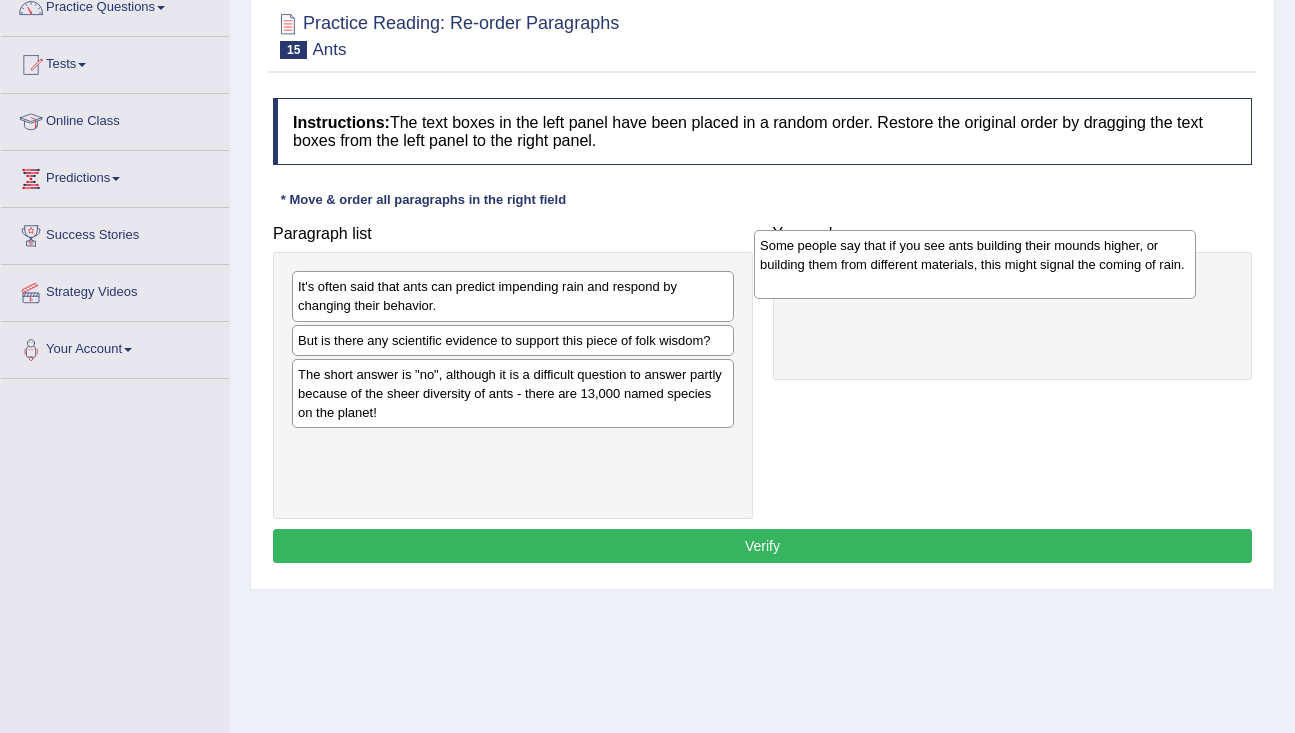 drag, startPoint x: 546, startPoint y: 414, endPoint x: 1008, endPoint y: 285, distance: 479.67175 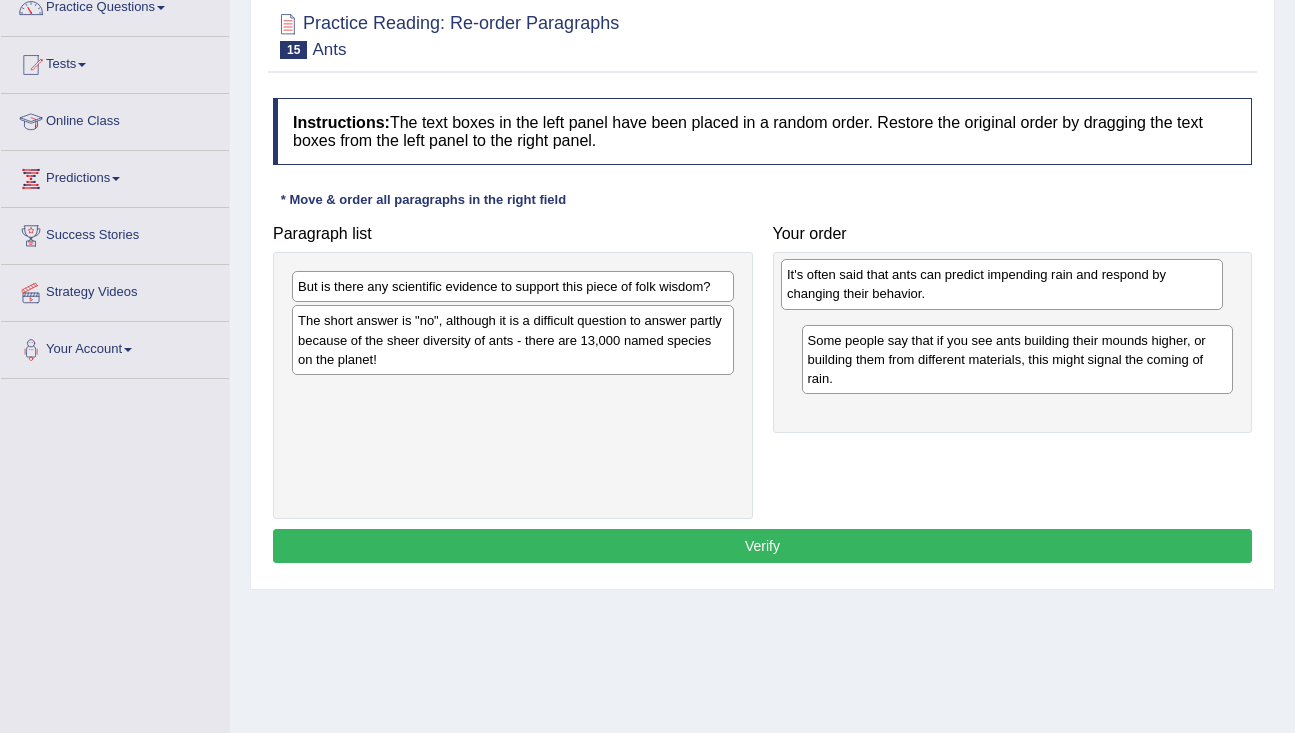 drag, startPoint x: 483, startPoint y: 305, endPoint x: 970, endPoint y: 291, distance: 487.2012 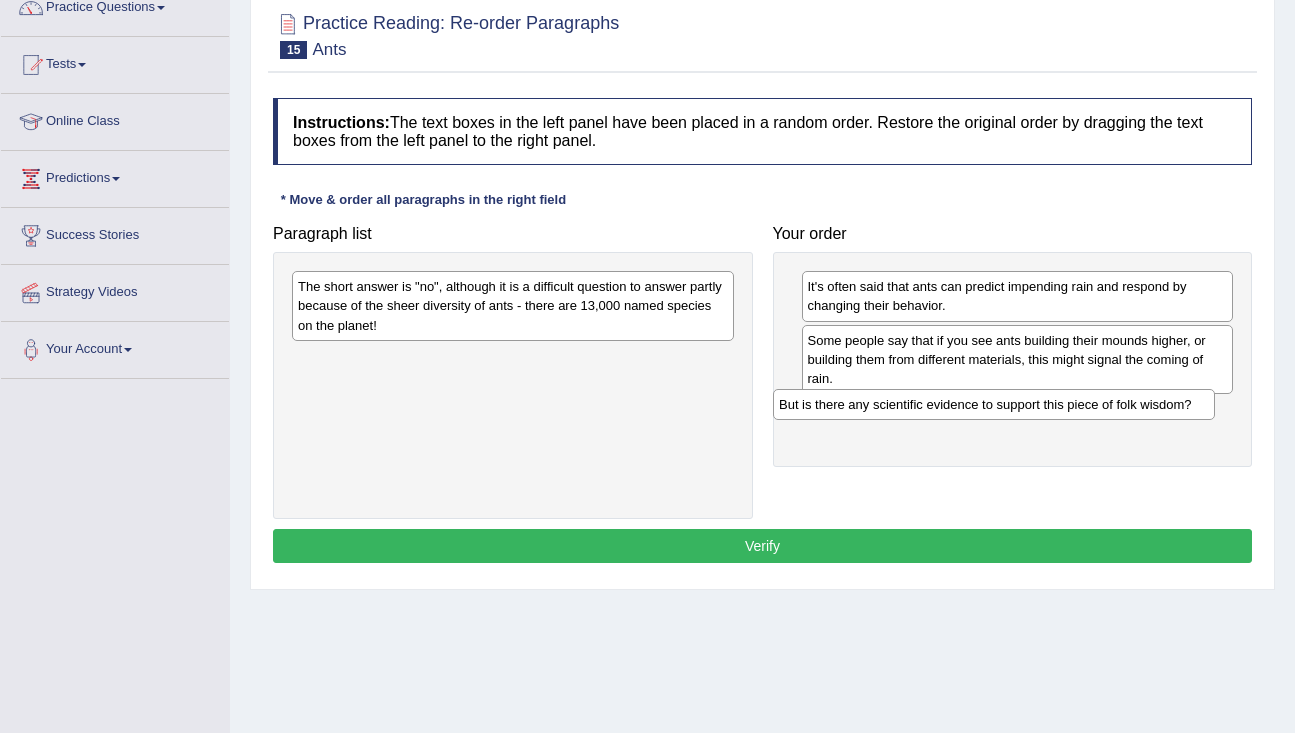 drag, startPoint x: 542, startPoint y: 293, endPoint x: 1024, endPoint y: 416, distance: 497.44647 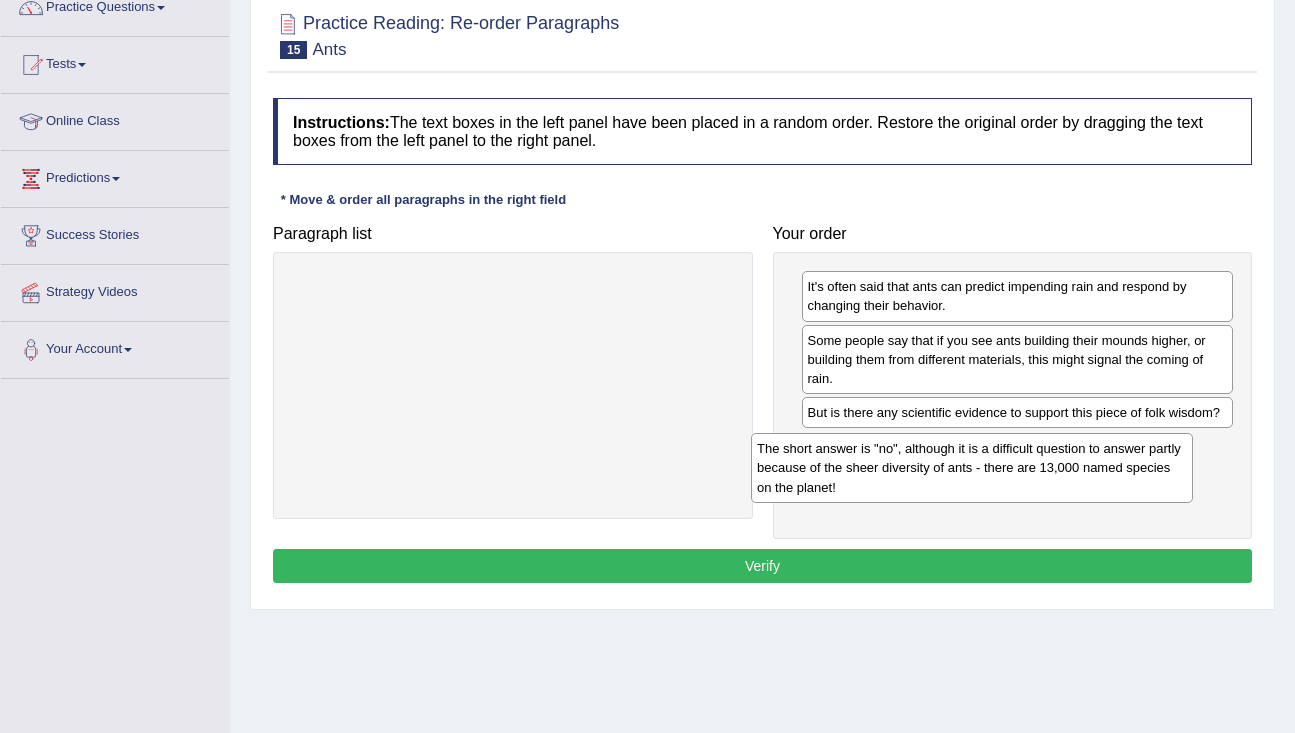 drag, startPoint x: 621, startPoint y: 310, endPoint x: 1085, endPoint y: 473, distance: 491.79773 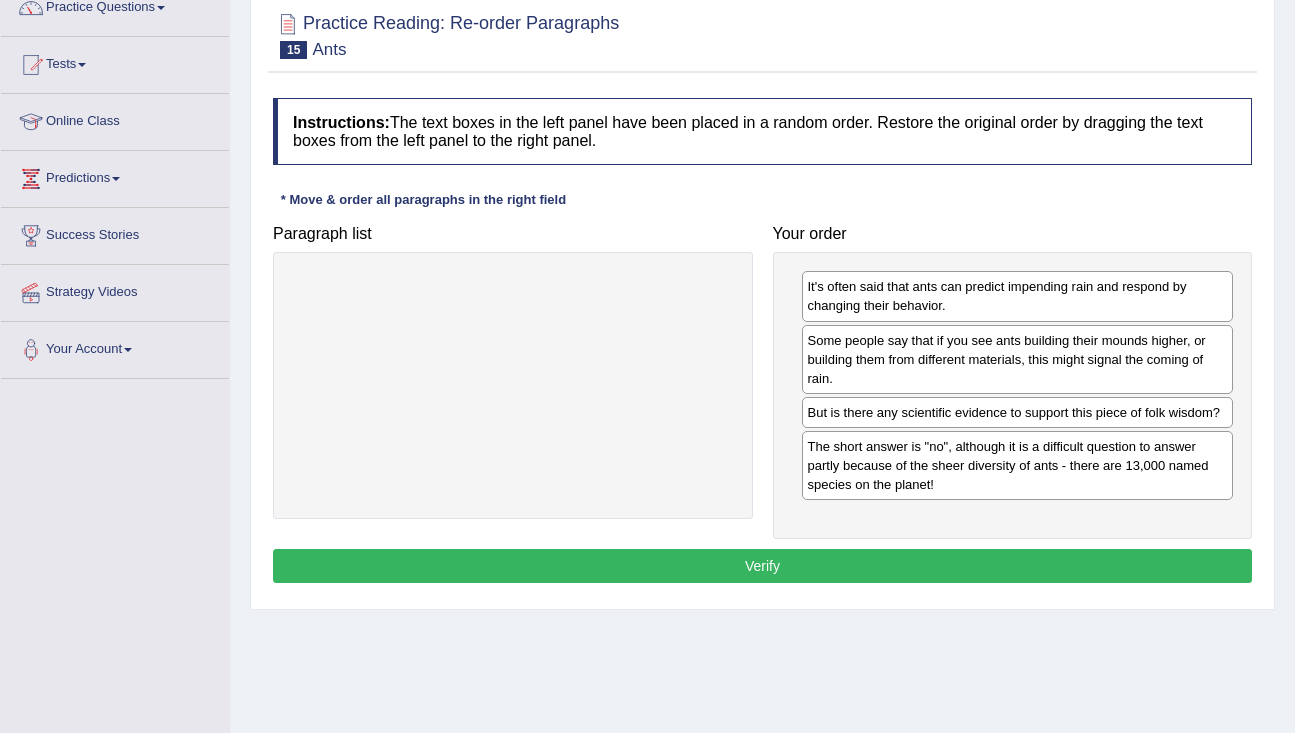 click on "Verify" at bounding box center [762, 566] 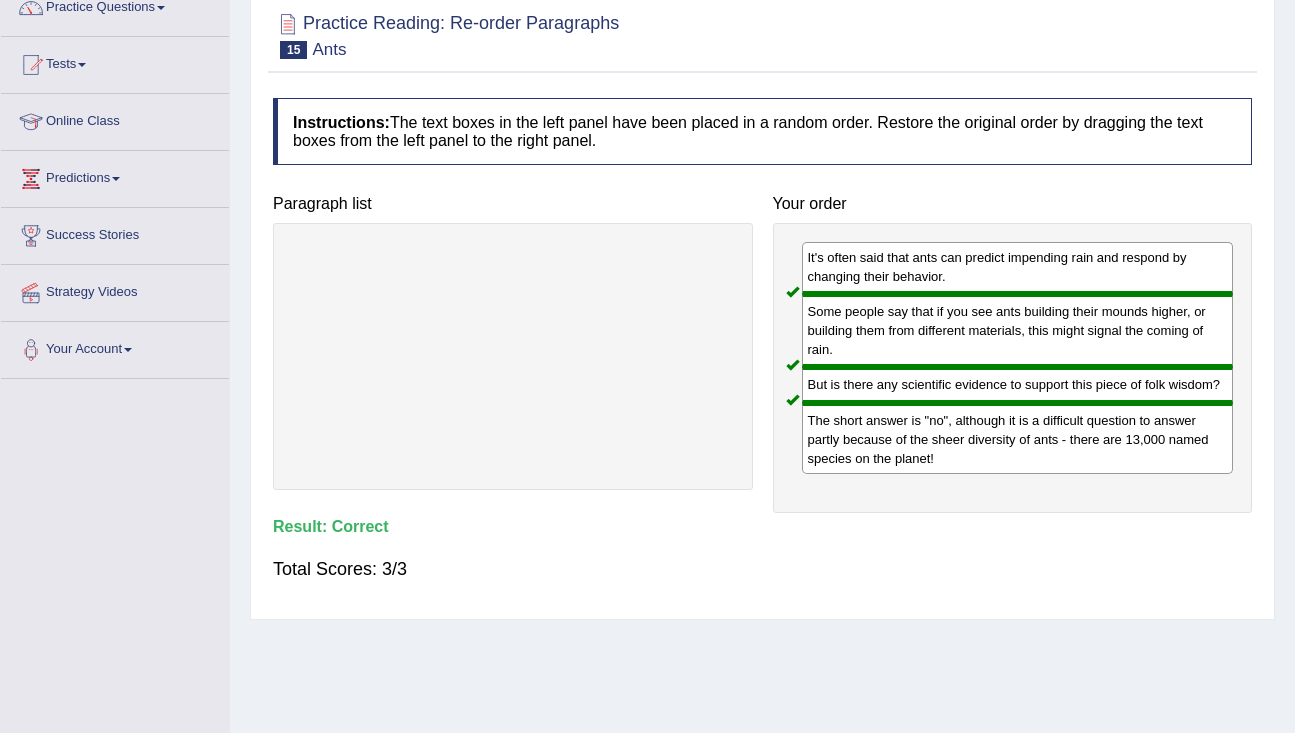 scroll, scrollTop: 0, scrollLeft: 0, axis: both 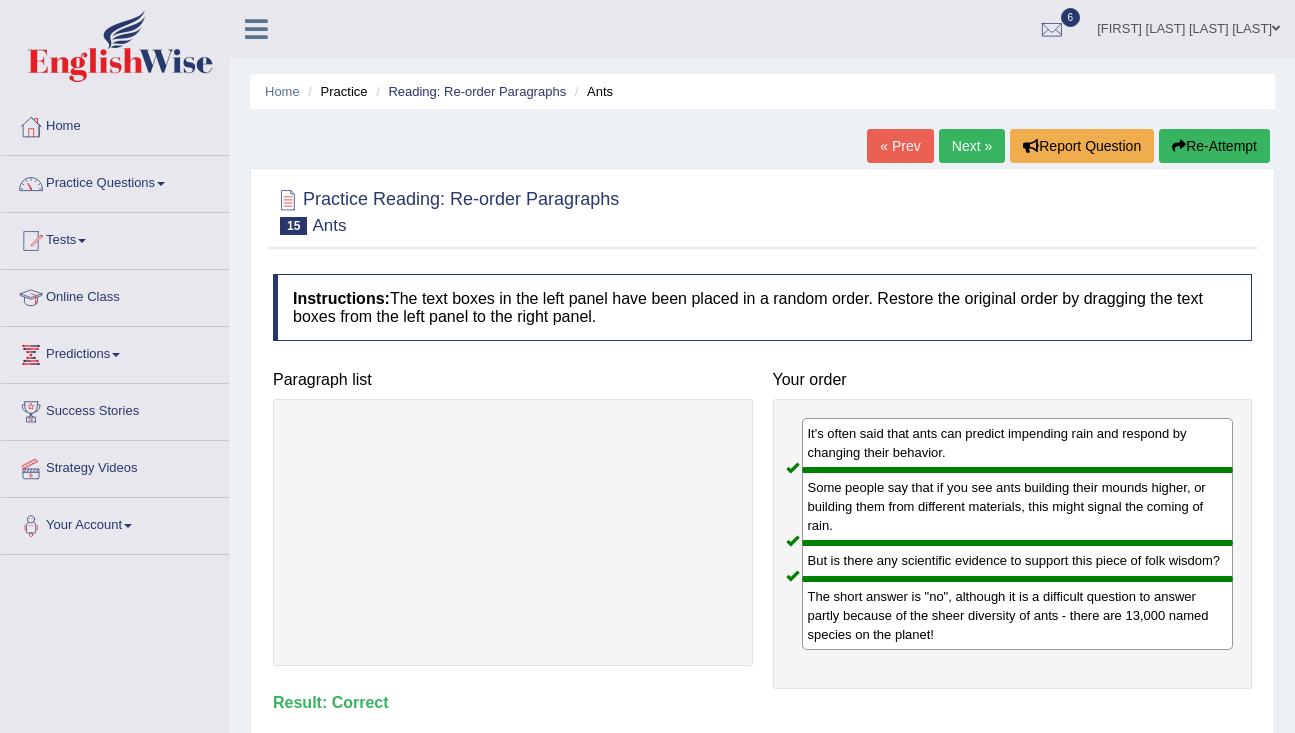 click on "Next »" at bounding box center [972, 146] 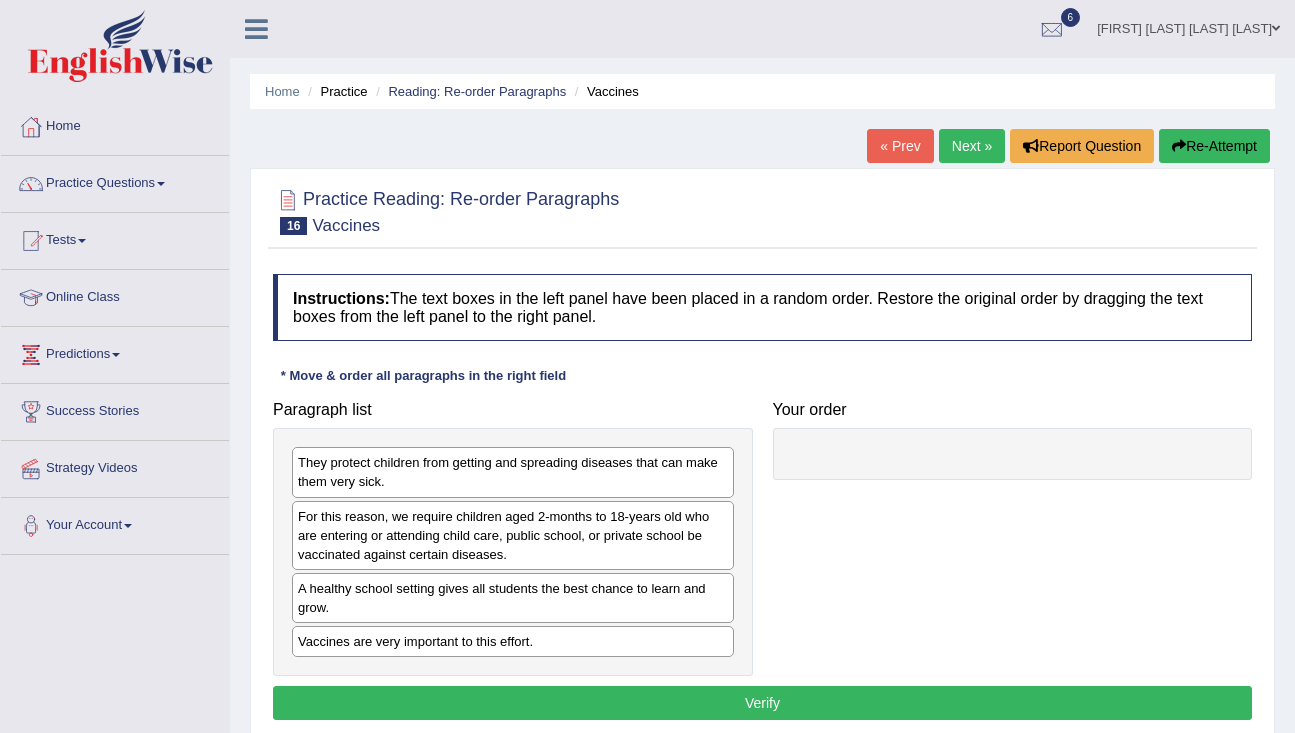 scroll, scrollTop: 0, scrollLeft: 0, axis: both 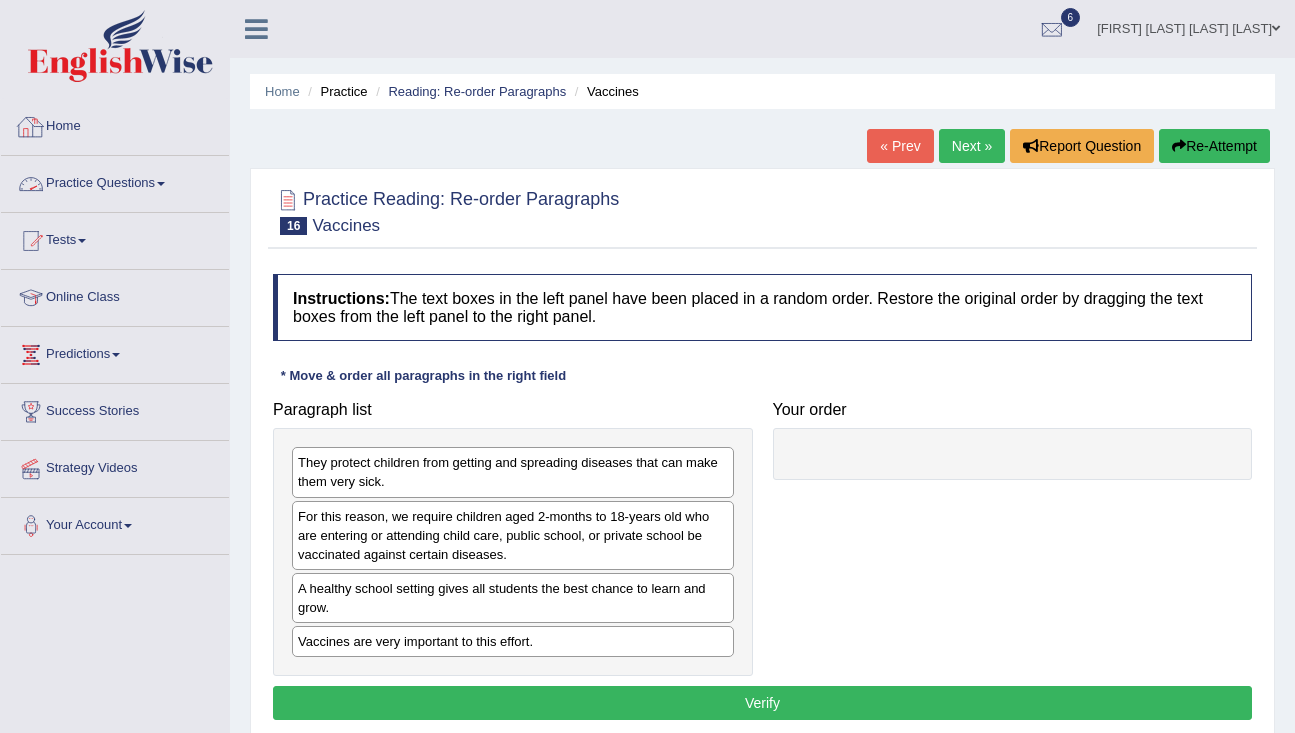 click on "Practice Questions" at bounding box center [115, 181] 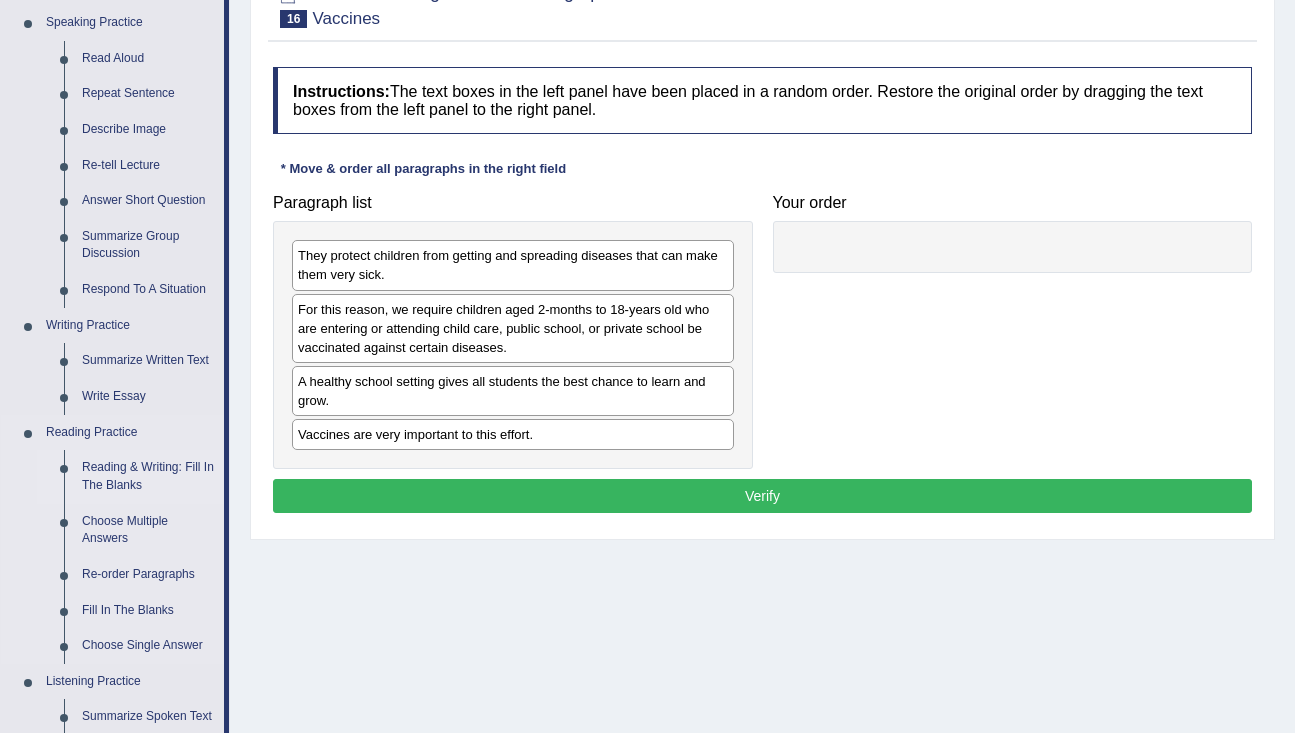 scroll, scrollTop: 225, scrollLeft: 0, axis: vertical 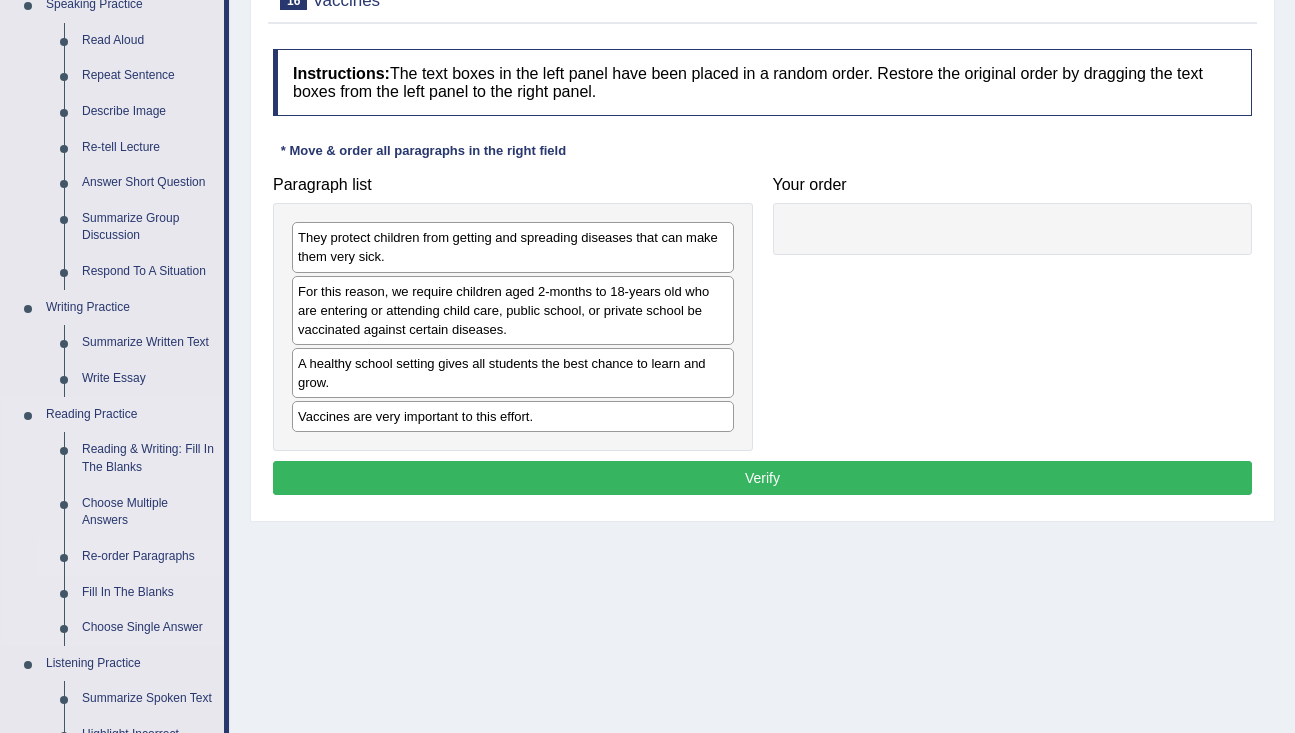 click on "Re-order Paragraphs" at bounding box center [148, 557] 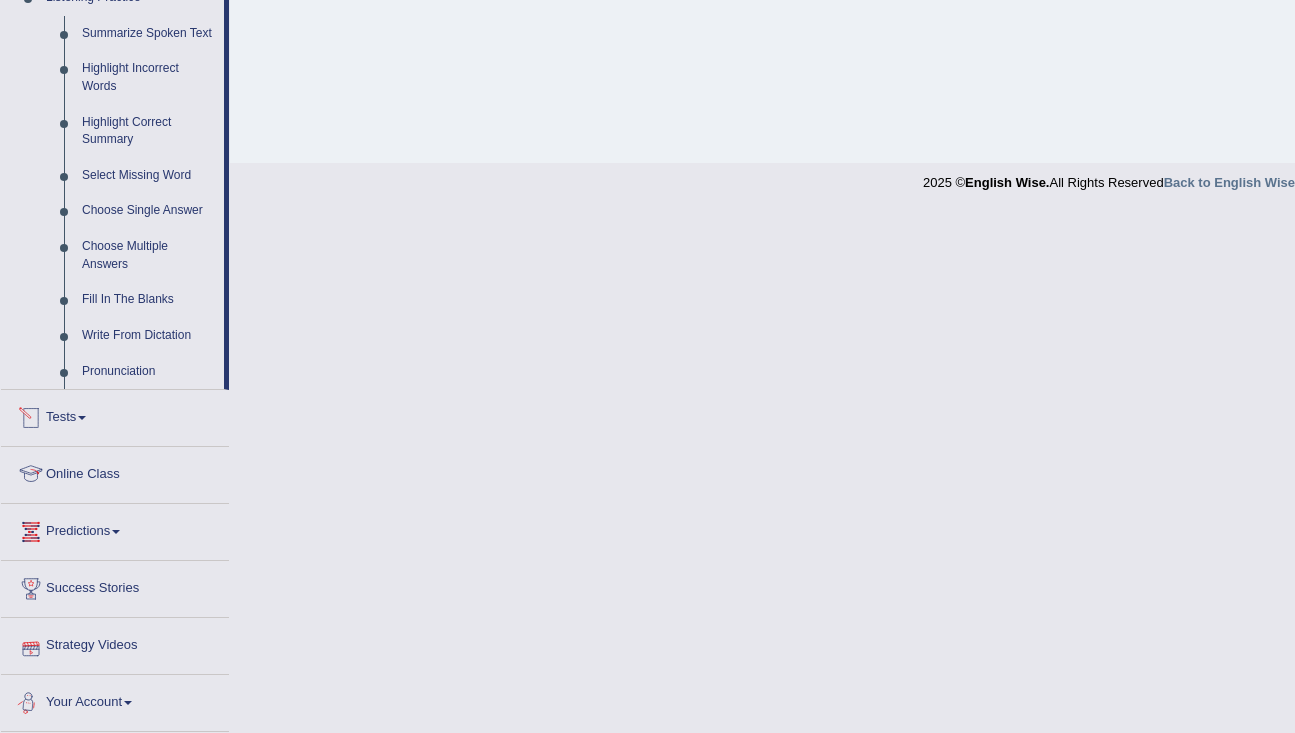 scroll, scrollTop: 774, scrollLeft: 0, axis: vertical 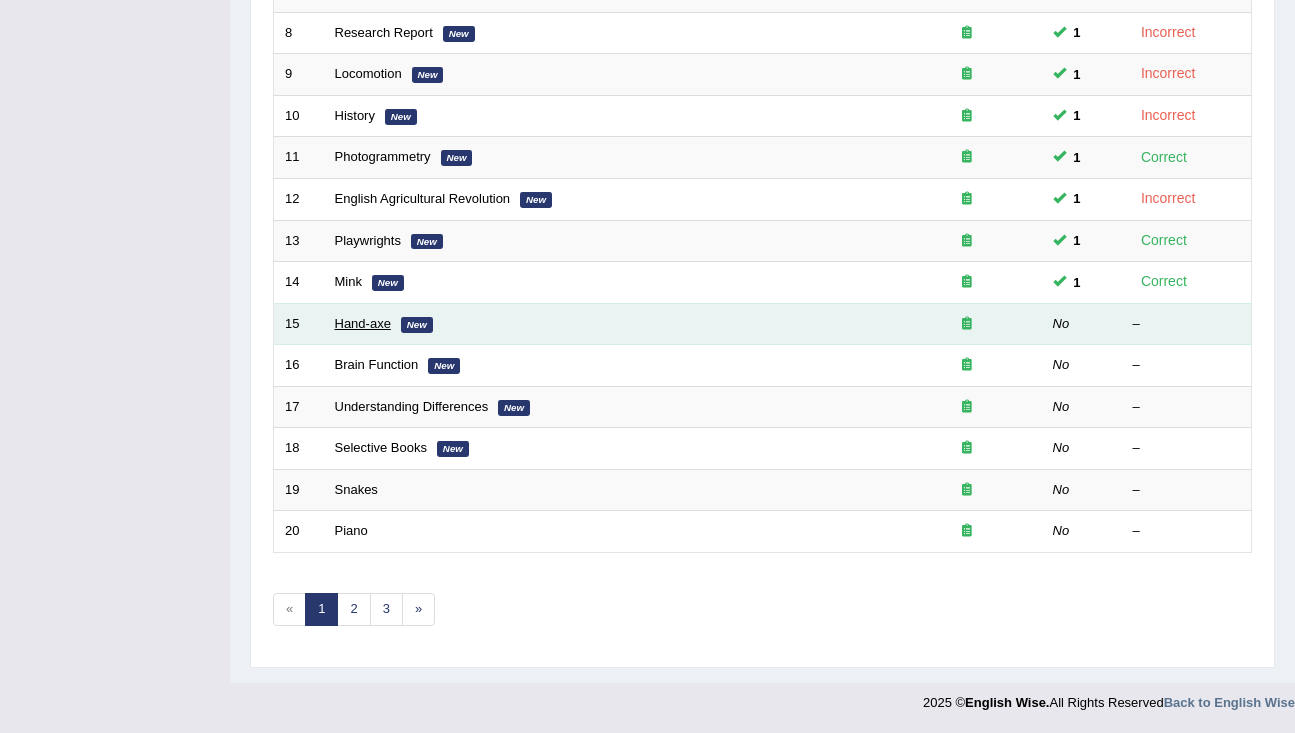 click on "Hand-axe" at bounding box center (363, 323) 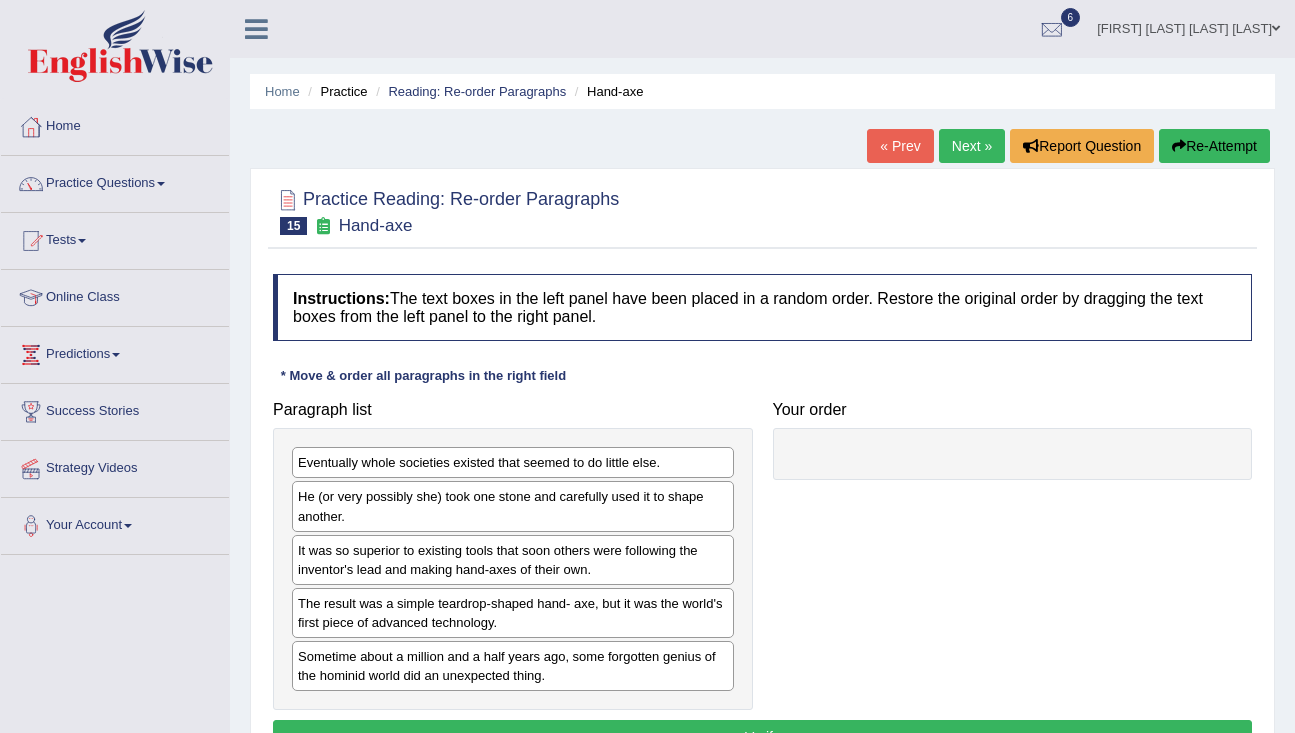 scroll, scrollTop: 0, scrollLeft: 0, axis: both 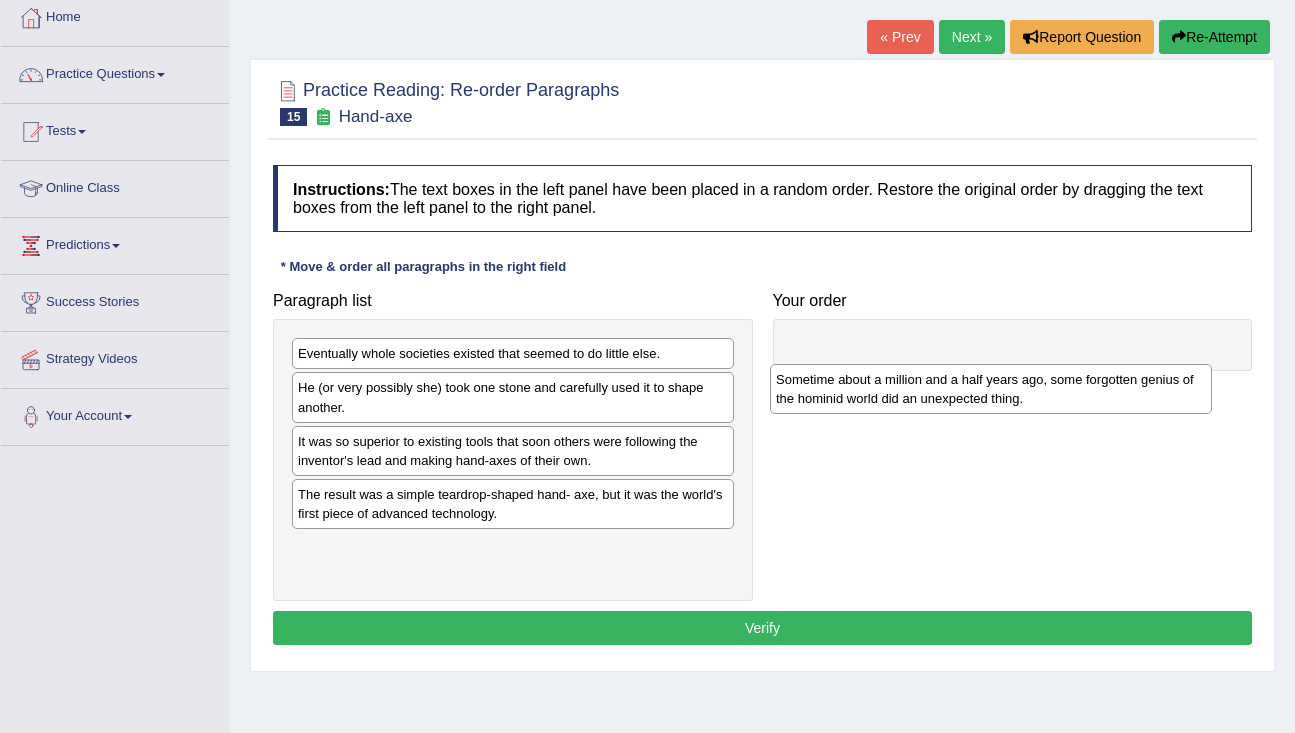 drag, startPoint x: 596, startPoint y: 566, endPoint x: 1074, endPoint y: 398, distance: 506.6636 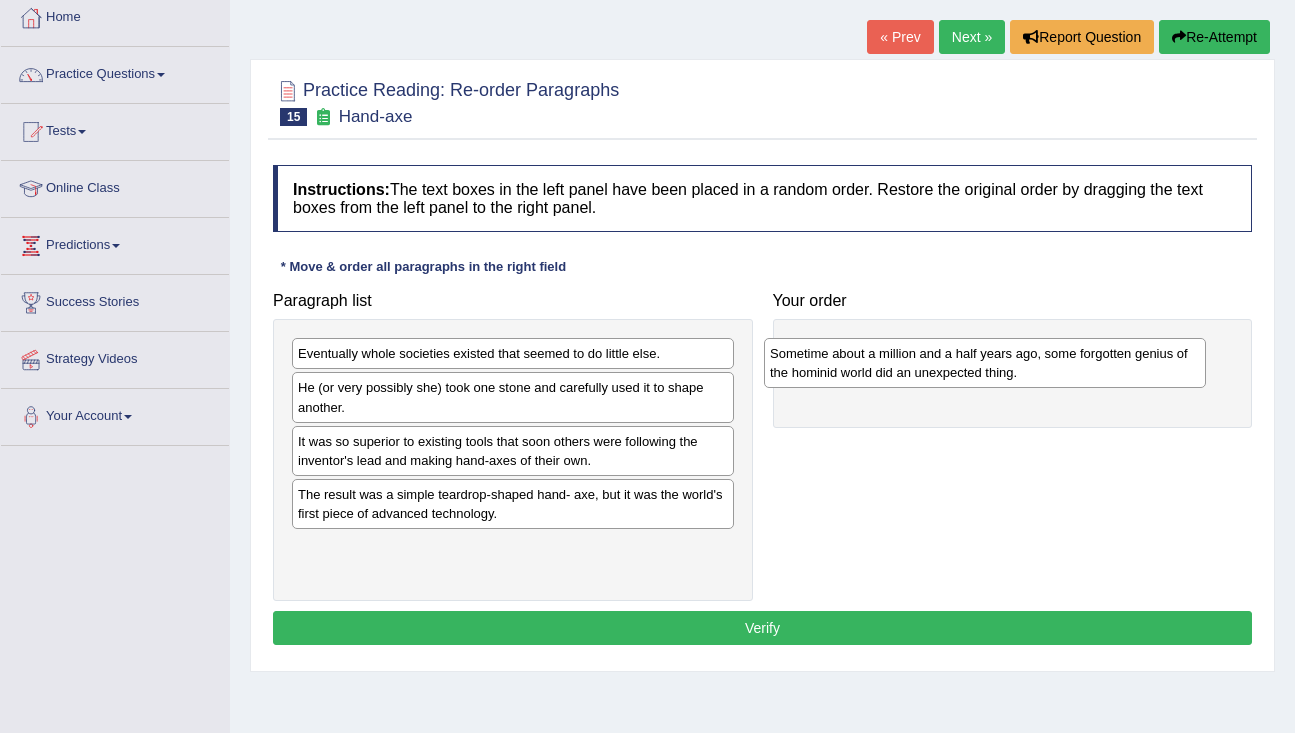 drag, startPoint x: 589, startPoint y: 559, endPoint x: 1061, endPoint y: 347, distance: 517.4244 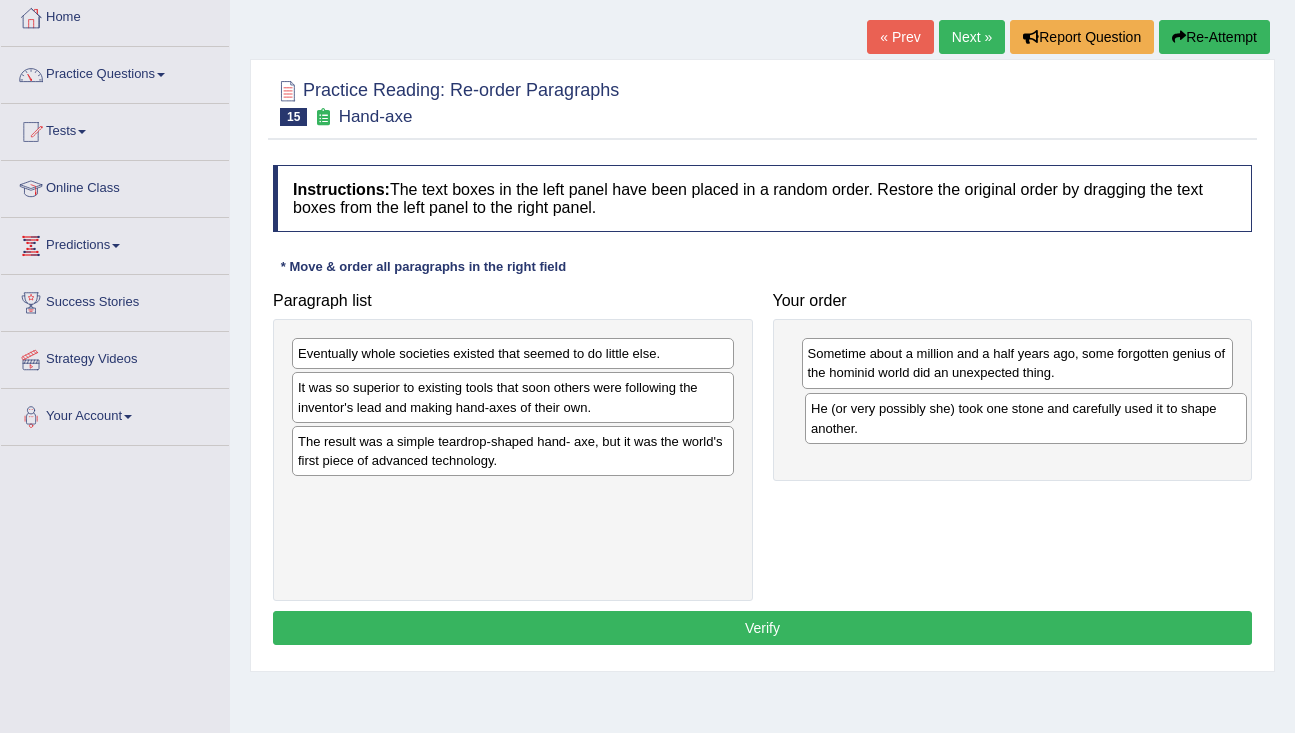 drag, startPoint x: 484, startPoint y: 405, endPoint x: 997, endPoint y: 426, distance: 513.4296 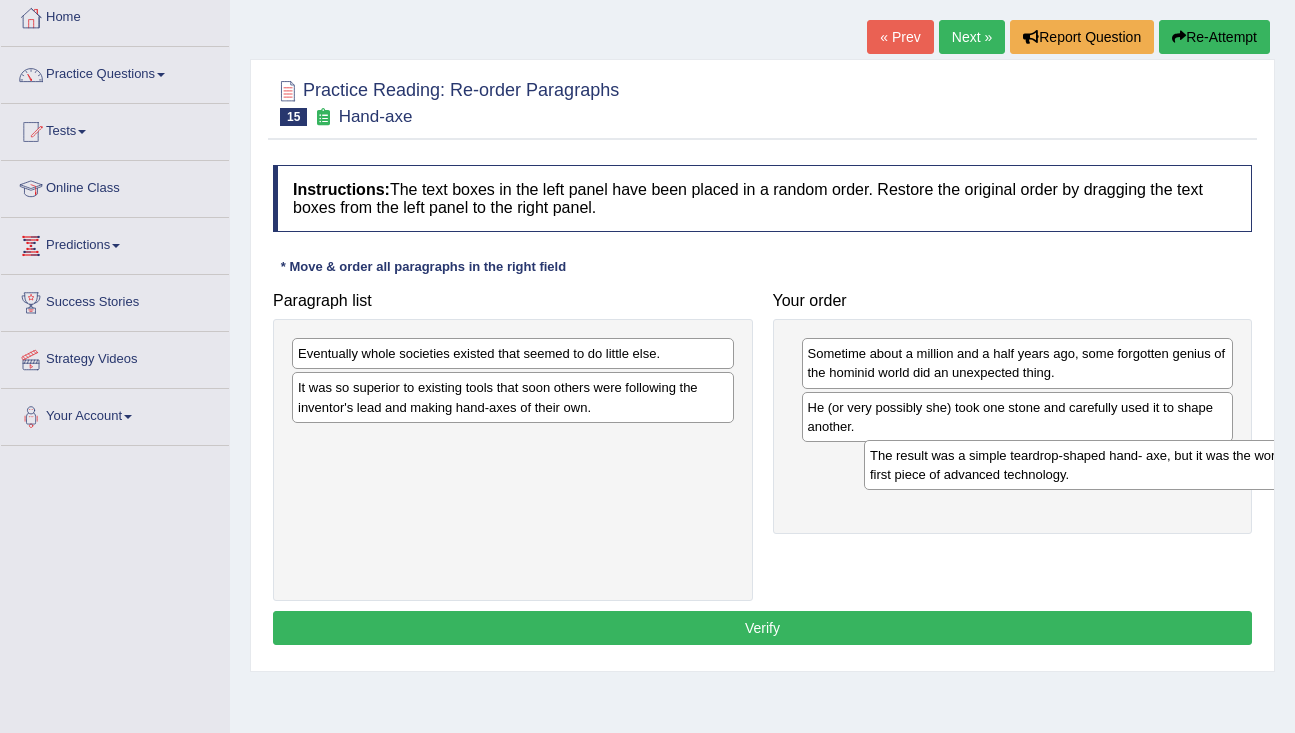 drag, startPoint x: 577, startPoint y: 458, endPoint x: 1148, endPoint y: 472, distance: 571.17163 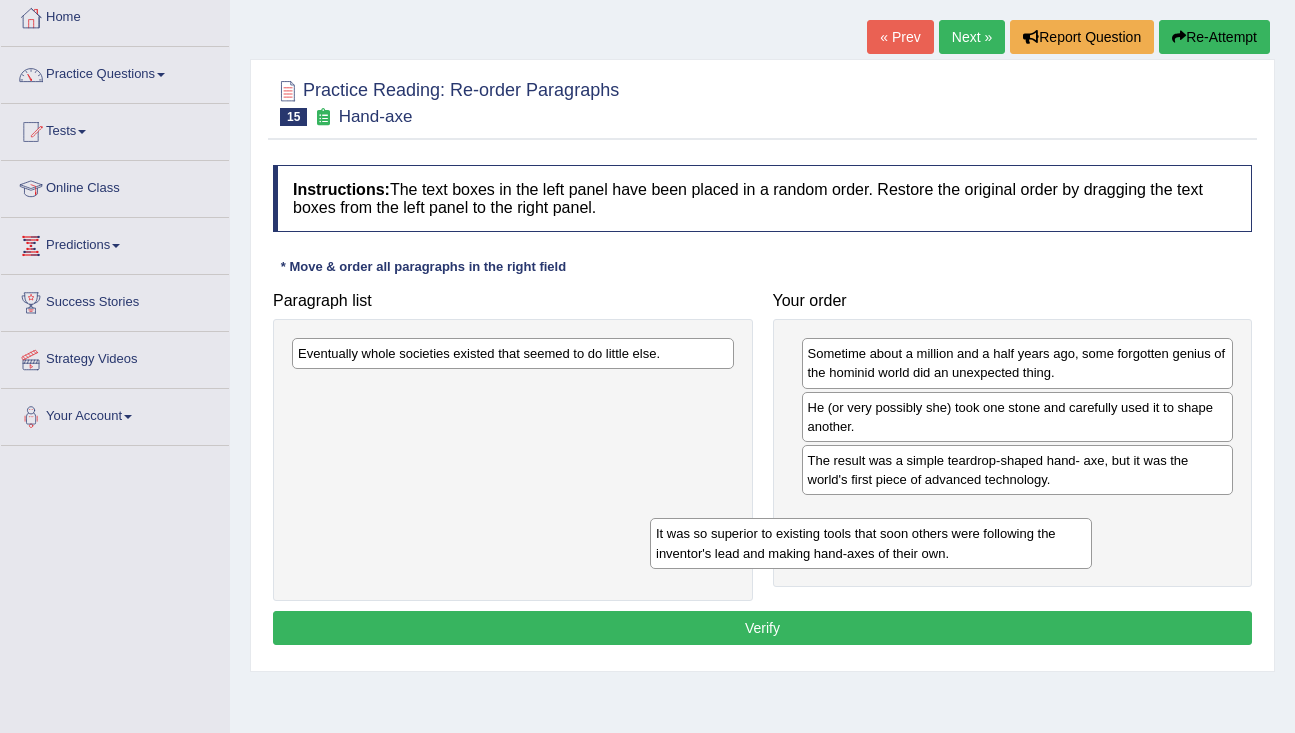 drag, startPoint x: 630, startPoint y: 407, endPoint x: 994, endPoint y: 547, distance: 389.99487 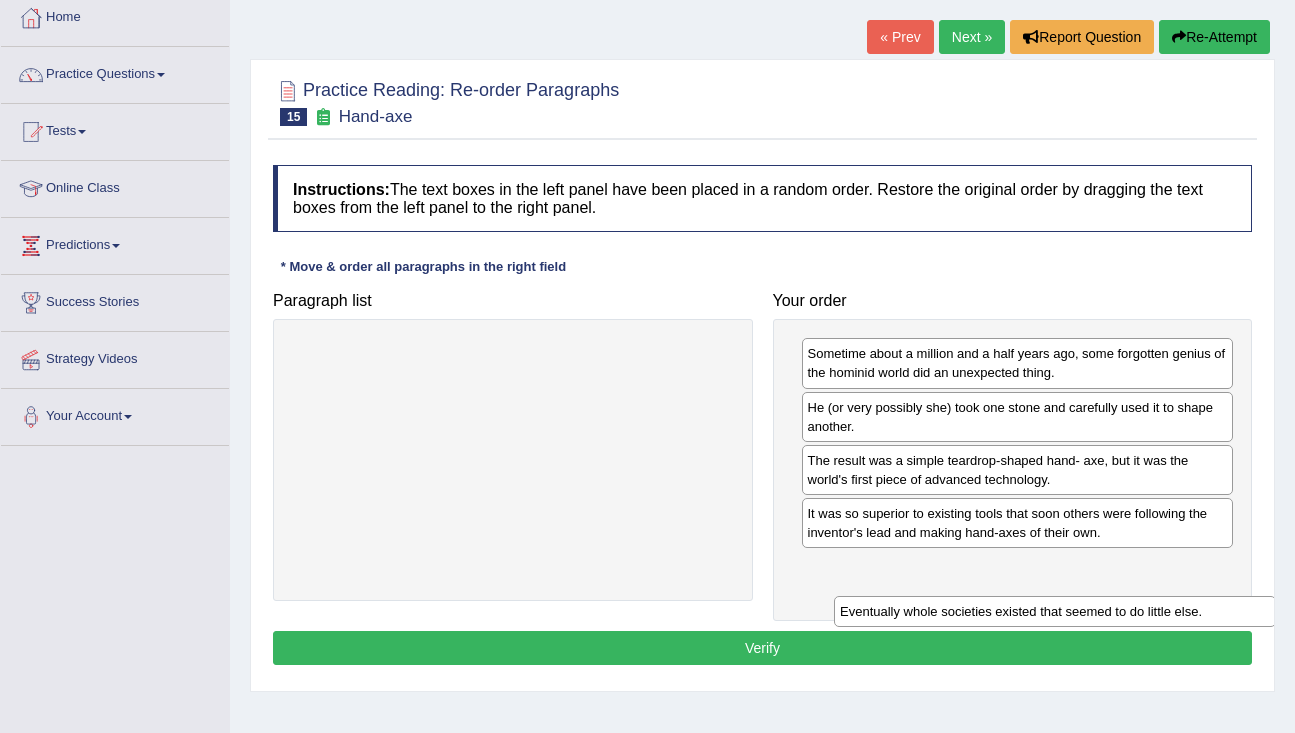 drag, startPoint x: 429, startPoint y: 356, endPoint x: 956, endPoint y: 601, distance: 581.1661 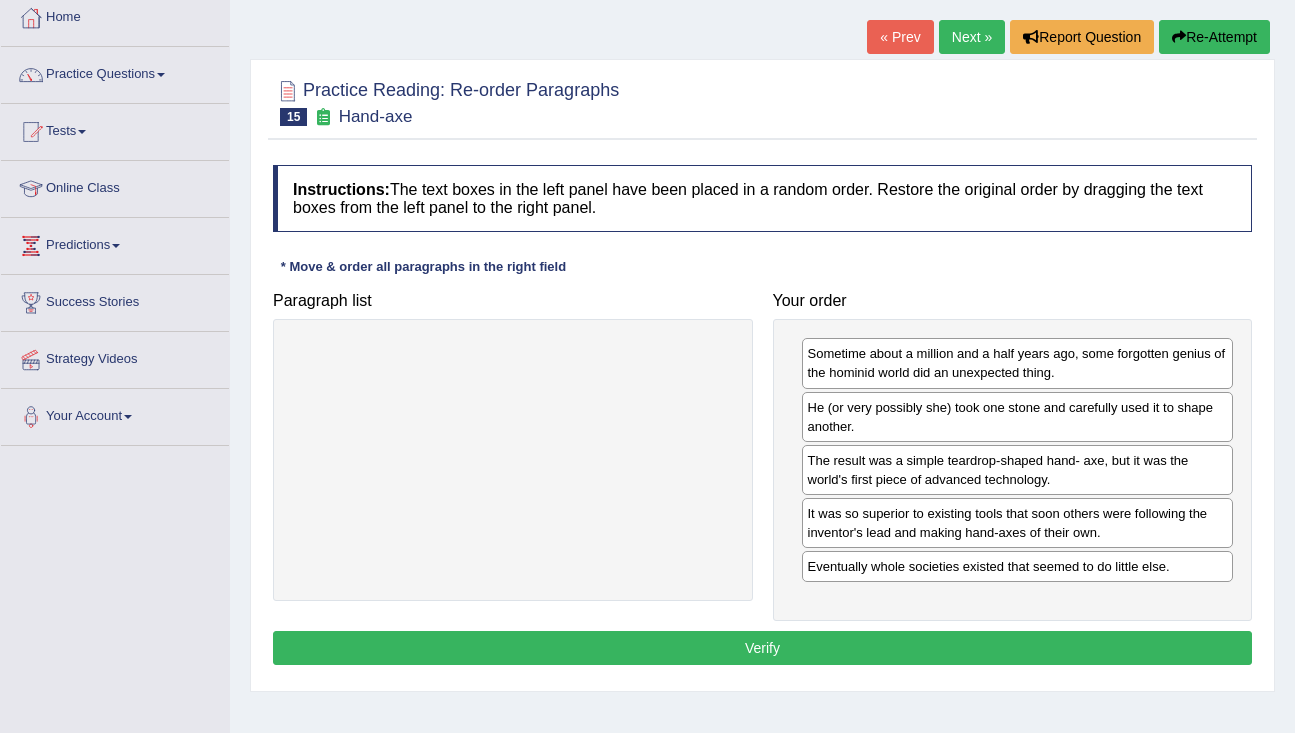 click on "Verify" at bounding box center (762, 648) 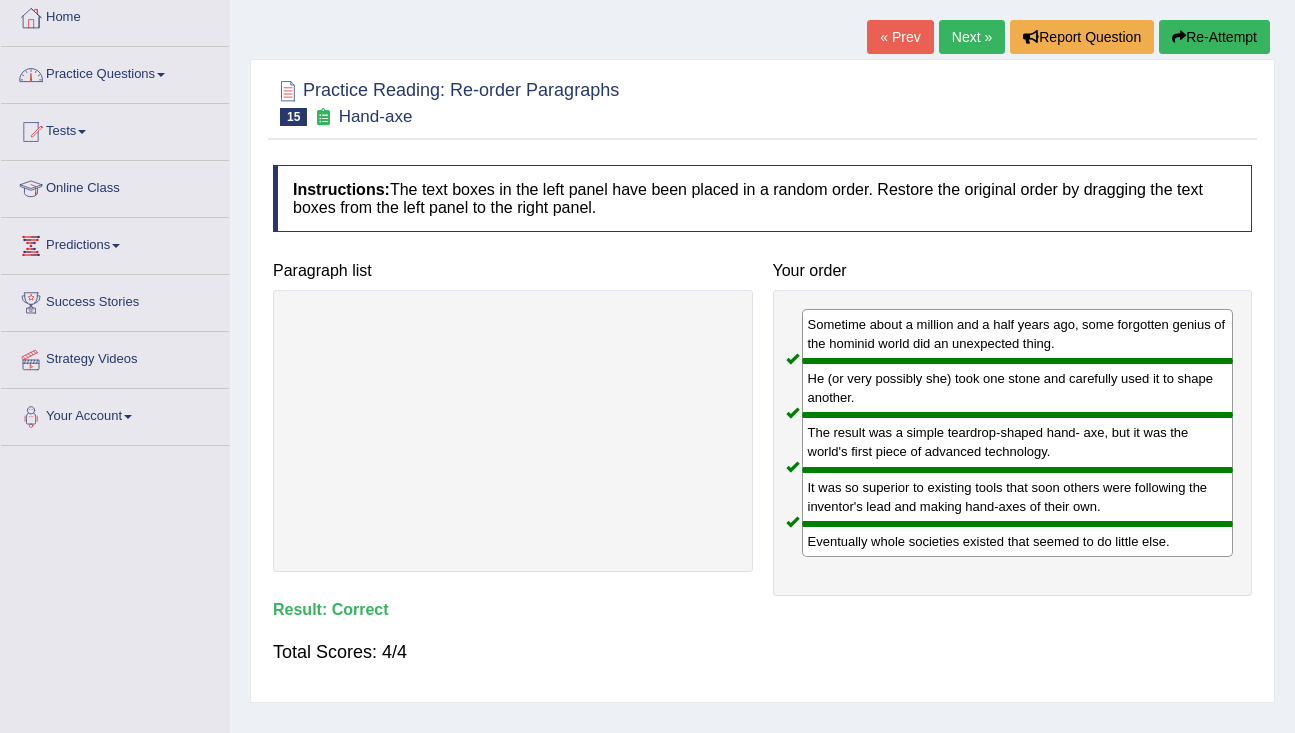 click on "Practice Questions" at bounding box center [115, 72] 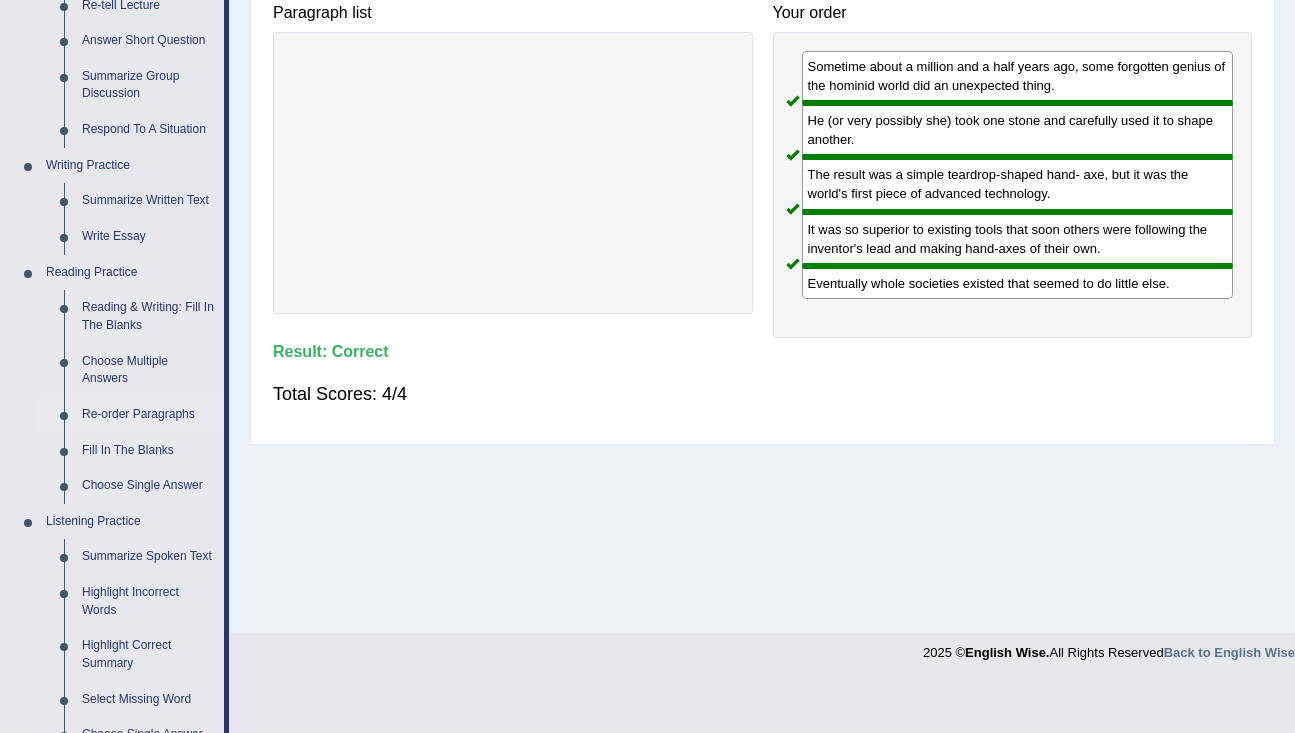 click on "Re-order Paragraphs" at bounding box center [148, 415] 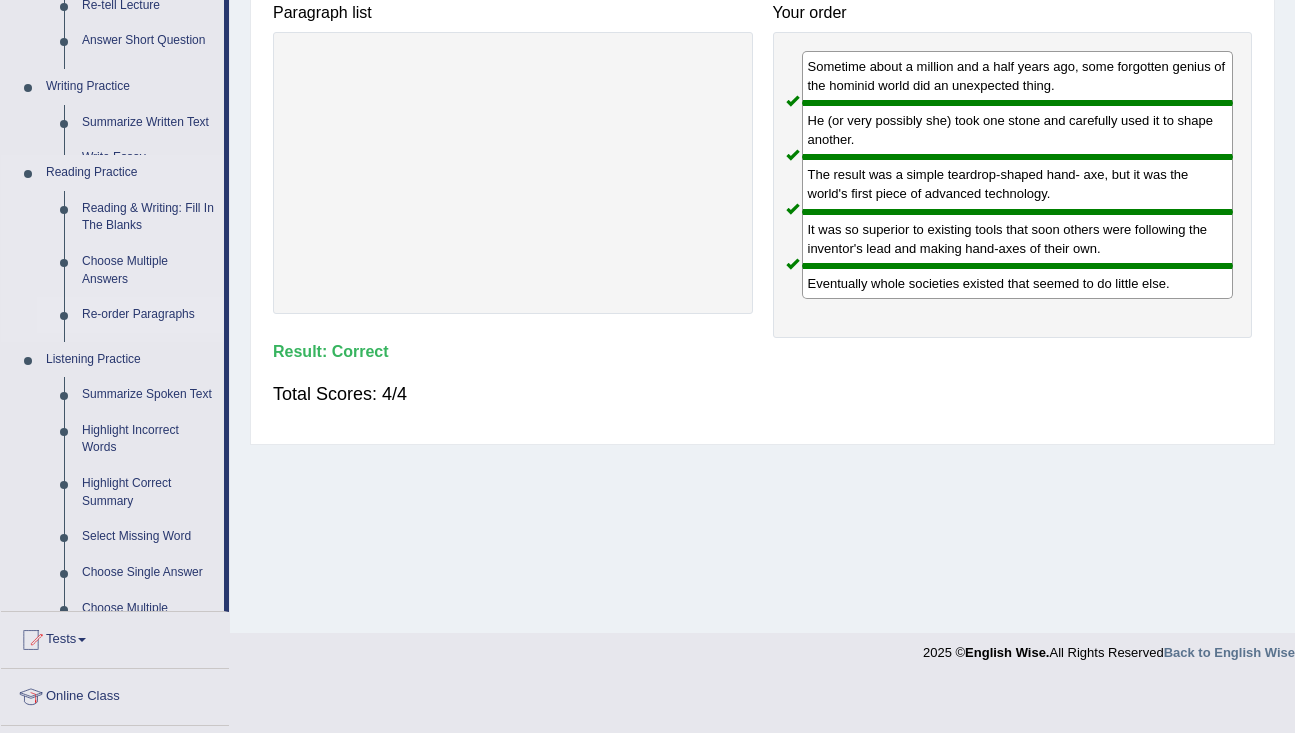 scroll, scrollTop: 317, scrollLeft: 0, axis: vertical 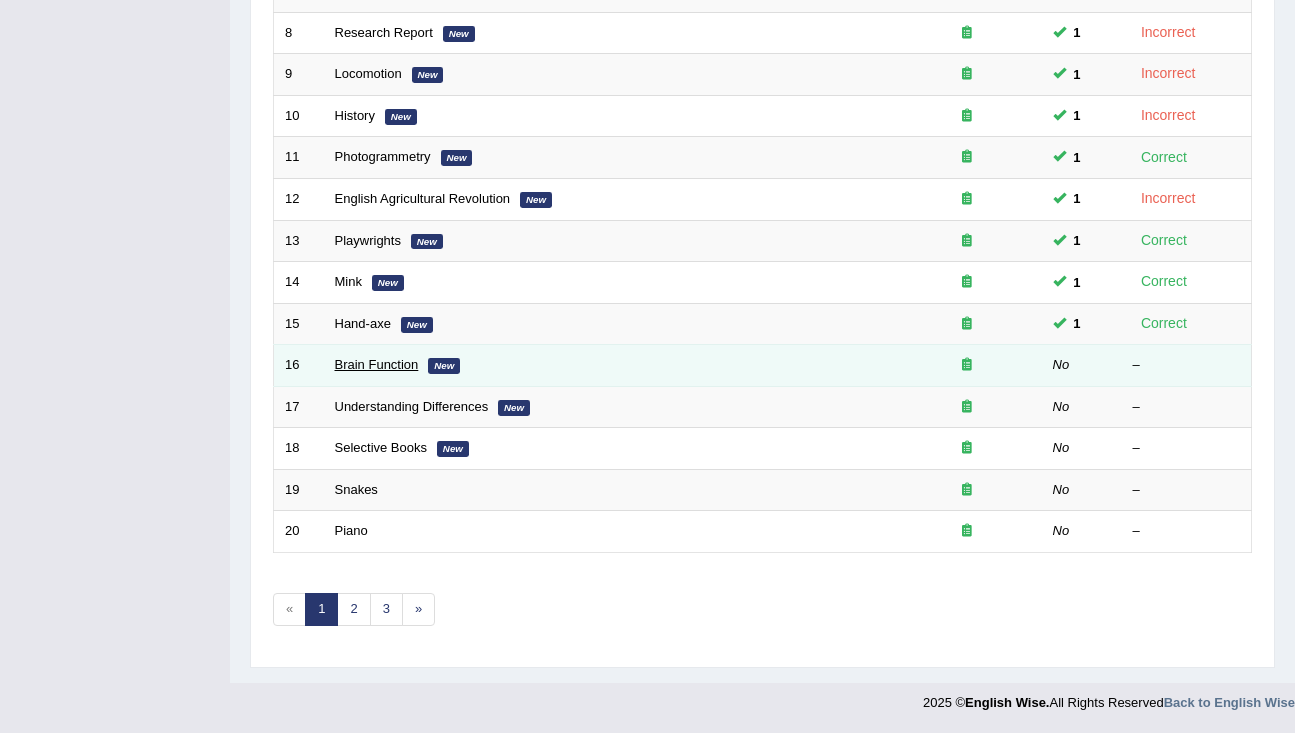 click on "Brain Function" at bounding box center [377, 364] 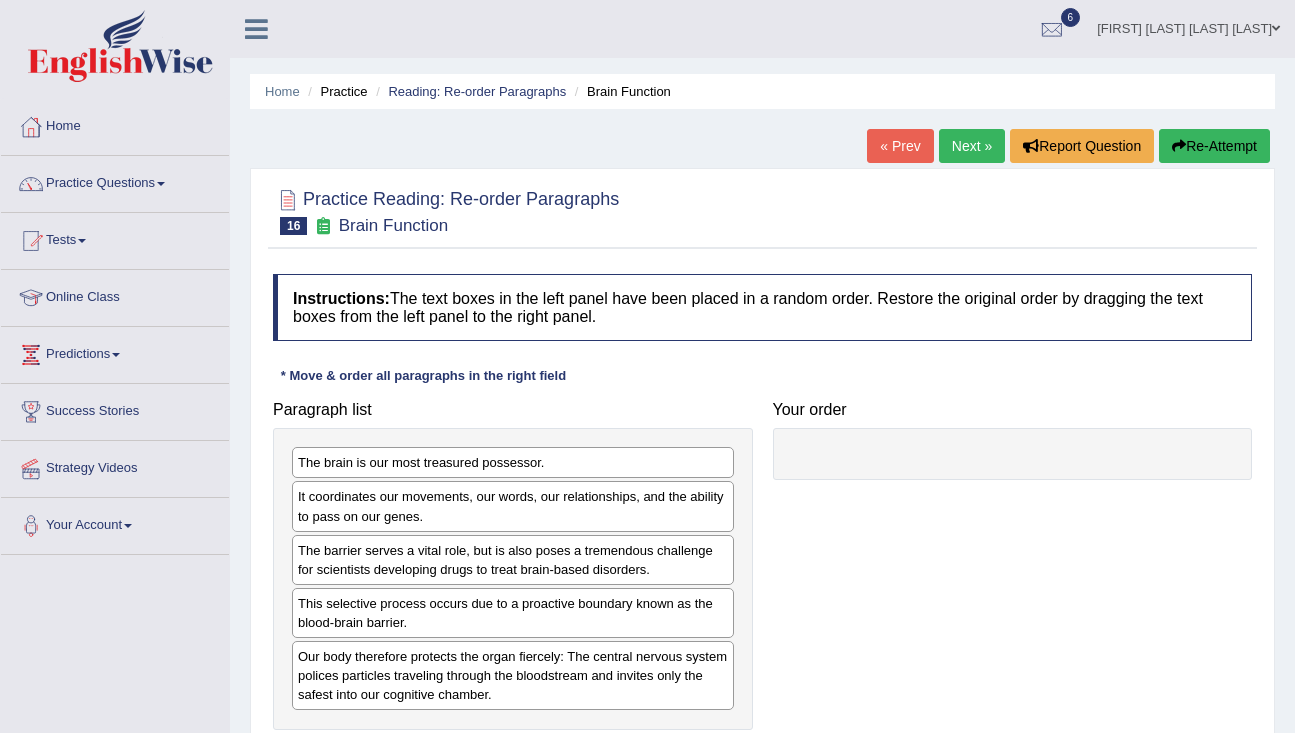 scroll, scrollTop: 0, scrollLeft: 0, axis: both 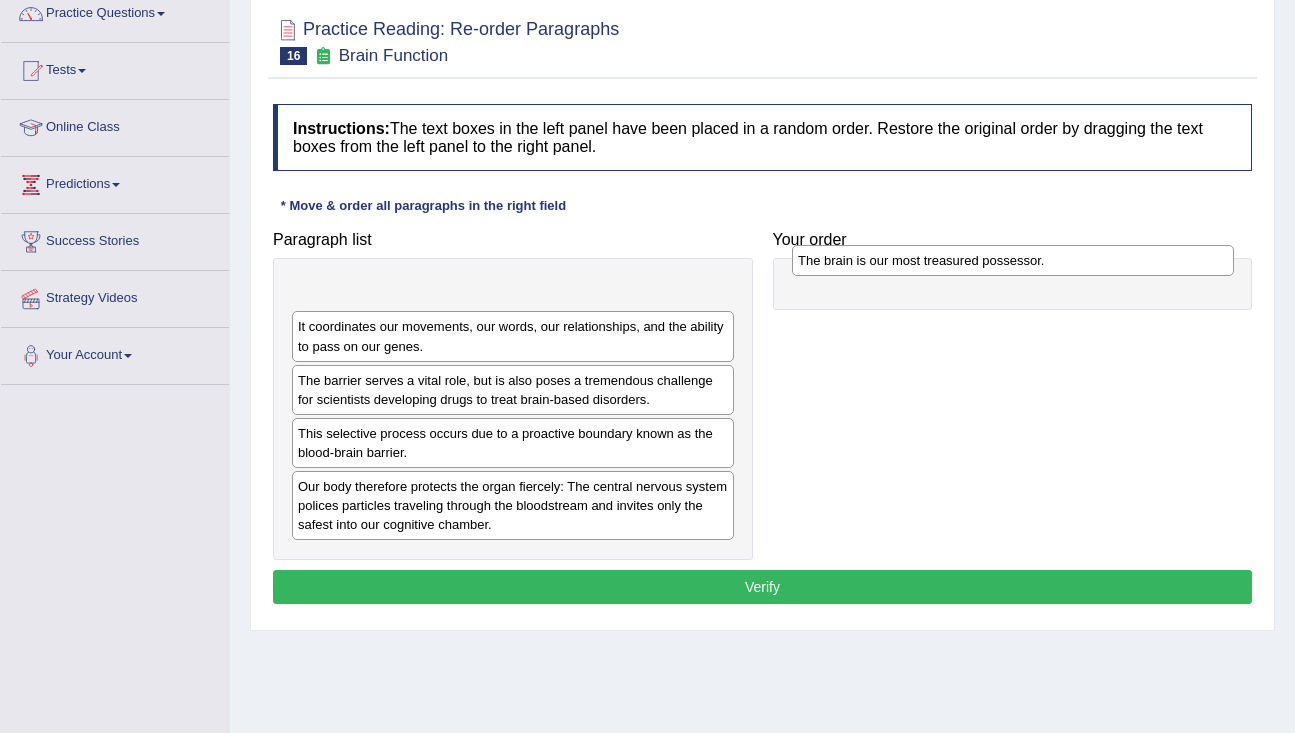 drag, startPoint x: 467, startPoint y: 293, endPoint x: 957, endPoint y: 261, distance: 491.0438 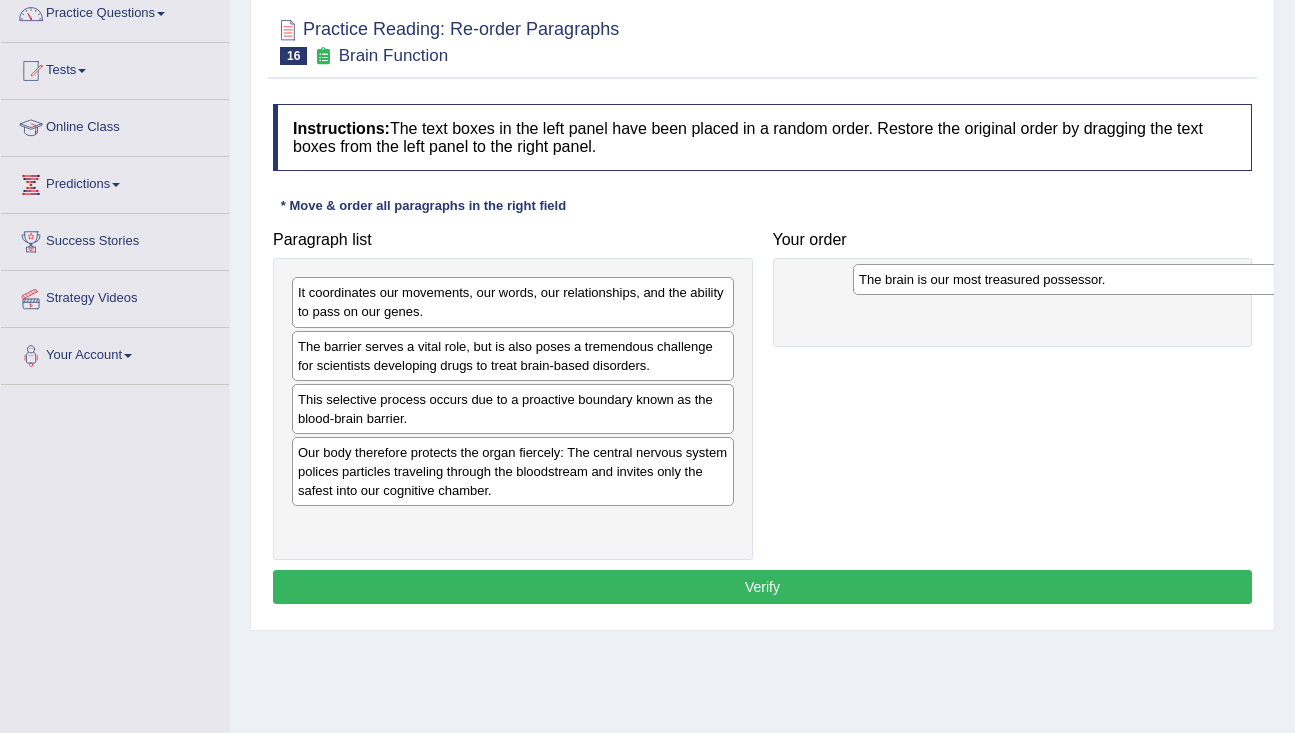 drag, startPoint x: 516, startPoint y: 292, endPoint x: 1074, endPoint y: 276, distance: 558.2294 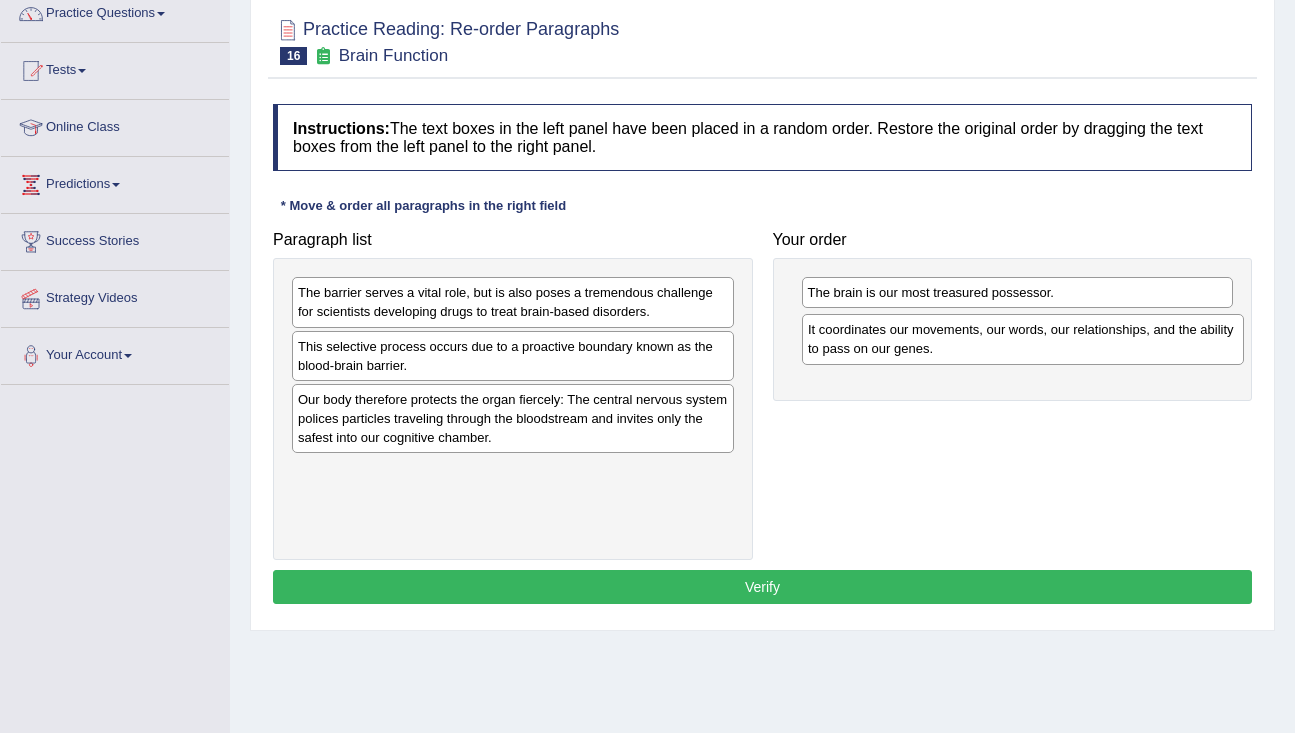 drag, startPoint x: 607, startPoint y: 299, endPoint x: 1117, endPoint y: 339, distance: 511.56622 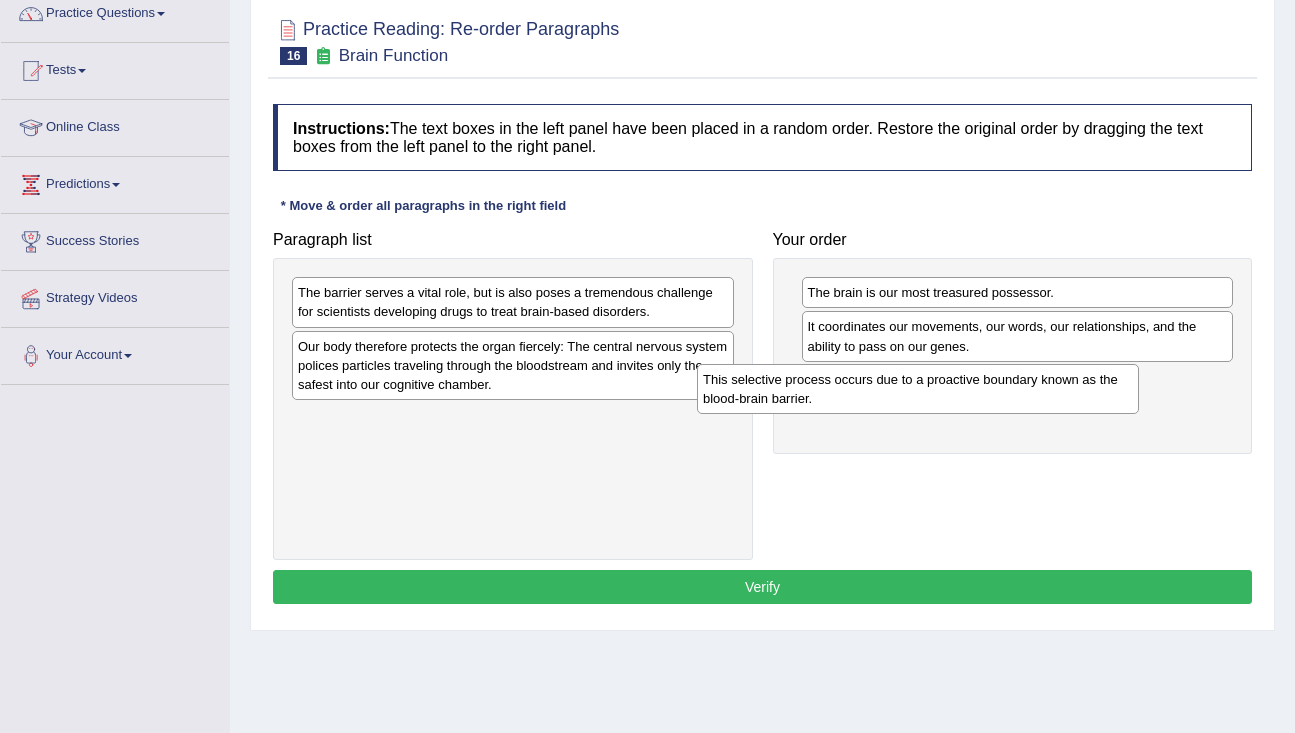 drag, startPoint x: 459, startPoint y: 363, endPoint x: 864, endPoint y: 396, distance: 406.34222 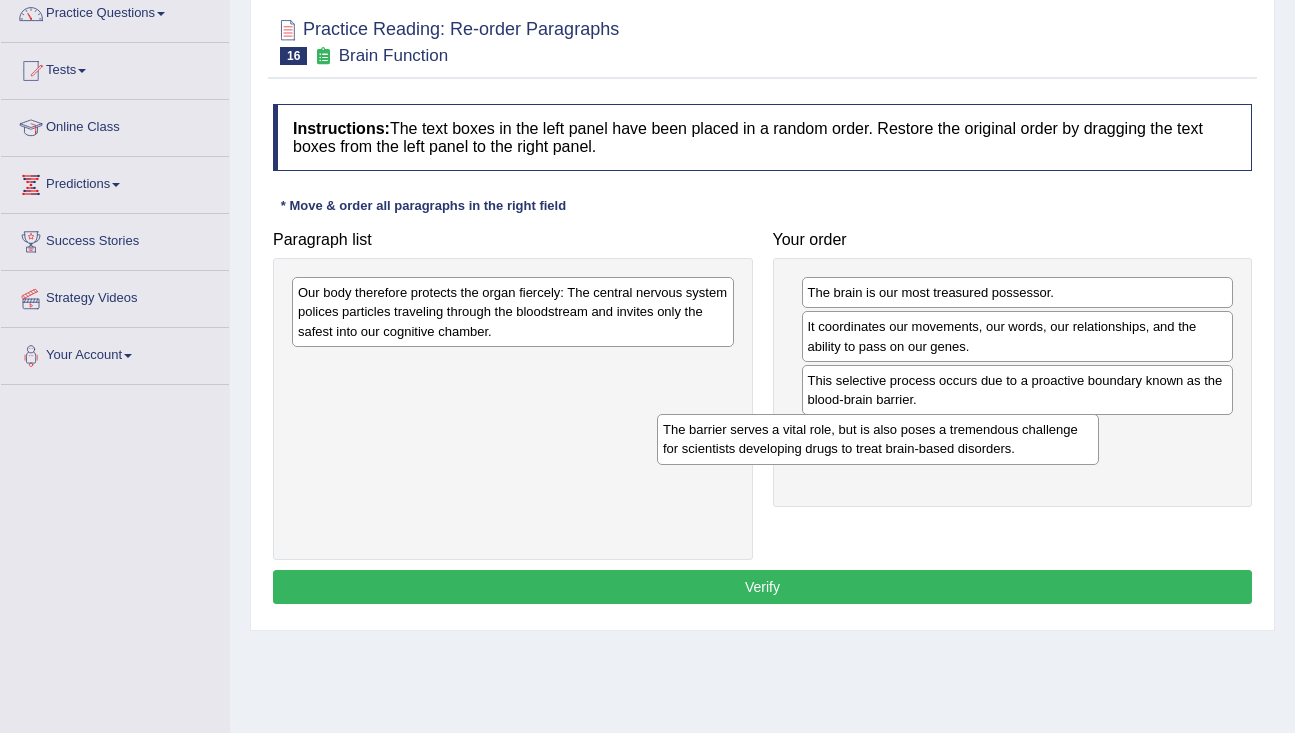 drag, startPoint x: 508, startPoint y: 311, endPoint x: 874, endPoint y: 448, distance: 390.80045 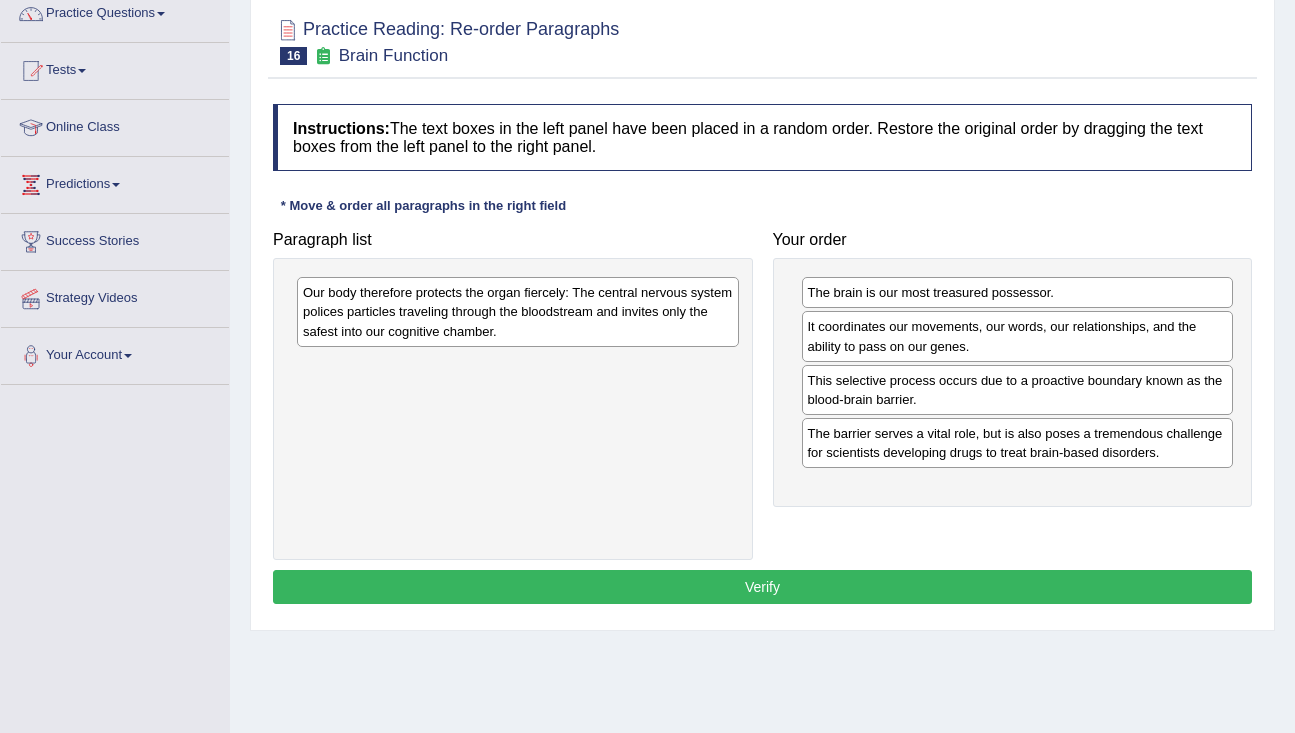 click on "Our body therefore protects the organ fiercely: The central nervous system polices particles traveling through the bloodstream and invites only the safest into our cognitive chamber." at bounding box center (518, 311) 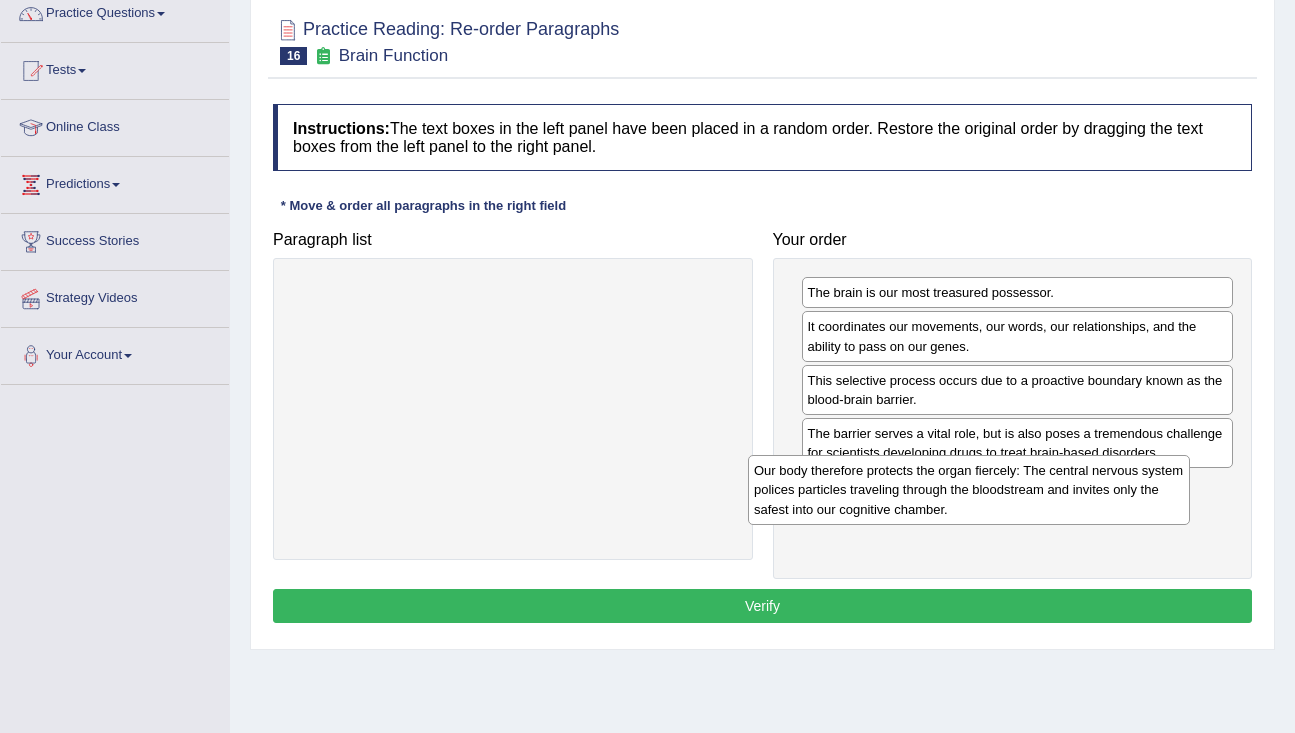 drag, startPoint x: 572, startPoint y: 304, endPoint x: 1041, endPoint y: 490, distance: 504.5364 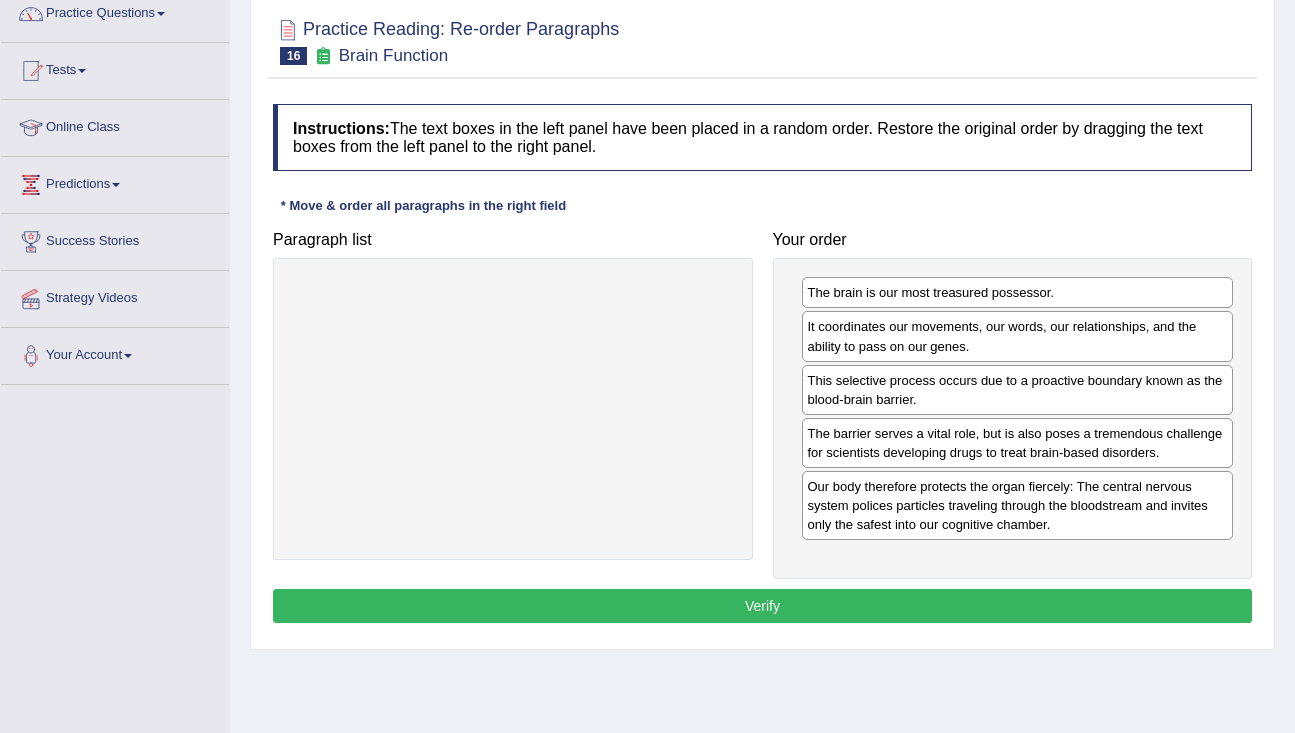 click on "Verify" at bounding box center [762, 606] 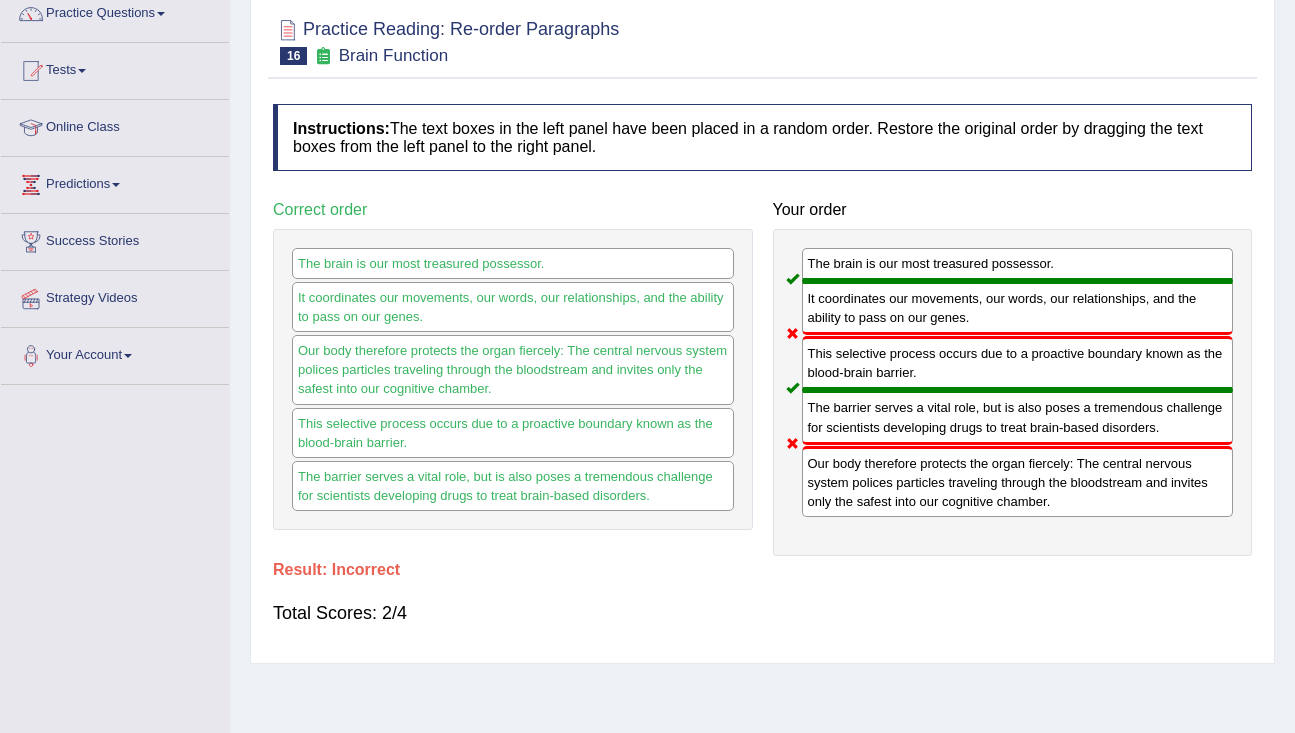 scroll, scrollTop: 0, scrollLeft: 0, axis: both 